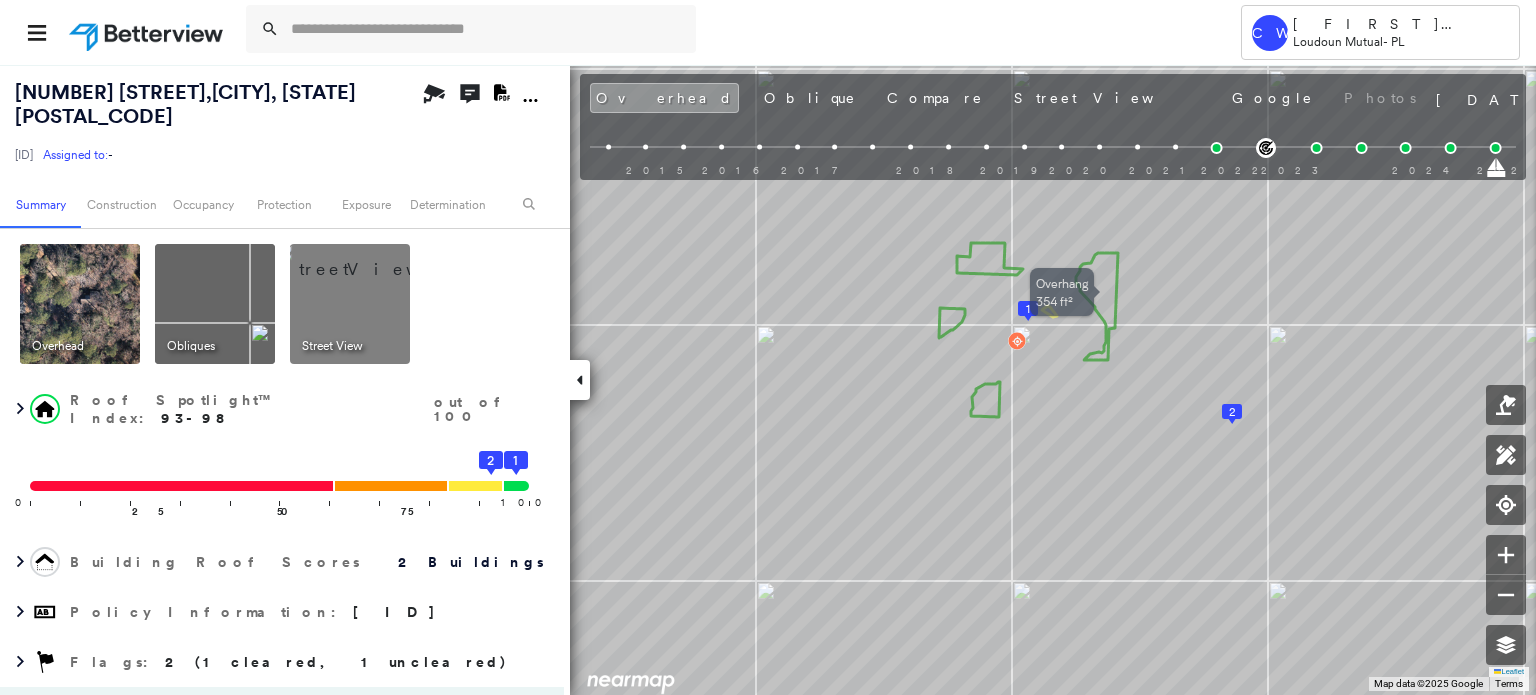scroll, scrollTop: 0, scrollLeft: 0, axis: both 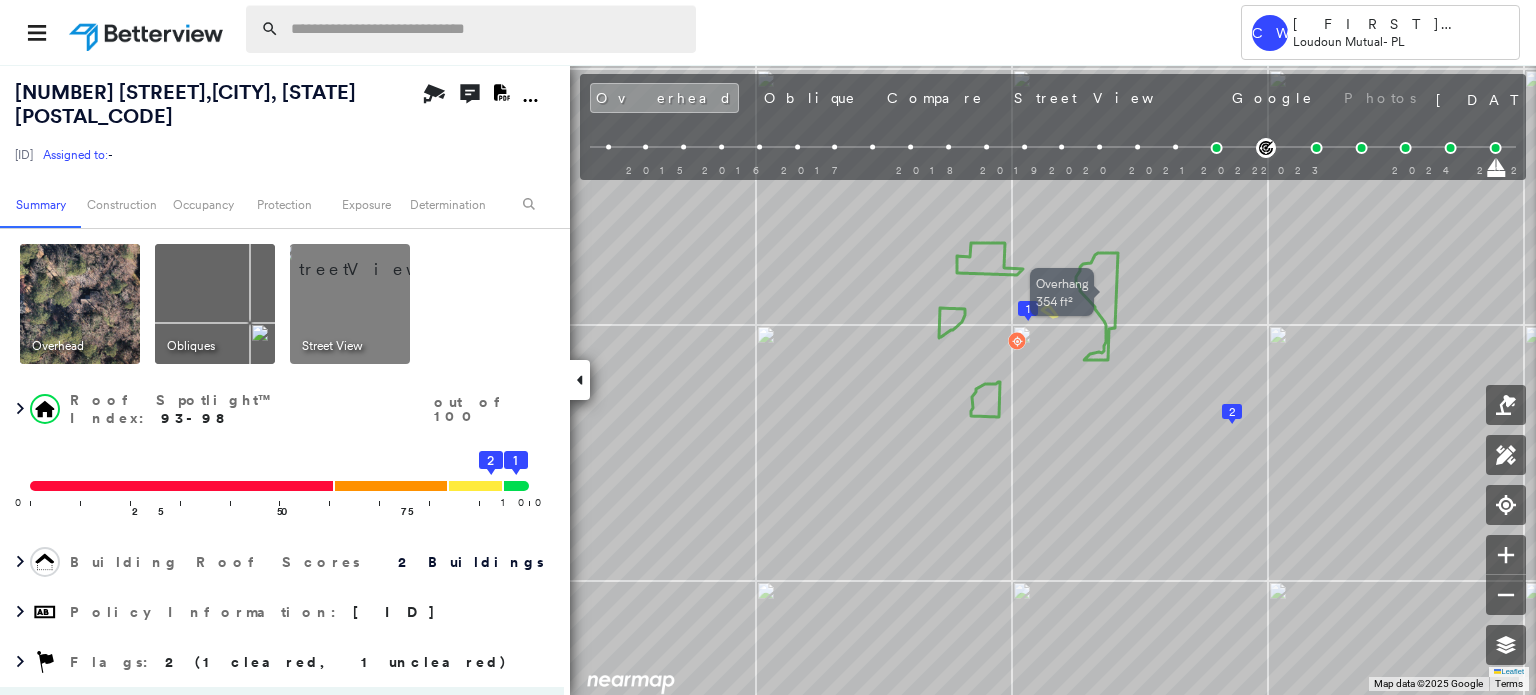 drag, startPoint x: 0, startPoint y: 0, endPoint x: 346, endPoint y: 17, distance: 346.4174 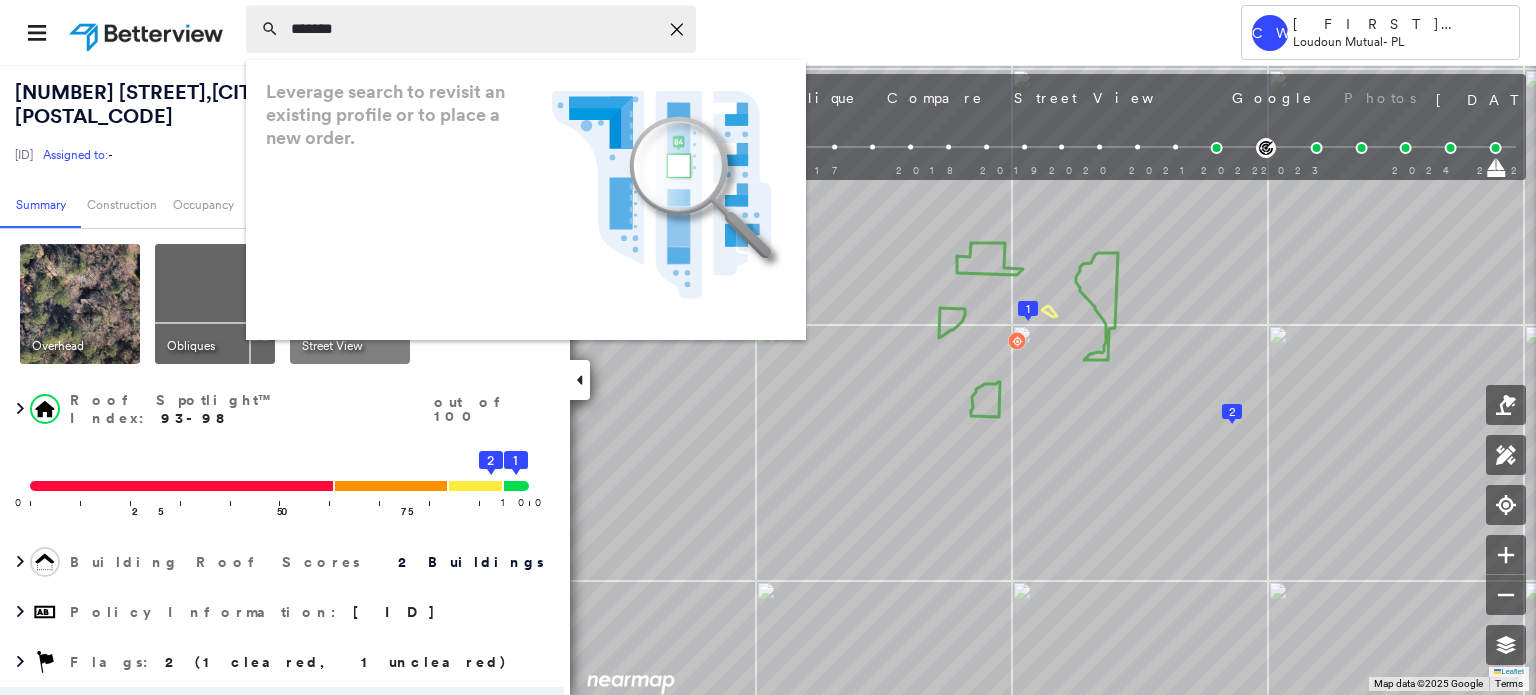 type on "*******" 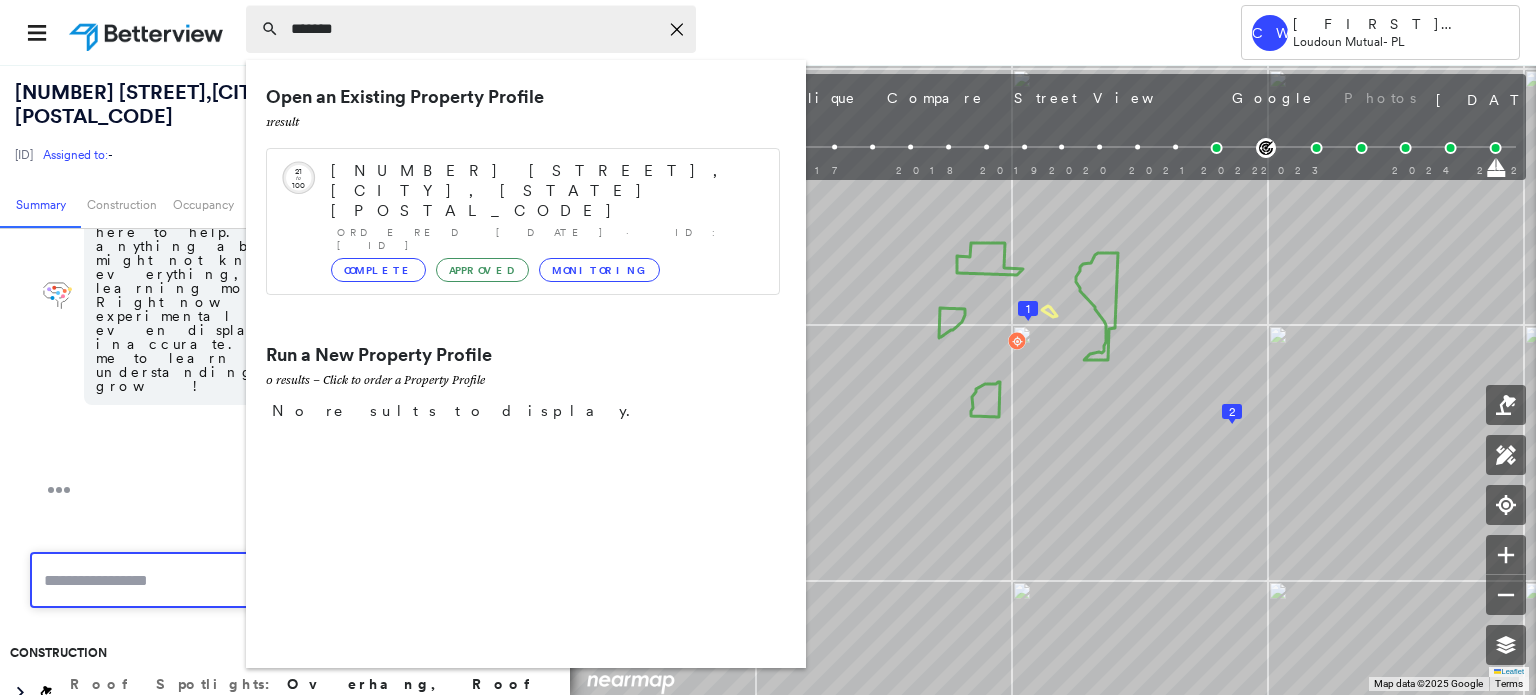 scroll, scrollTop: 552, scrollLeft: 0, axis: vertical 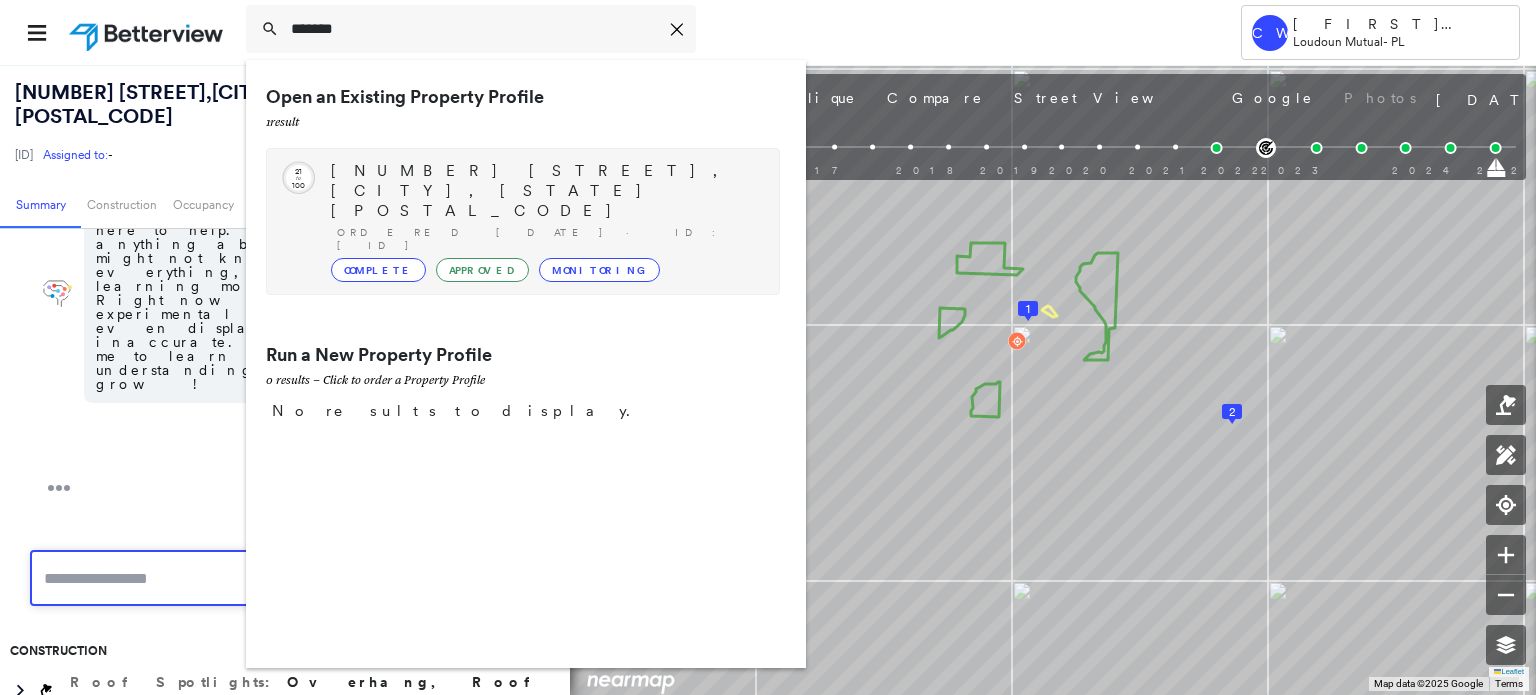 click on "[NUMBER] [STREET], [CITY], [STATE] [POSTAL_CODE]" at bounding box center [545, 191] 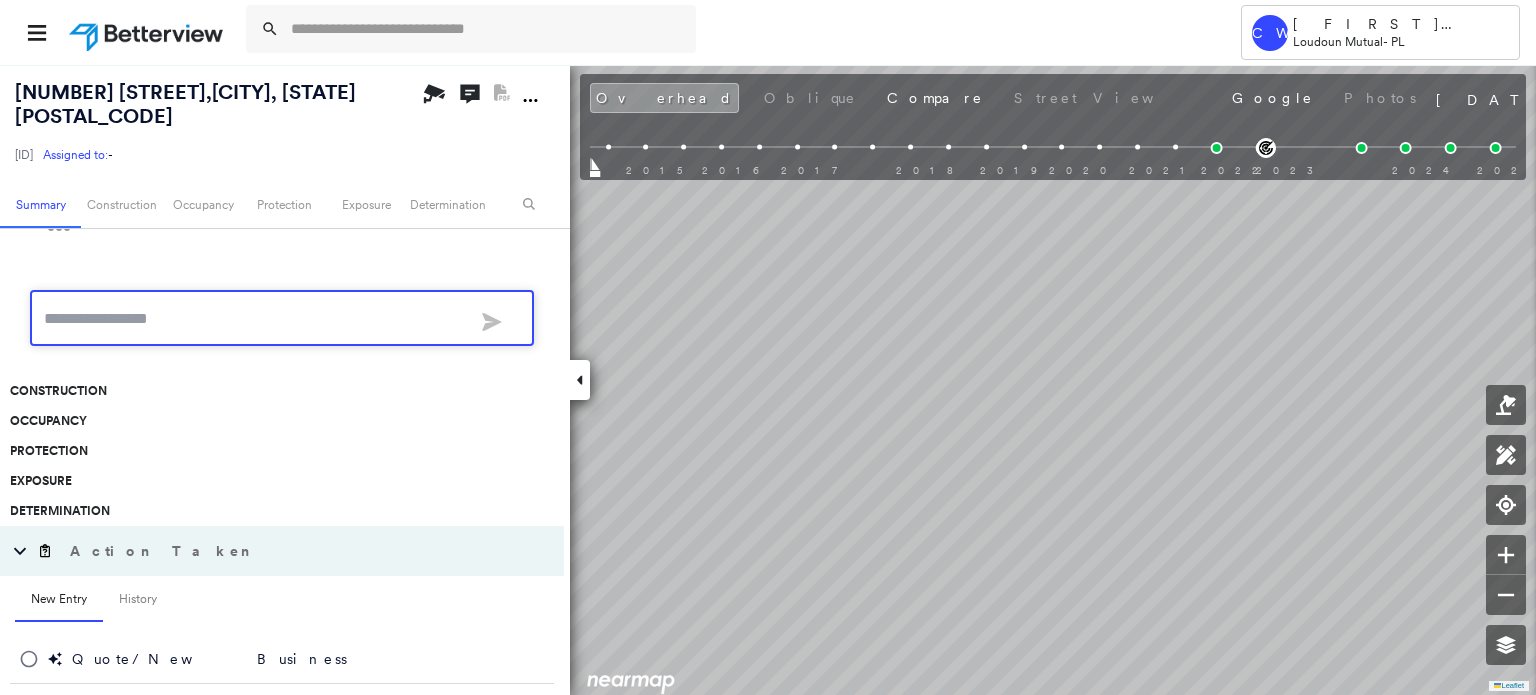 scroll, scrollTop: 538, scrollLeft: 0, axis: vertical 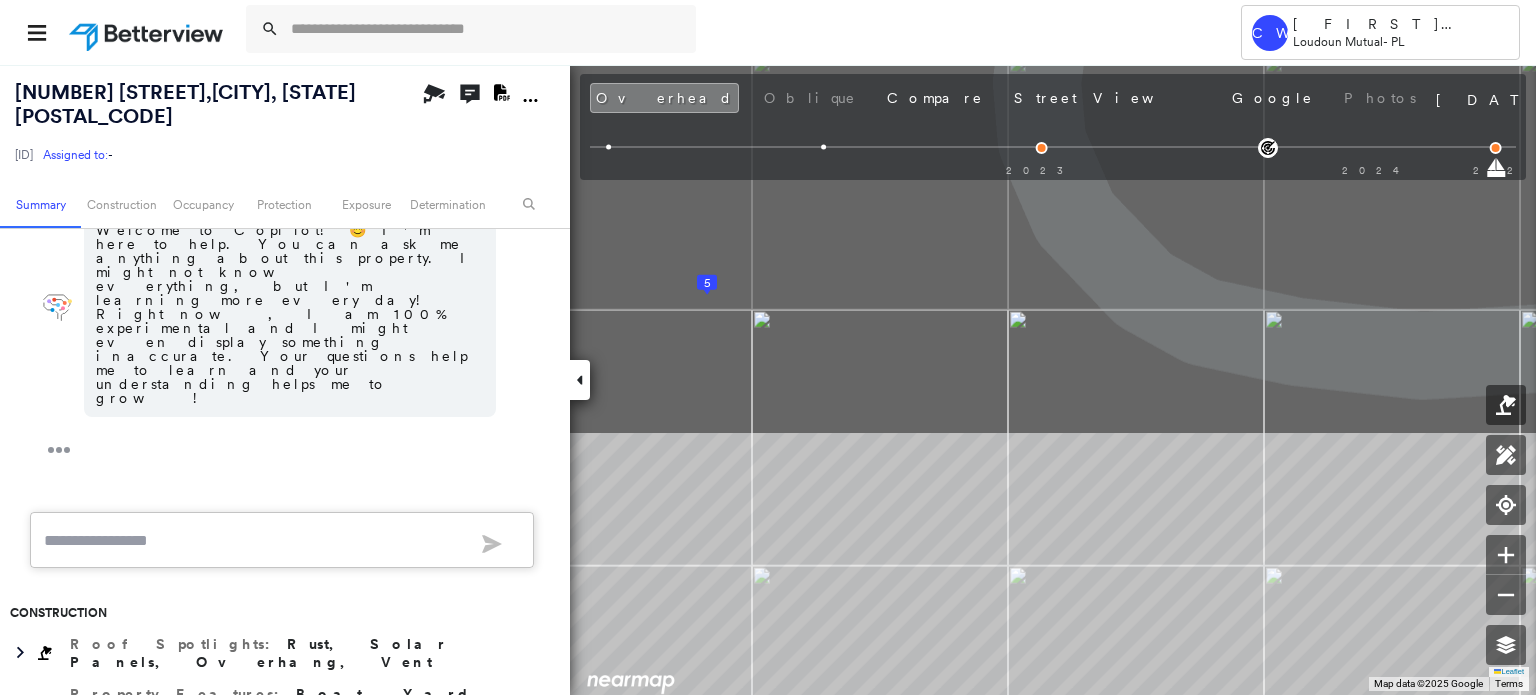 click on "Tower CW [FIRST] [LAST] Loudoun Mutual  -   PL [NUMBER] [STREET] ,  [CITY], [STATE] [POSTAL_CODE] [ID] Assigned to:  - Assigned to:  - [ID] Assigned to:  - Open Comments Download PDF Report Summary Construction Occupancy Protection Exposure Determination Overhead Obliques Not Available ; Street View Roof Spotlight™ Index :  21-100 out of 100 0 100 25 5 50 75 7 4 6 8 9 2 3 1 Building Roof Scores 9 Buildings Policy Information :  [ID] Flags :  7 (4 cleared, 3 uncleared) Copilot Welcome to Copilot! 😊
I'm here to help. You can ask me anything about this property. I might not know everything, but I'm learning more every day!  Right now, I am 100% experimental and I might even display something inaccurate. Your questions help me to learn and your understanding helps me to grow! * ​ Construction Roof Spotlights :  Rust, Solar Panels, Overhang, Vent Property Features :  Boat, Yard Debris, Shipping Container Roof Size & Shape :  9 buildings  Occupancy Place Detail Protection Exposure FEMA Risk Index Flags" at bounding box center [768, 347] 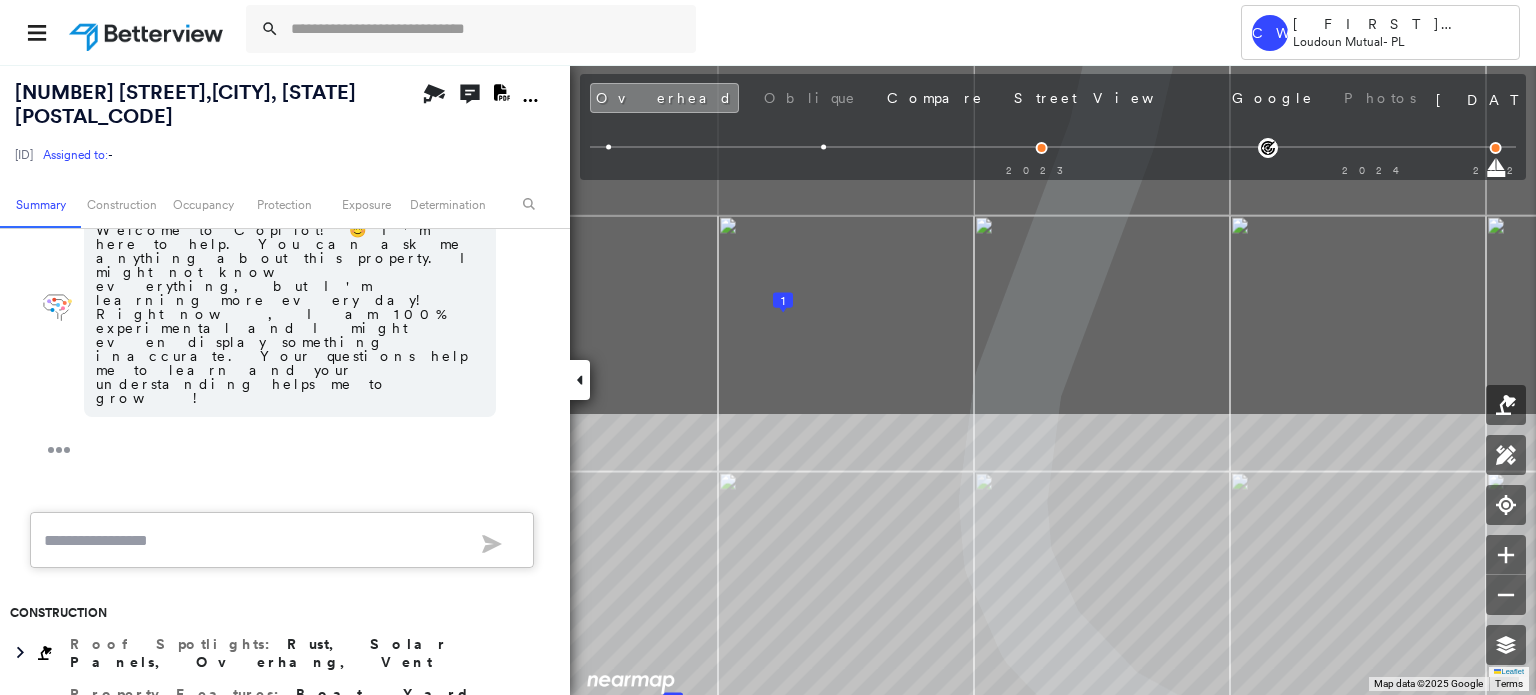 click on "Tower CW [FIRST] [LAST] Loudoun Mutual  -   PL [NUMBER] [STREET] ,  [CITY], [STATE] [POSTAL_CODE] [ID] Assigned to:  - Assigned to:  - [ID] Assigned to:  - Open Comments Download PDF Report Summary Construction Occupancy Protection Exposure Determination Overhead Obliques Not Available ; Street View Roof Spotlight™ Index :  21-100 out of 100 0 100 25 5 50 75 7 4 6 8 9 2 3 1 Building Roof Scores 9 Buildings Policy Information :  [ID] Flags :  7 (4 cleared, 3 uncleared) Copilot Welcome to Copilot! 😊
I'm here to help. You can ask me anything about this property. I might not know everything, but I'm learning more every day!  Right now, I am 100% experimental and I might even display something inaccurate. Your questions help me to learn and your understanding helps me to grow! * ​ Construction Roof Spotlights :  Rust, Solar Panels, Overhang, Vent Property Features :  Boat, Yard Debris, Shipping Container Roof Size & Shape :  9 buildings  Occupancy Place Detail Protection Exposure FEMA Risk Index Flags" at bounding box center (768, 347) 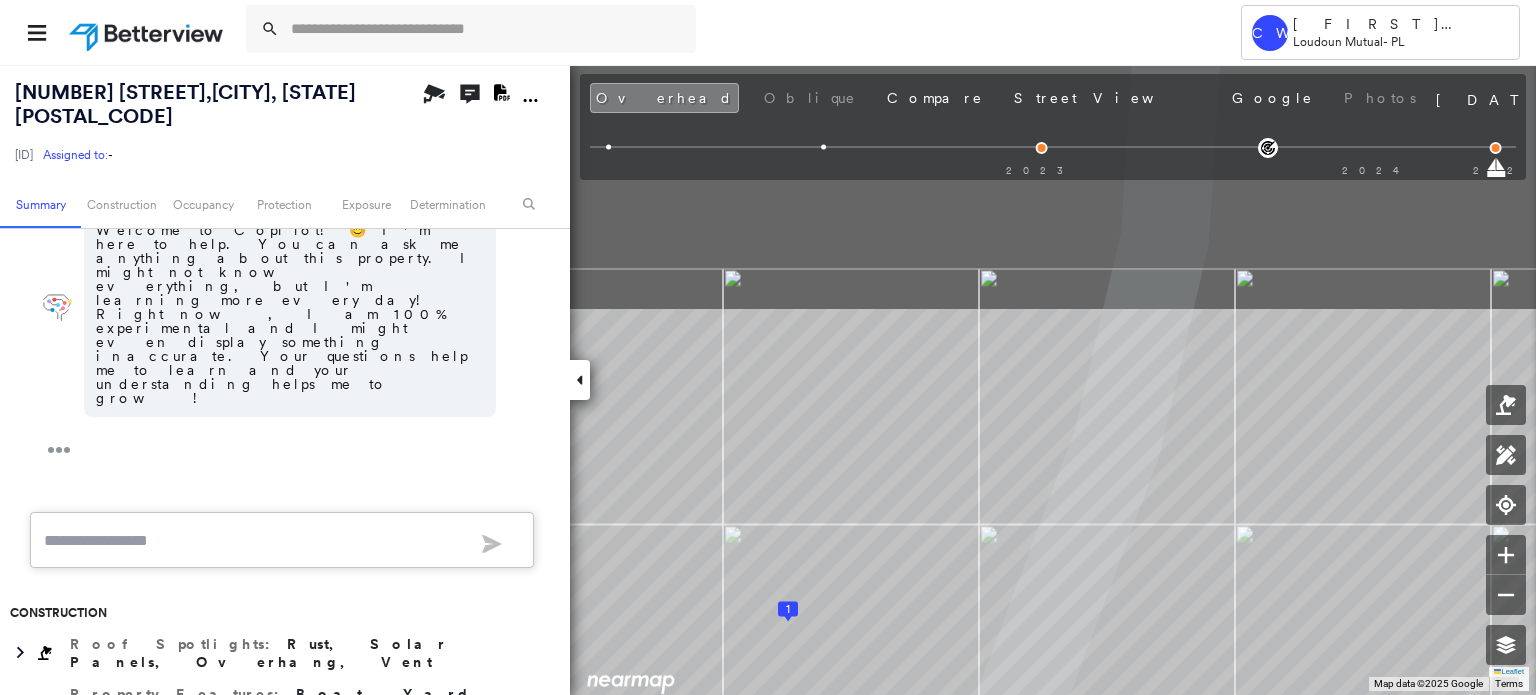 click on "Tower CW [FIRST] [LAST] Loudoun Mutual  -   PL [NUMBER] [STREET] ,  [CITY], [STATE] [POSTAL_CODE] [ID] Assigned to:  - Assigned to:  - [ID] Assigned to:  - Open Comments Download PDF Report Summary Construction Occupancy Protection Exposure Determination Overhead Obliques Not Available ; Street View Roof Spotlight™ Index :  21-100 out of 100 0 100 25 5 50 75 7 4 6 8 9 2 3 1 Building Roof Scores 9 Buildings Policy Information :  [ID] Flags :  7 (4 cleared, 3 uncleared) Copilot Welcome to Copilot! 😊
I'm here to help. You can ask me anything about this property. I might not know everything, but I'm learning more every day!  Right now, I am 100% experimental and I might even display something inaccurate. Your questions help me to learn and your understanding helps me to grow! * ​ Construction Roof Spotlights :  Rust, Solar Panels, Overhang, Vent Property Features :  Boat, Yard Debris, Shipping Container Roof Size & Shape :  9 buildings  Occupancy Place Detail Protection Exposure FEMA Risk Index Flags" at bounding box center (768, 347) 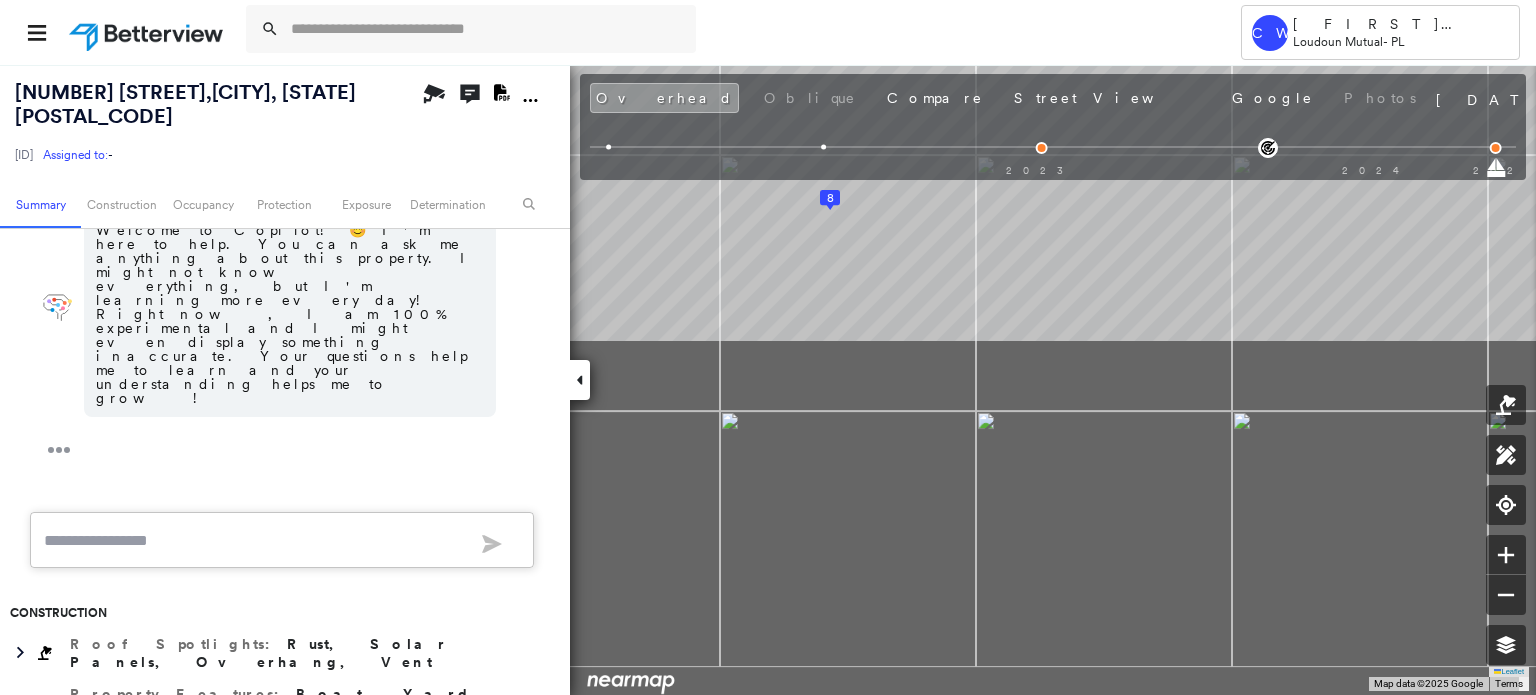 click on "Tower CW [FIRST] [LAST] Loudoun Mutual  -   PL [NUMBER] [STREET] ,  [CITY], [STATE] [POSTAL_CODE] [ID] Assigned to:  - Assigned to:  - [ID] Assigned to:  - Open Comments Download PDF Report Summary Construction Occupancy Protection Exposure Determination Overhead Obliques Not Available ; Street View Roof Spotlight™ Index :  21-100 out of 100 0 100 25 5 50 75 7 4 6 8 9 2 3 1 Building Roof Scores 9 Buildings Policy Information :  [ID] Flags :  7 (4 cleared, 3 uncleared) Copilot Welcome to Copilot! 😊
I'm here to help. You can ask me anything about this property. I might not know everything, but I'm learning more every day!  Right now, I am 100% experimental and I might even display something inaccurate. Your questions help me to learn and your understanding helps me to grow! * ​ Construction Roof Spotlights :  Rust, Solar Panels, Overhang, Vent Property Features :  Boat, Yard Debris, Shipping Container Roof Size & Shape :  9 buildings  Occupancy Place Detail Protection Exposure FEMA Risk Index Additional Perils Determination Flags :  DEBR Debris Low" at bounding box center [768, 379] 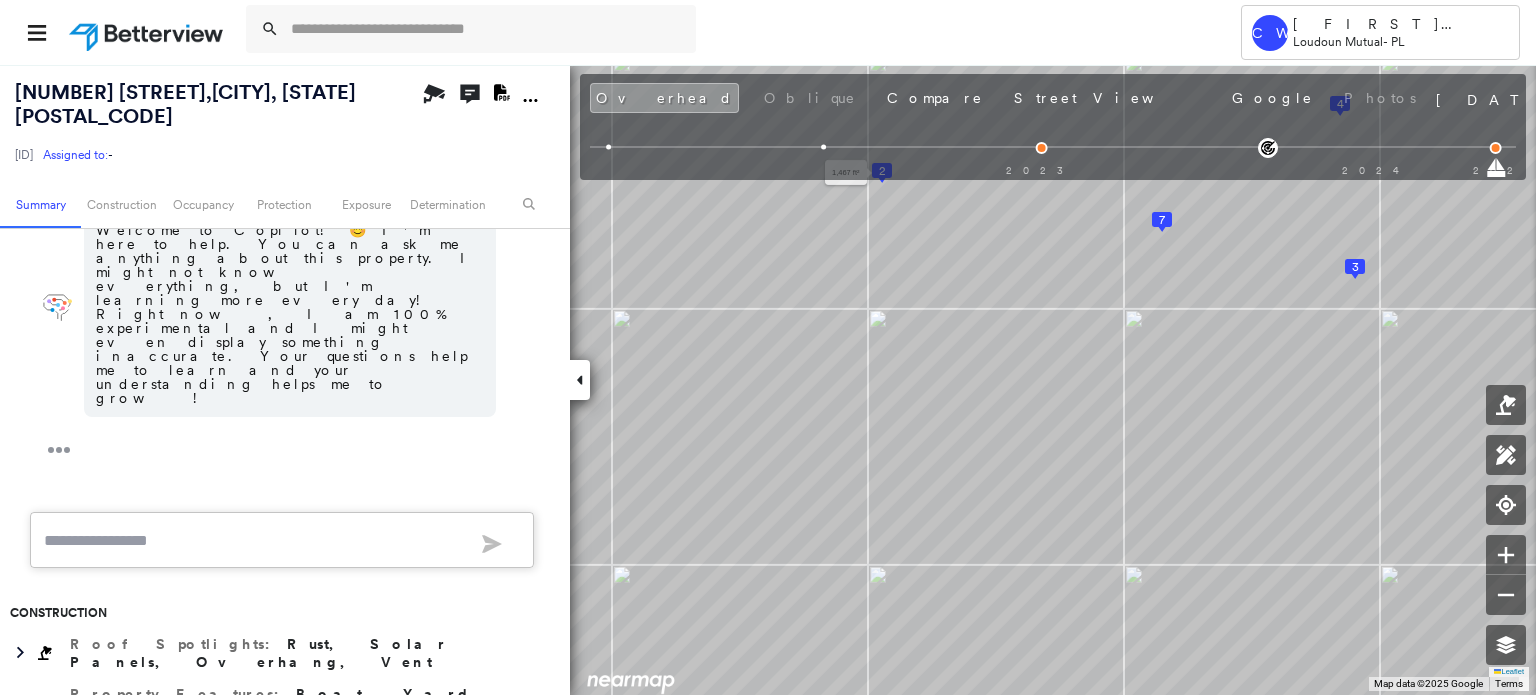click at bounding box center [580, 380] 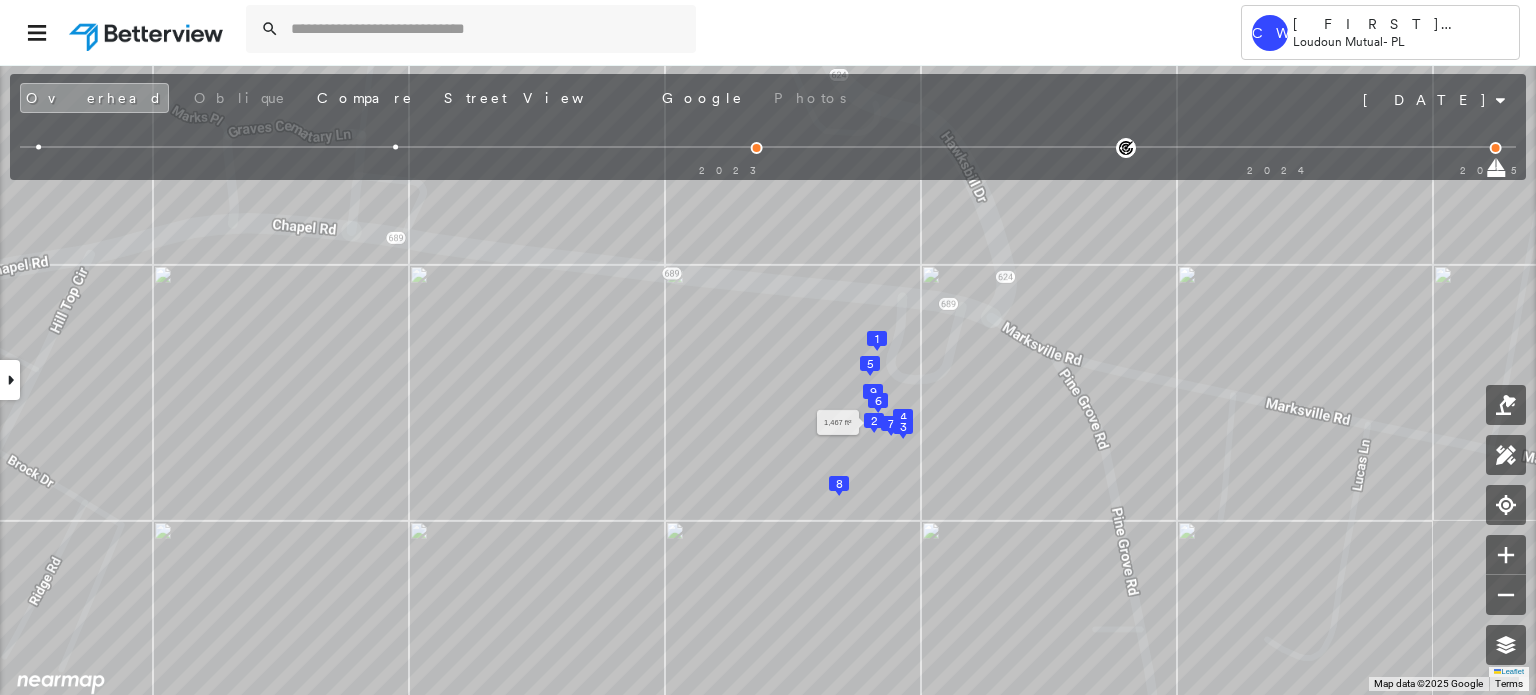 click at bounding box center (10, 380) 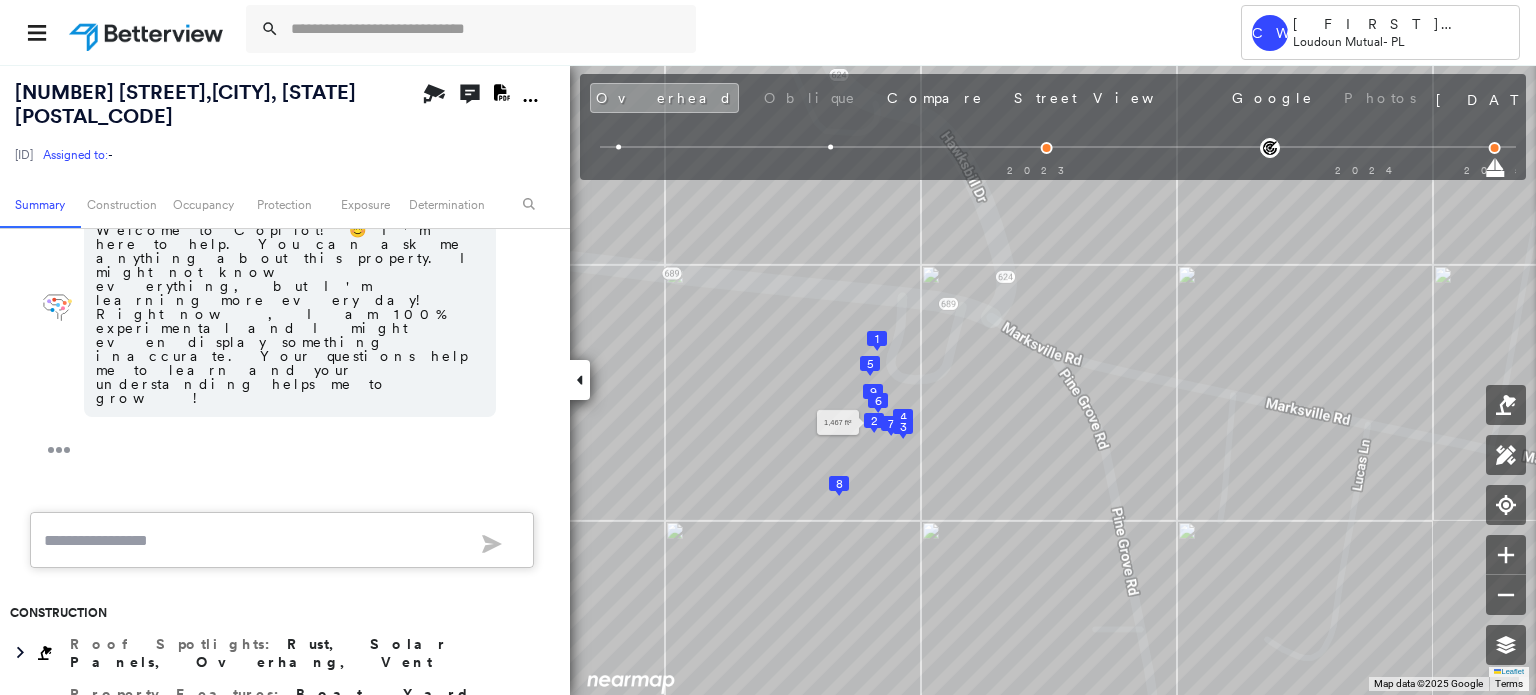 click on "Download PDF Report" 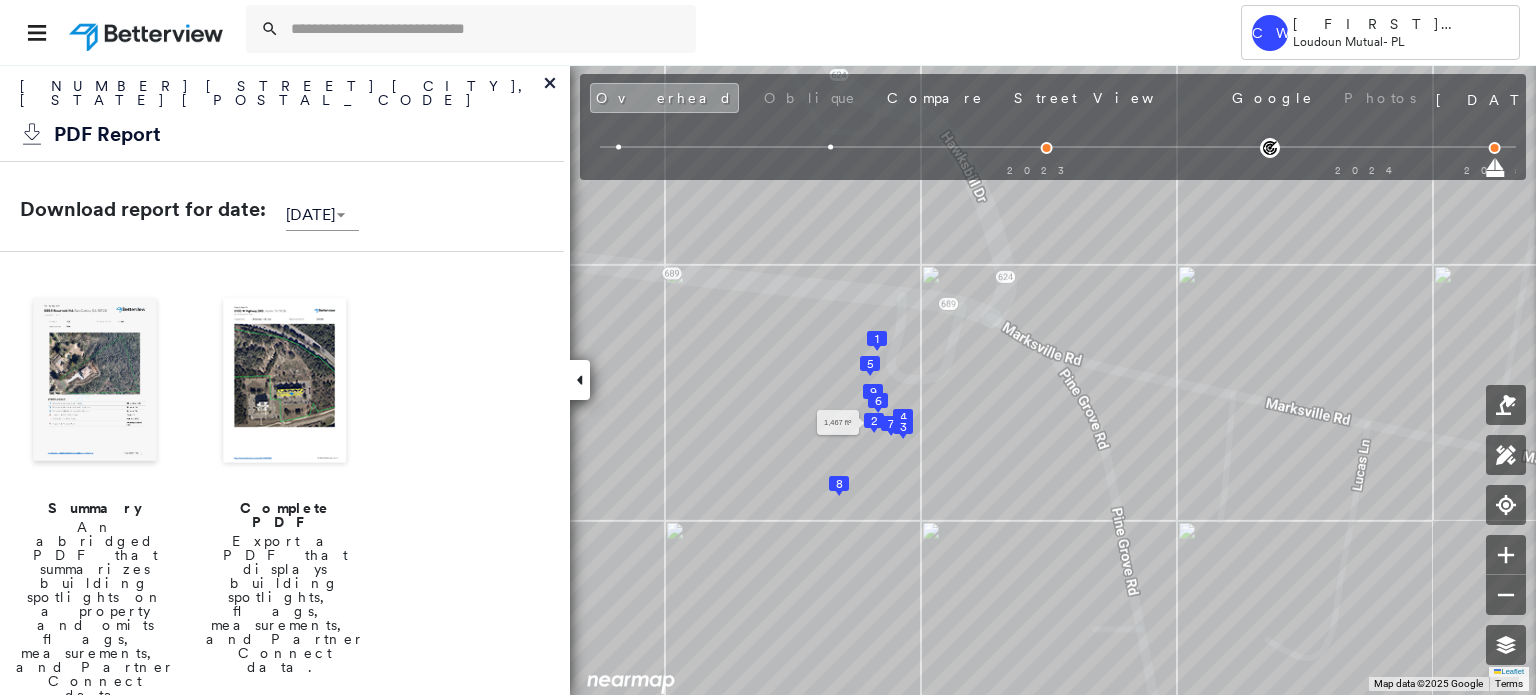 click at bounding box center [285, 382] 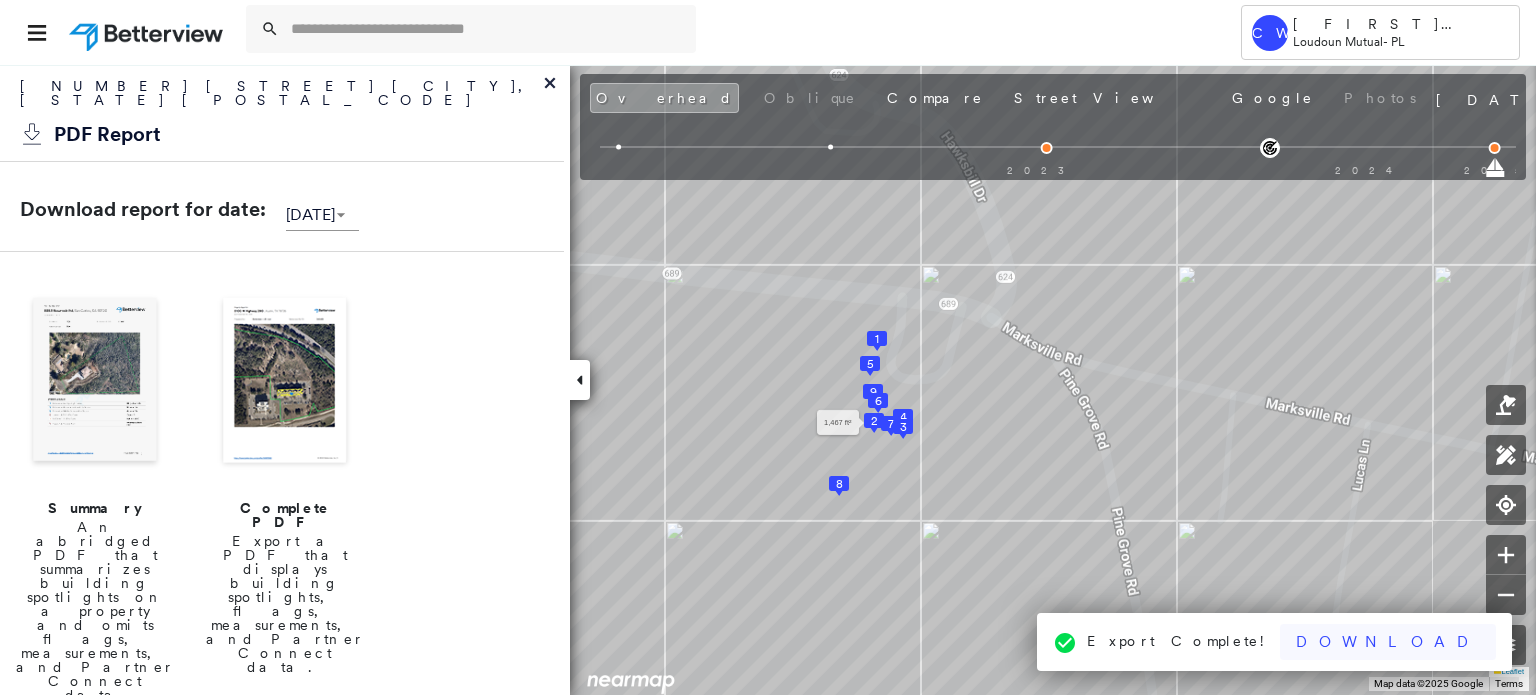 click on "Download" at bounding box center (1388, 642) 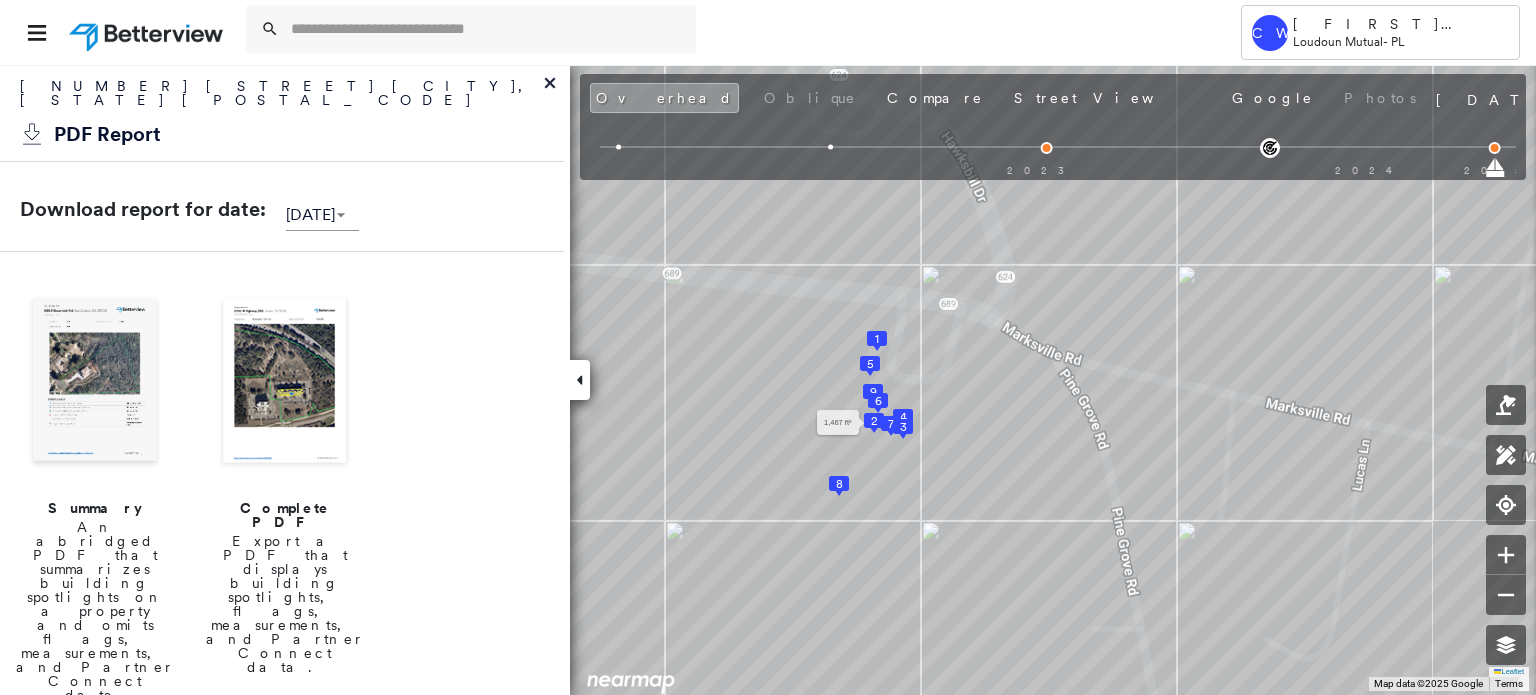 click at bounding box center [95, 382] 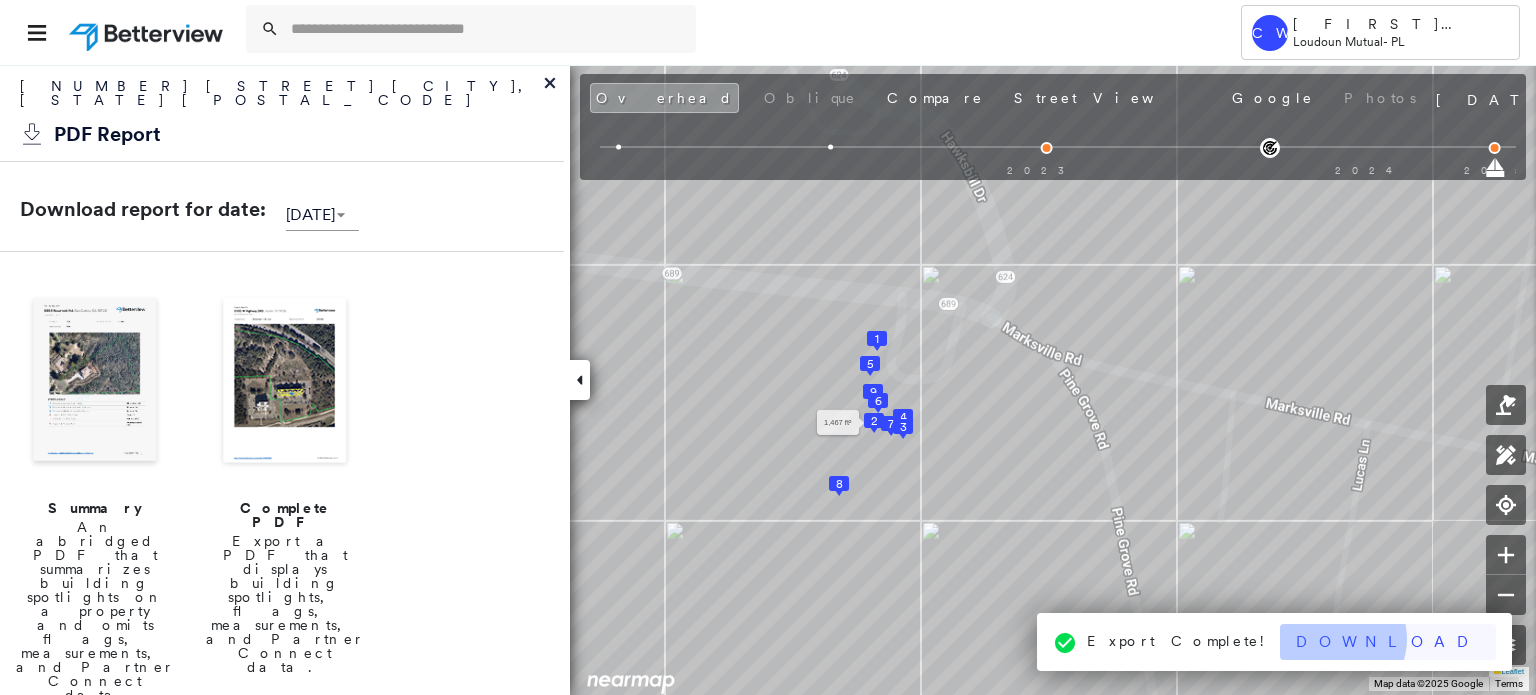 click on "Download" at bounding box center [1388, 642] 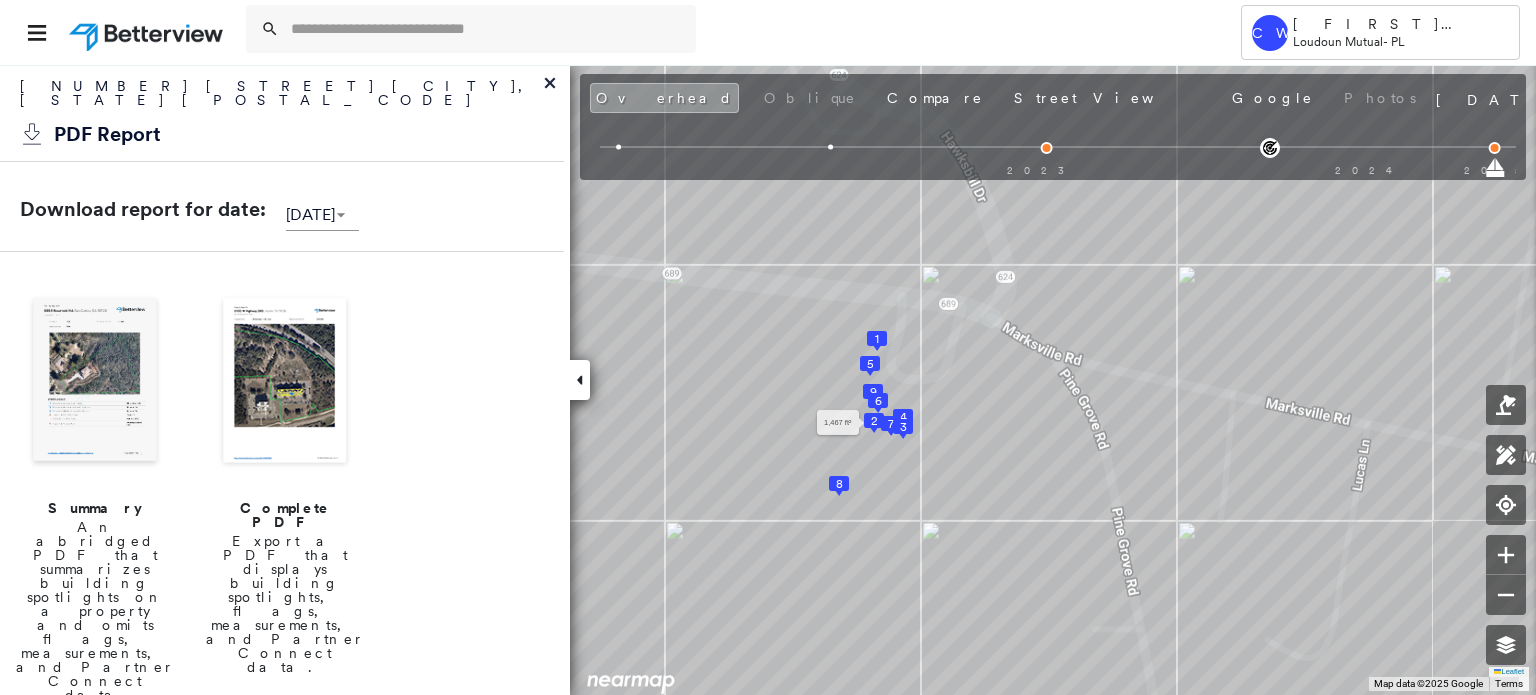 click at bounding box center [580, 380] 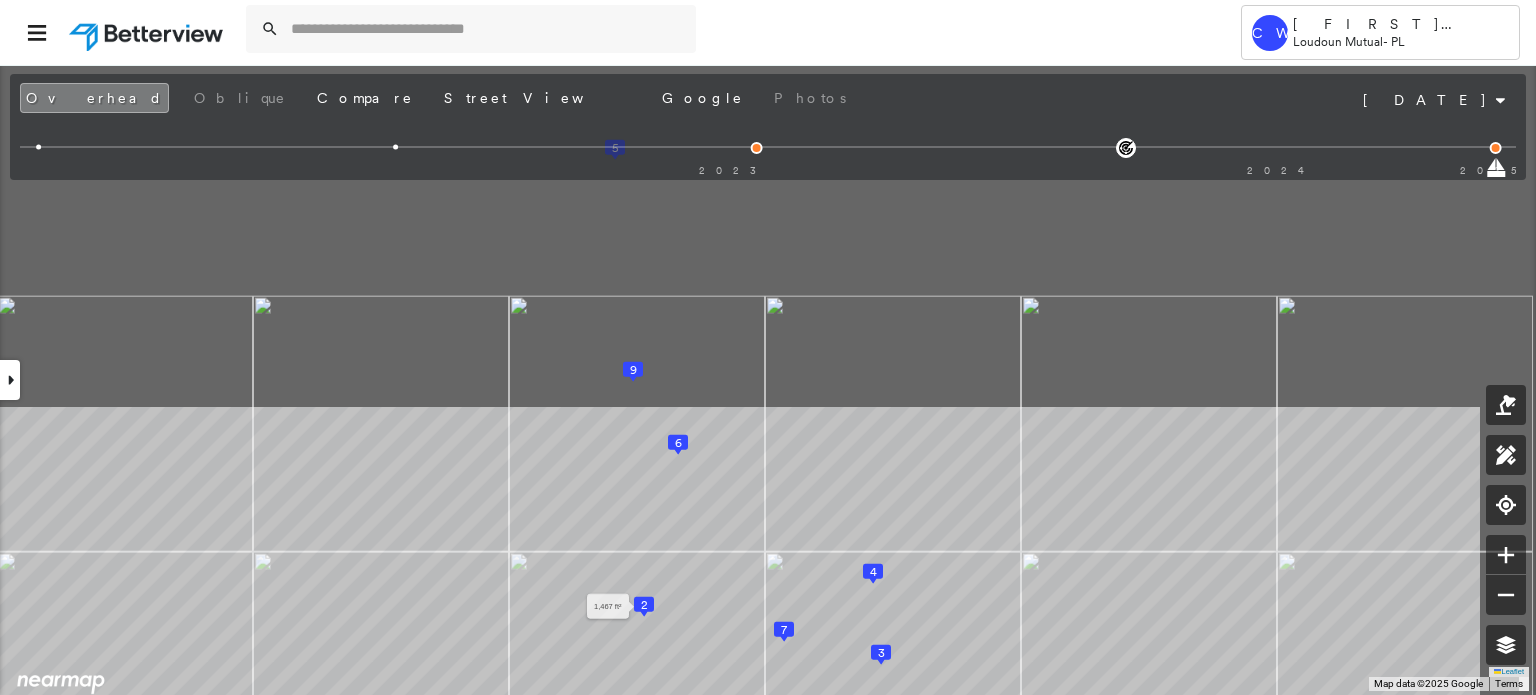 click on "Tower CW [FIRST] [LAST] Loudoun Mutual  -   PL [NUMBER] [STREET] ,  [CITY], [STATE] [POSTAL_CODE] [ID] Assigned to:  - Assigned to:  - [ID] Assigned to:  - Open Comments Download PDF Report Summary Construction Occupancy Protection Exposure Determination Overhead Obliques Not Available ; Street View Roof Spotlight™ Index :  21-100 out of 100 0 100 25 5 50 75 7 4 6 8 9 2 3 1 Building Roof Scores 9 Buildings Policy Information :  [ID] Flags :  7 (4 cleared, 3 uncleared) Copilot Welcome to Copilot! 😊
I'm here to help. You can ask me anything about this property. I might not know everything, but I'm learning more every day!  Right now, I am 100% experimental and I might even display something inaccurate. Your questions help me to learn and your understanding helps me to grow! * ​ Construction Roof Spotlights :  Rust, Solar Panels, Overhang, Vent Property Features :  Boat, Yard Debris, Shipping Container Roof Size & Shape :  9 buildings  Occupancy Place Detail Protection Exposure FEMA Risk Index Flags" at bounding box center (768, 347) 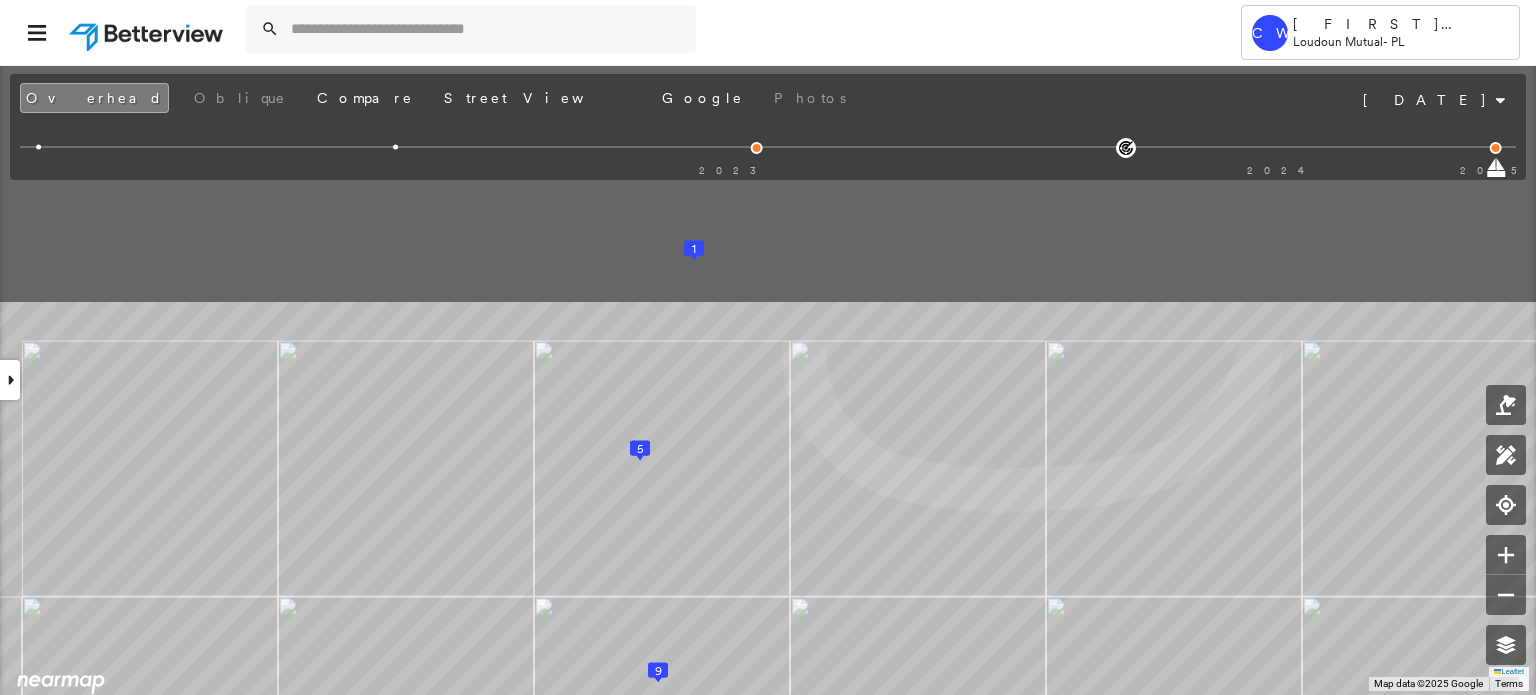click on "Tower CW [FIRST] [LAST] Loudoun Mutual  -   PL [NUMBER] [STREET] ,  [CITY], [STATE] [POSTAL_CODE] [ID] Assigned to:  - Assigned to:  - [ID] Assigned to:  - Open Comments Download PDF Report Summary Construction Occupancy Protection Exposure Determination Overhead Obliques Not Available ; Street View Roof Spotlight™ Index :  21-100 out of 100 0 100 25 5 50 75 7 4 6 8 9 2 3 1 Building Roof Scores 9 Buildings Policy Information :  [ID] Flags :  7 (4 cleared, 3 uncleared) Copilot Welcome to Copilot! 😊
I'm here to help. You can ask me anything about this property. I might not know everything, but I'm learning more every day!  Right now, I am 100% experimental and I might even display something inaccurate. Your questions help me to learn and your understanding helps me to grow! * ​ Construction Roof Spotlights :  Rust, Solar Panels, Overhang, Vent Property Features :  Boat, Yard Debris, Shipping Container Roof Size & Shape :  9 buildings  Occupancy Place Detail Protection Exposure FEMA Risk Index Flags" at bounding box center (768, 347) 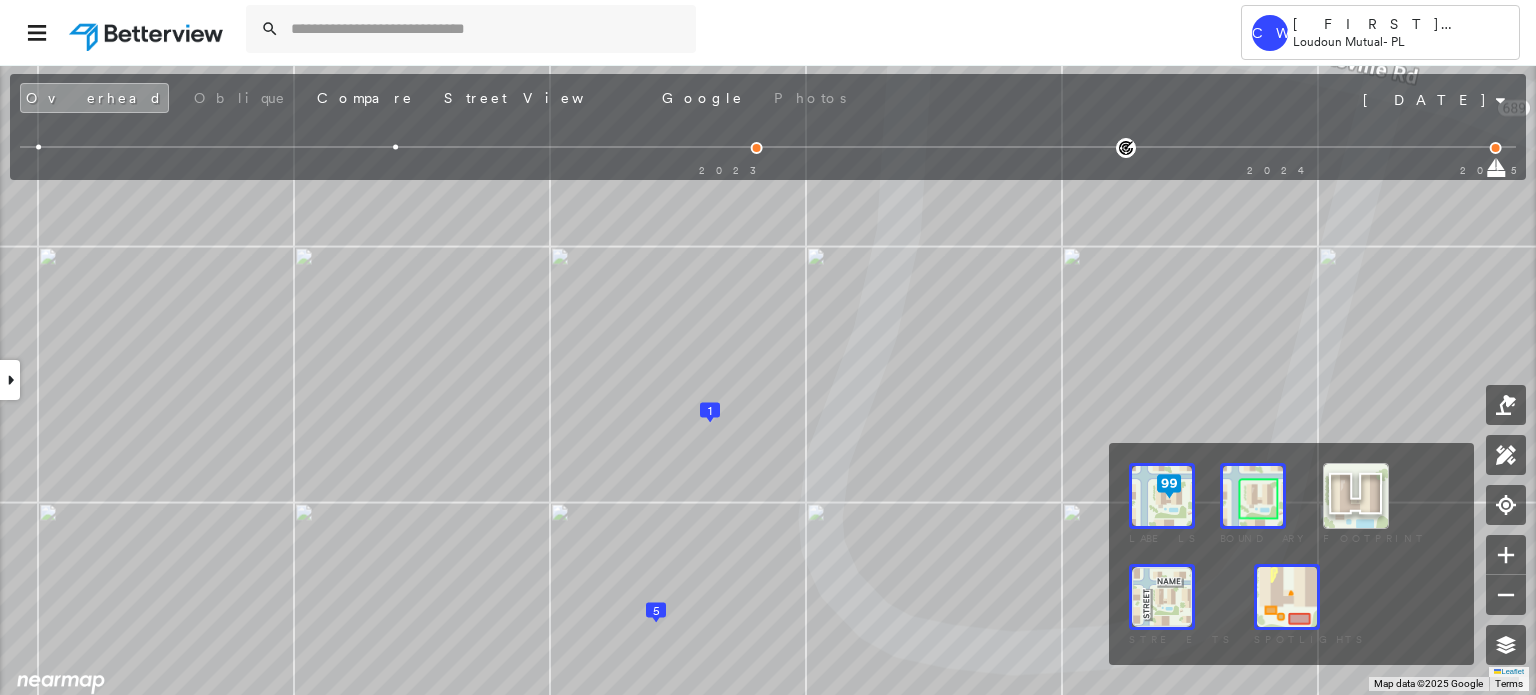 drag, startPoint x: 1509, startPoint y: 648, endPoint x: 1461, endPoint y: 639, distance: 48.83646 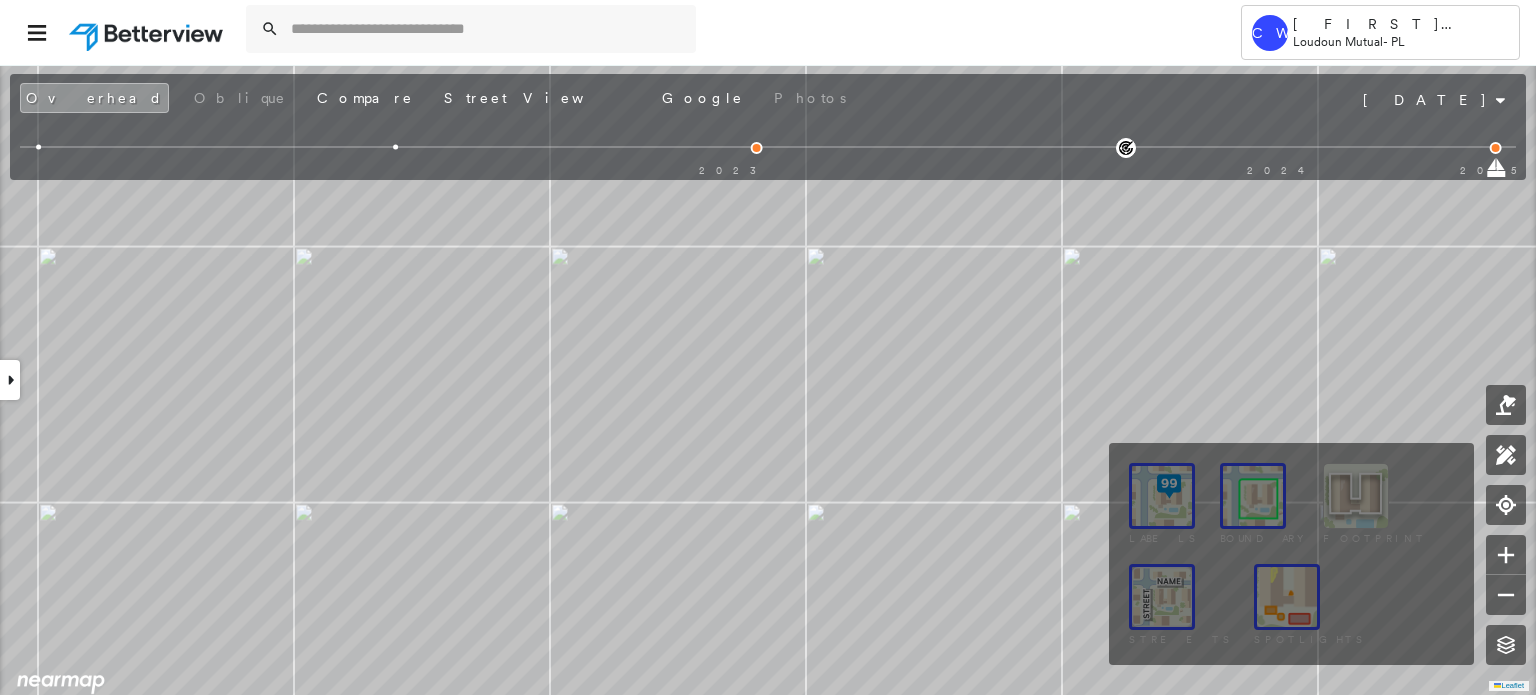 click at bounding box center [1287, 597] 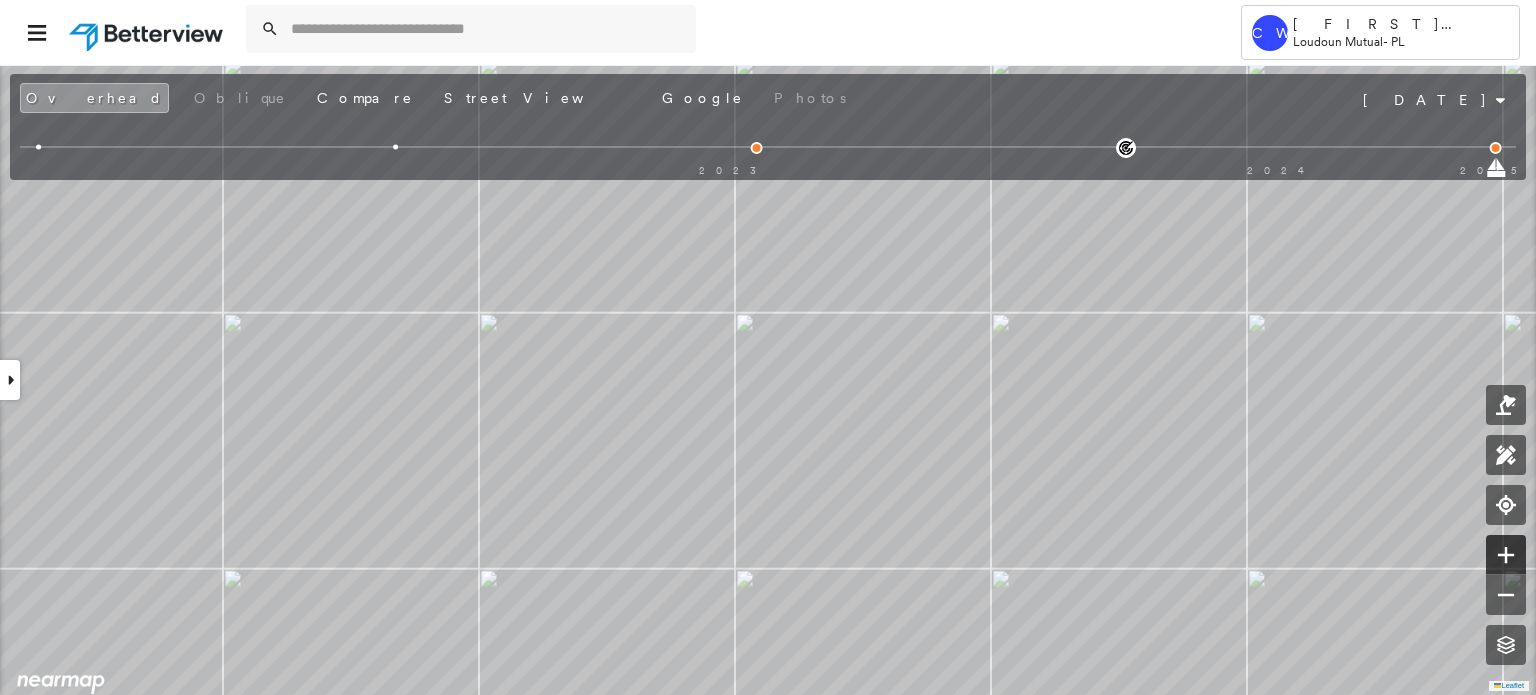 click 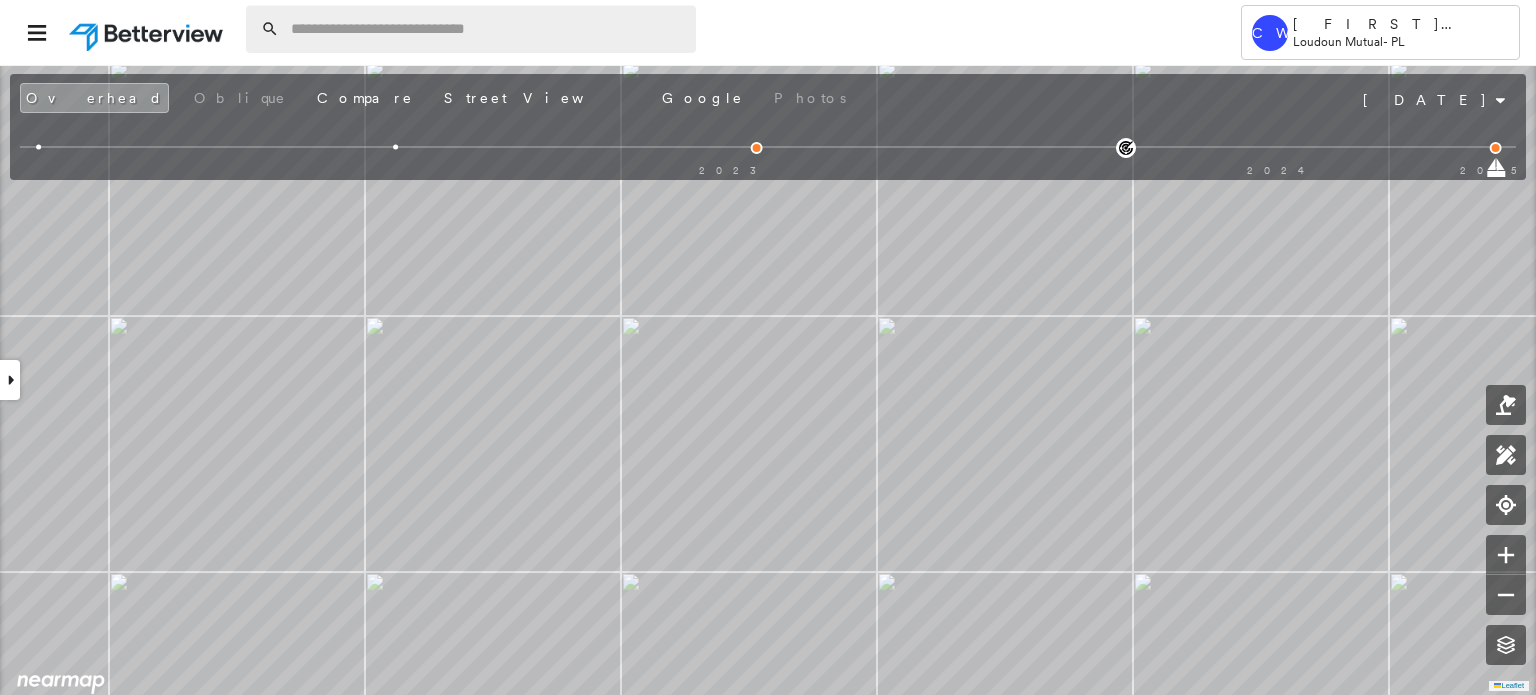 click at bounding box center [487, 29] 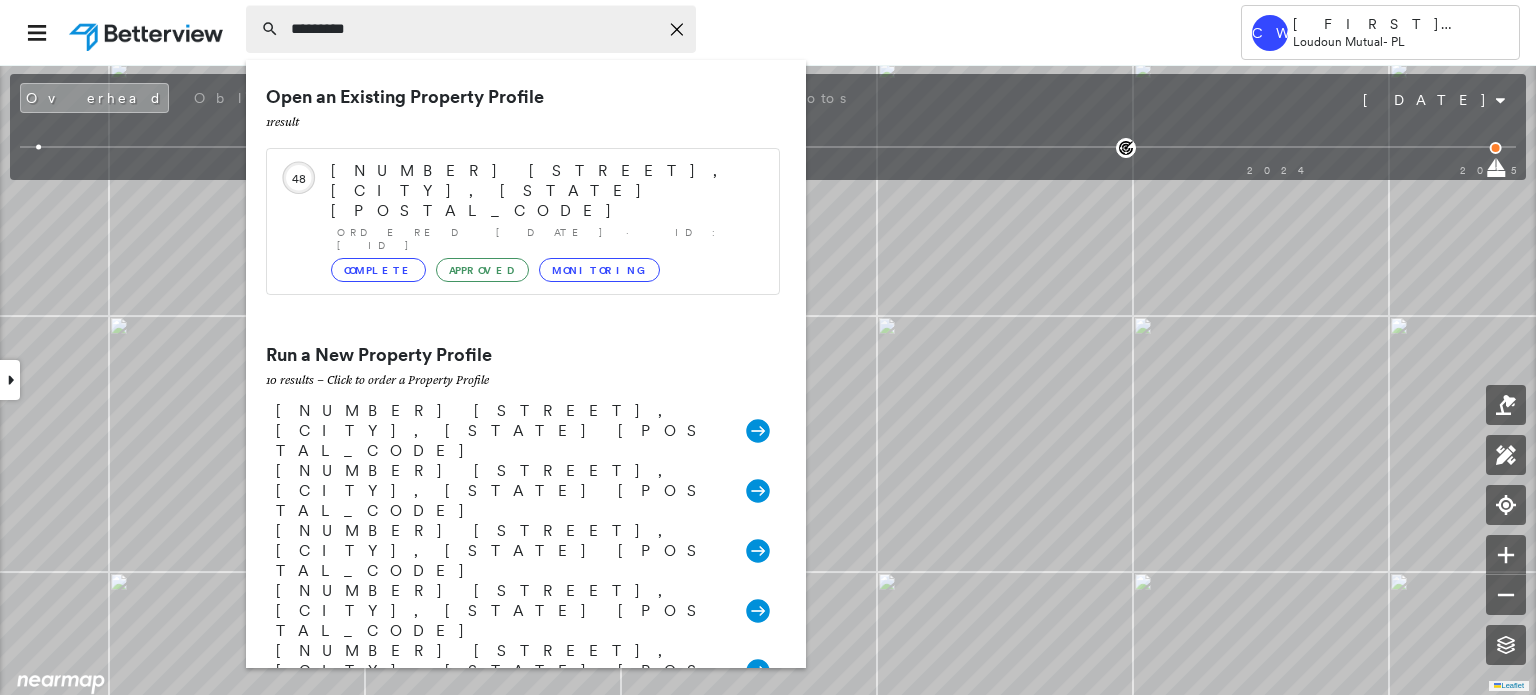 click on "********" at bounding box center (474, 29) 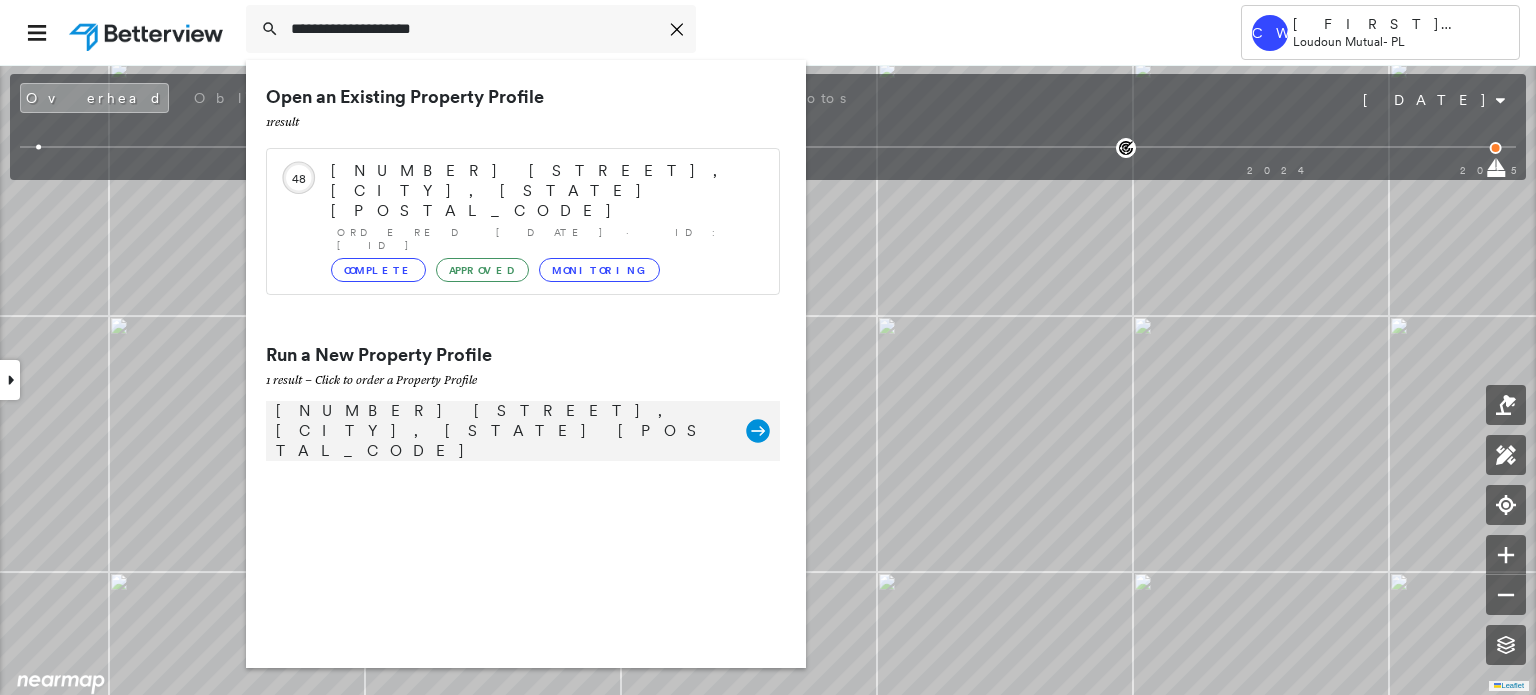 type on "**********" 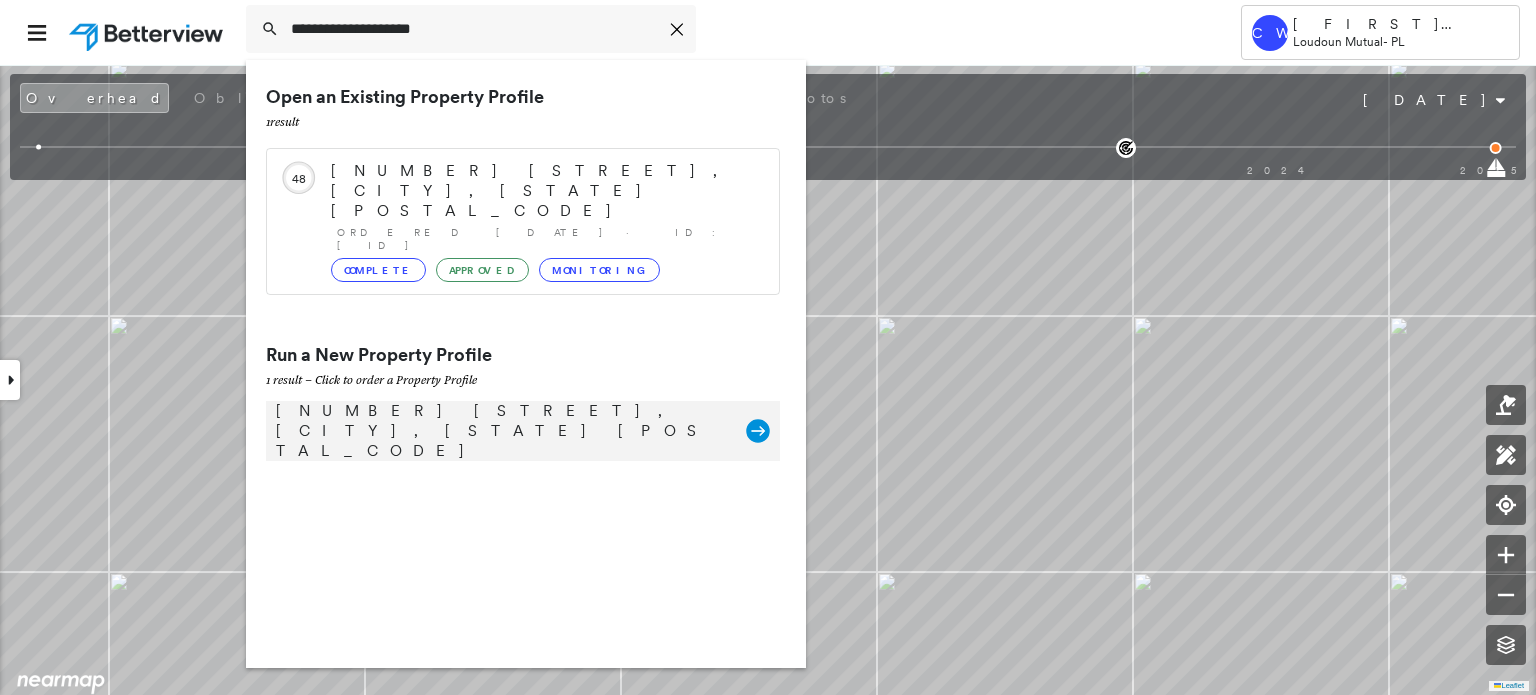 click on "[NUMBER] [STREET], [CITY], [STATE] [POSTAL_CODE]" at bounding box center (501, 431) 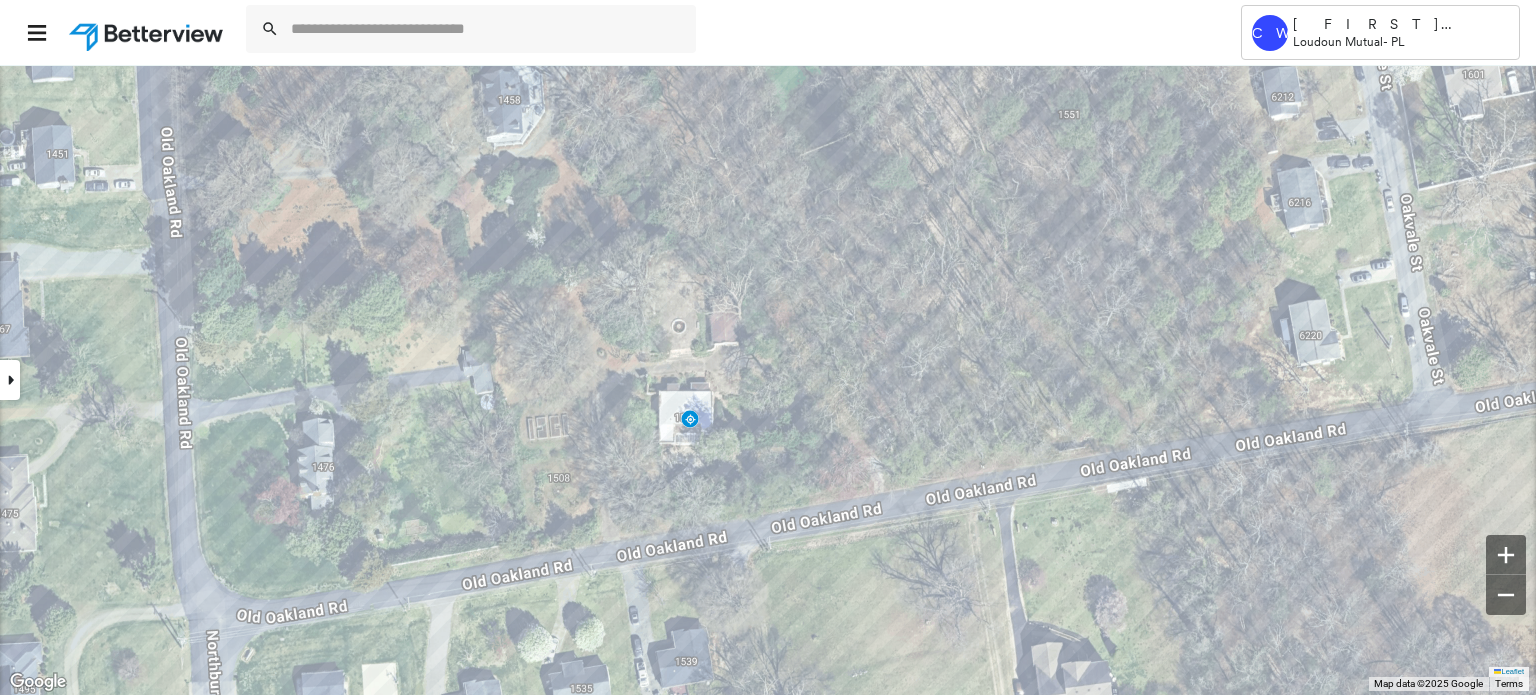 click 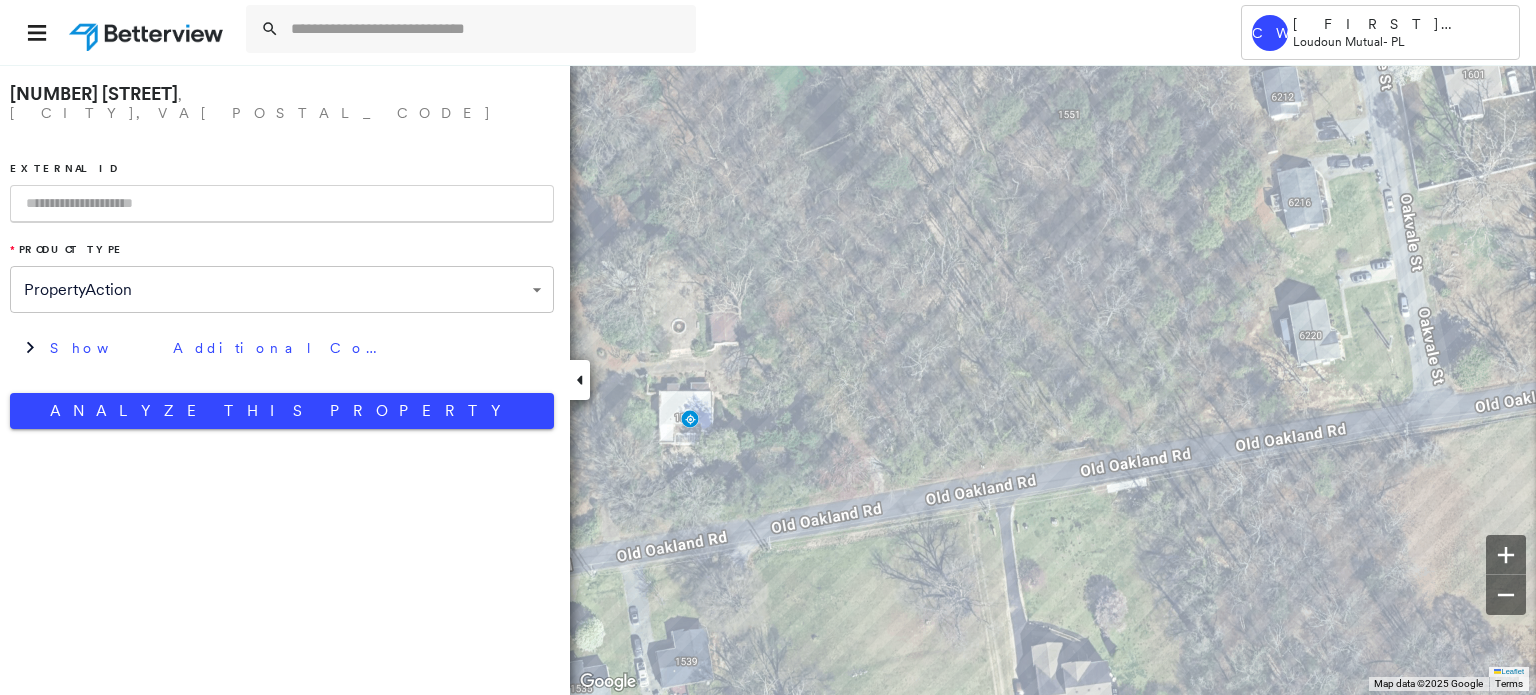click at bounding box center [282, 204] 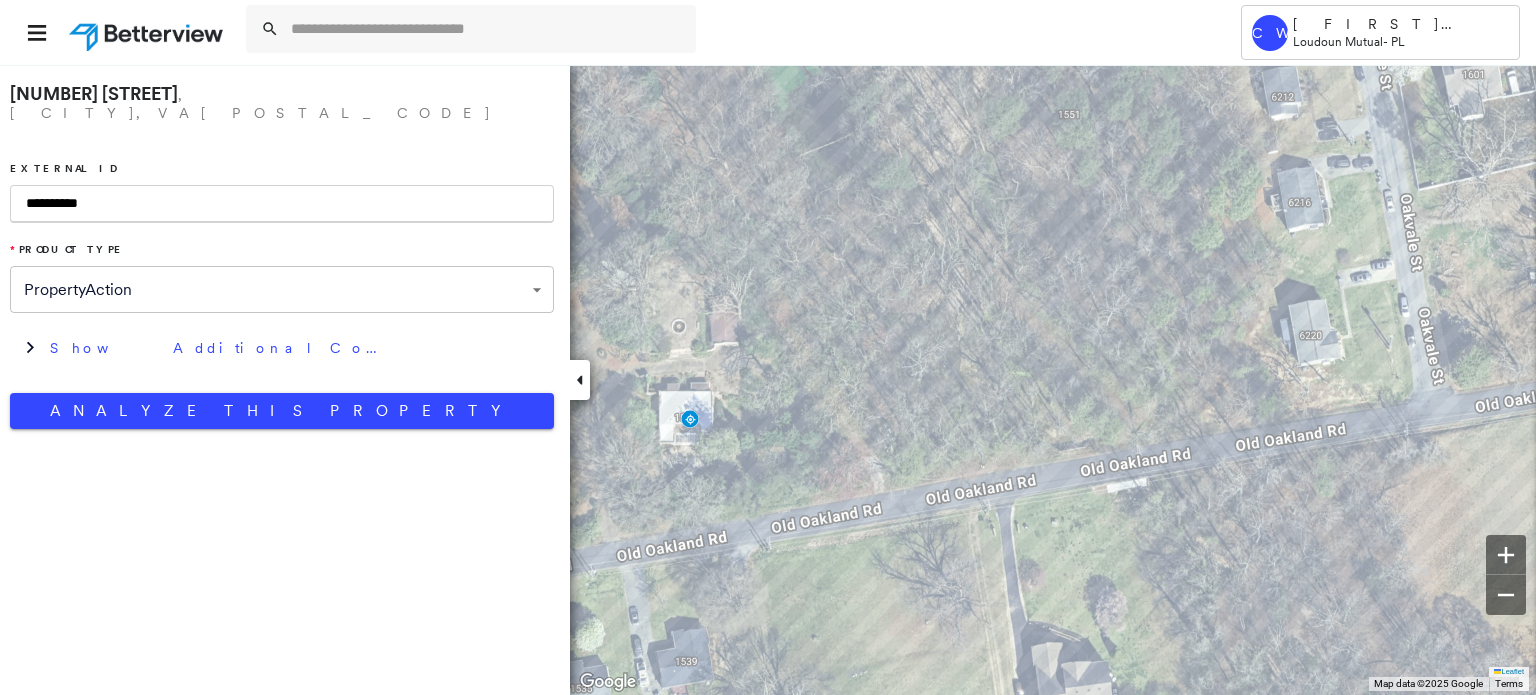 type on "**********" 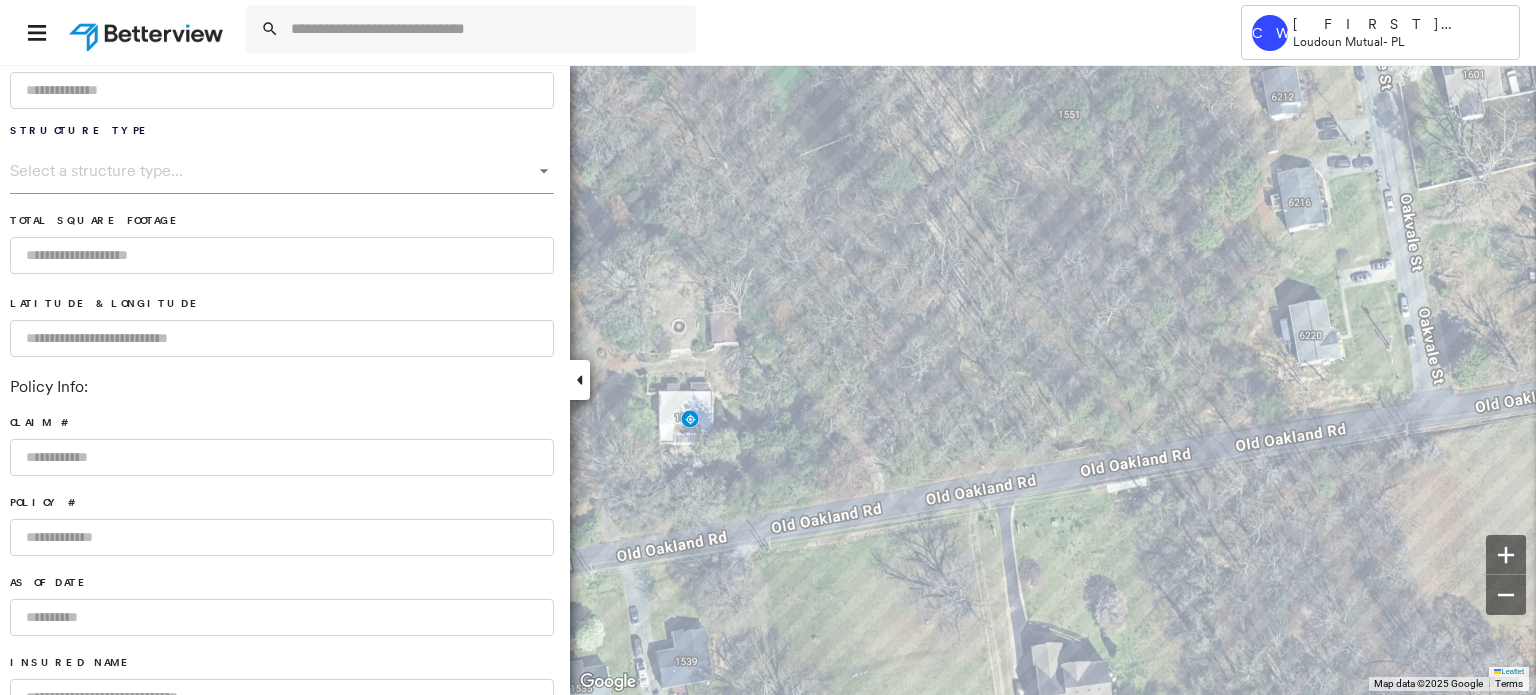 scroll, scrollTop: 700, scrollLeft: 0, axis: vertical 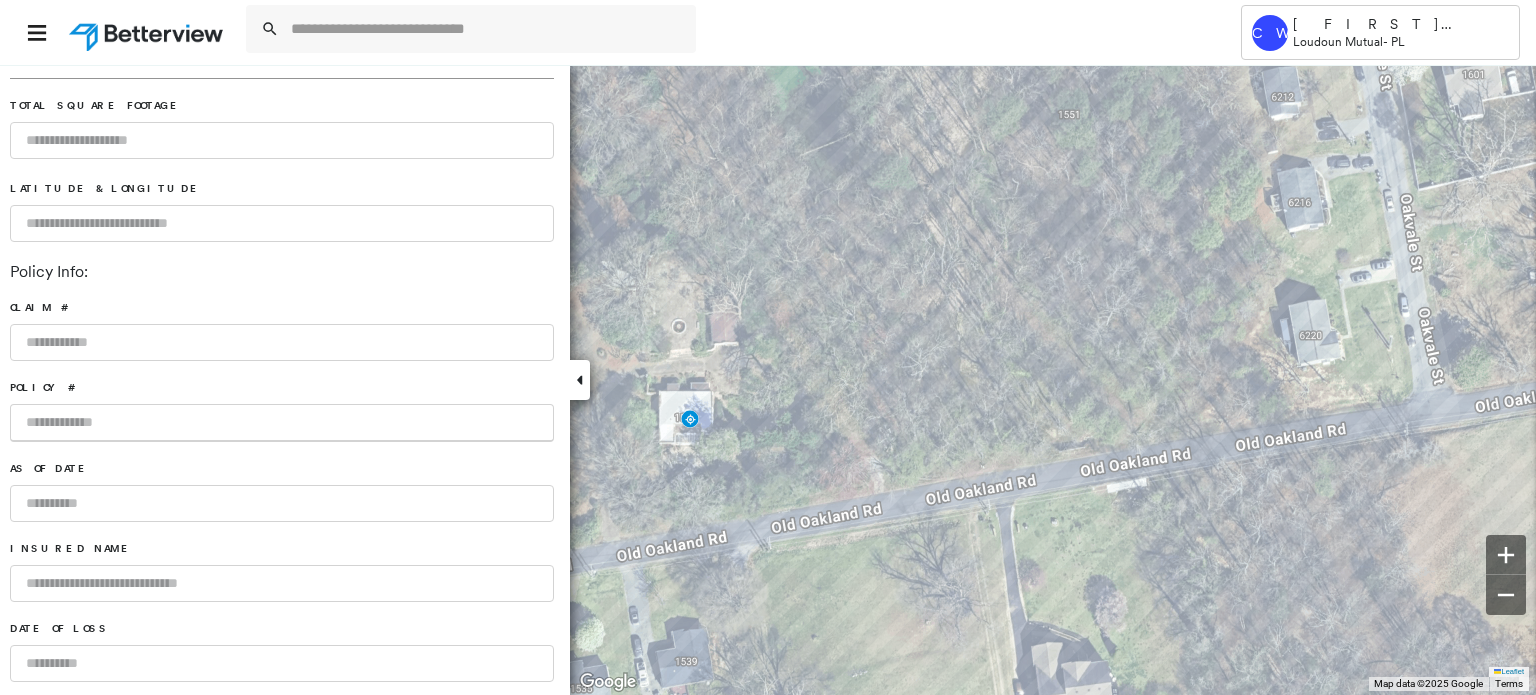 click at bounding box center [282, 423] 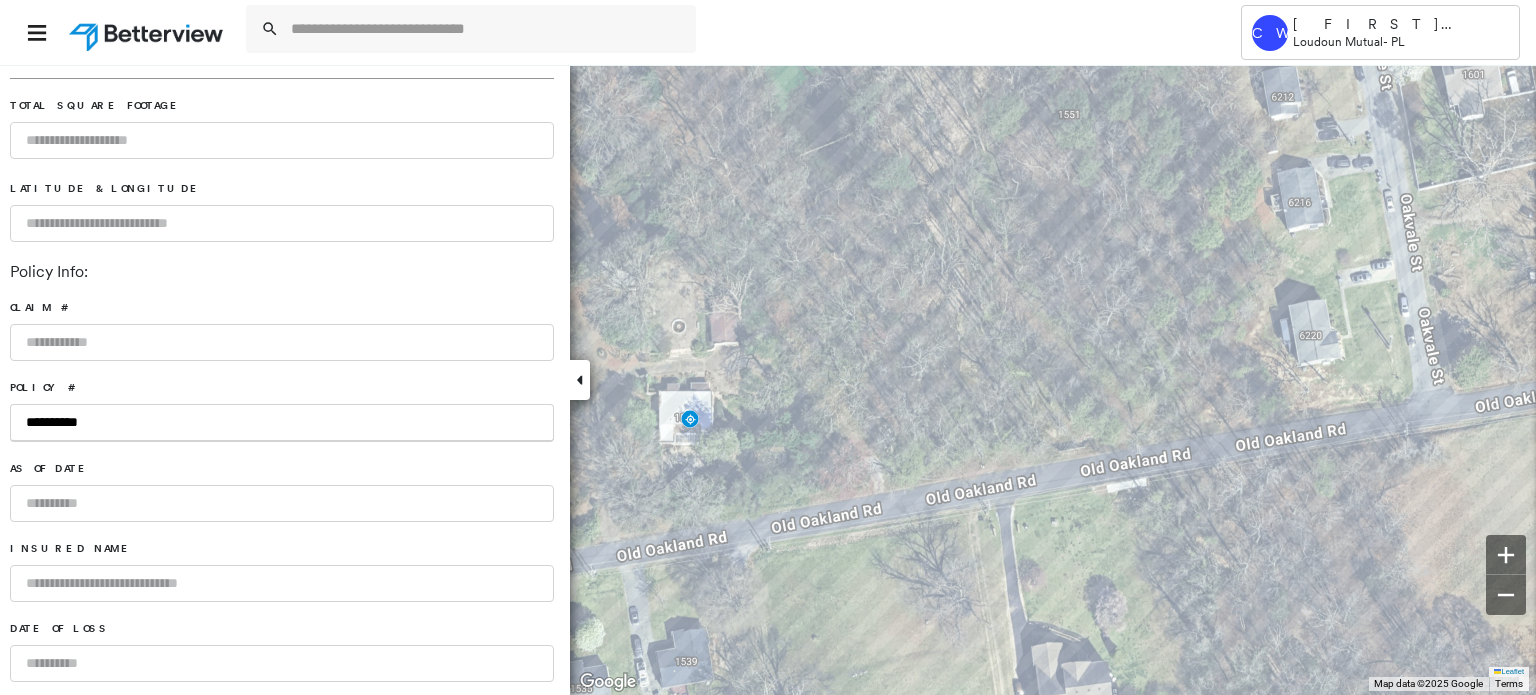 type on "**********" 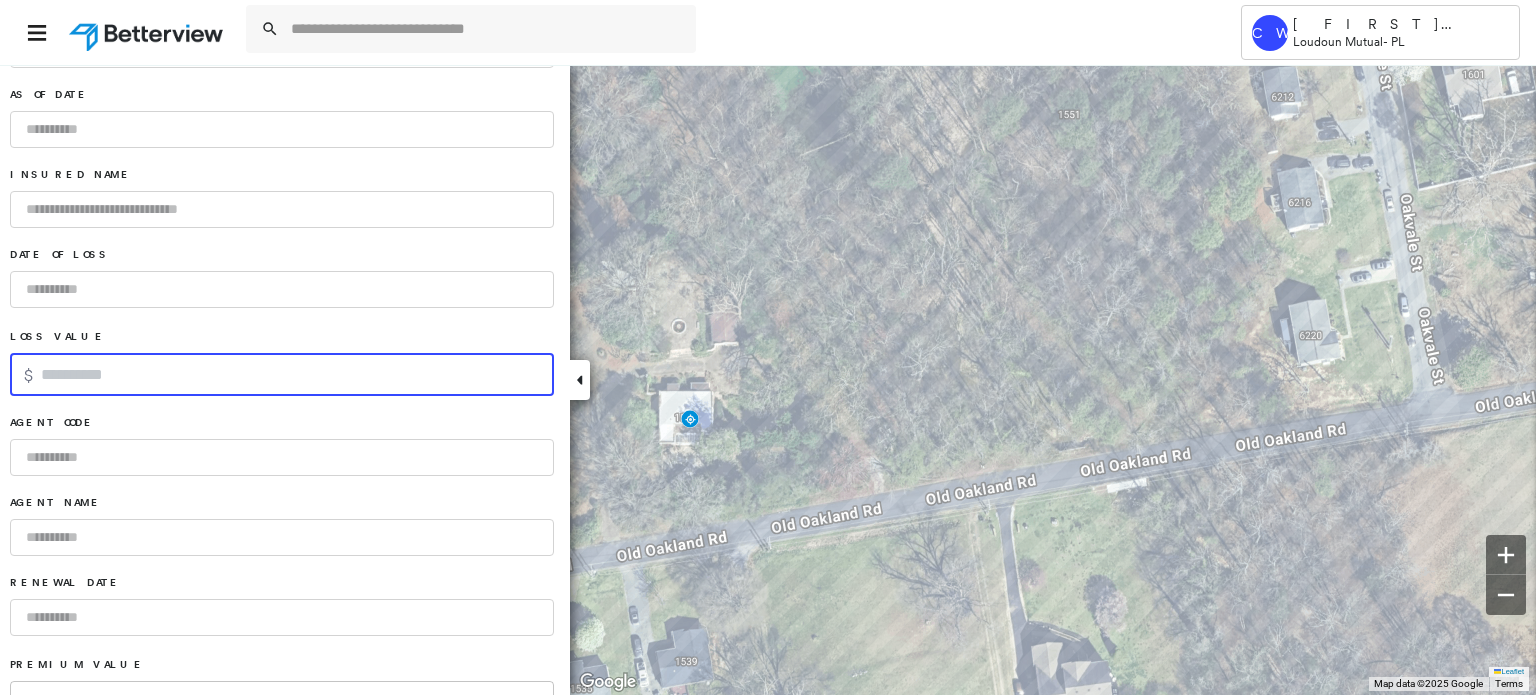 scroll, scrollTop: 1074, scrollLeft: 0, axis: vertical 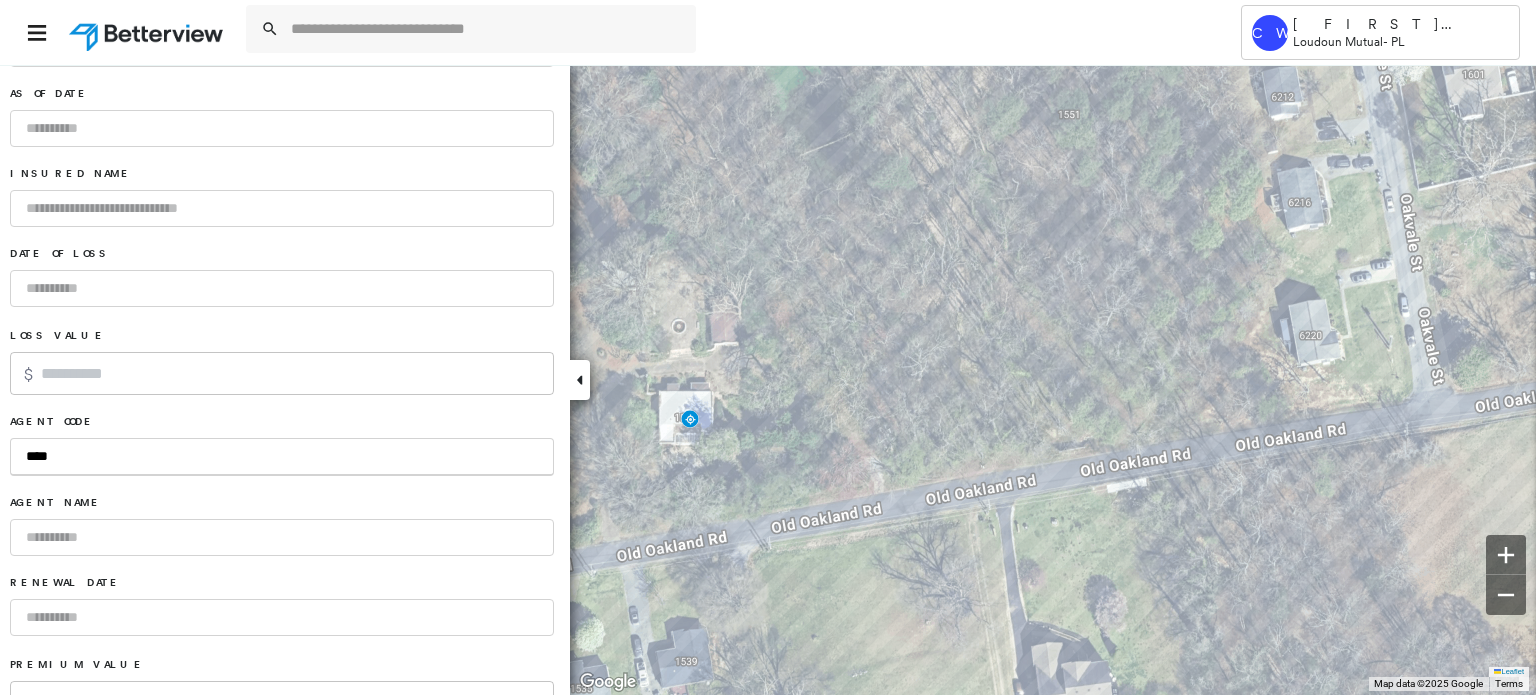 type on "****" 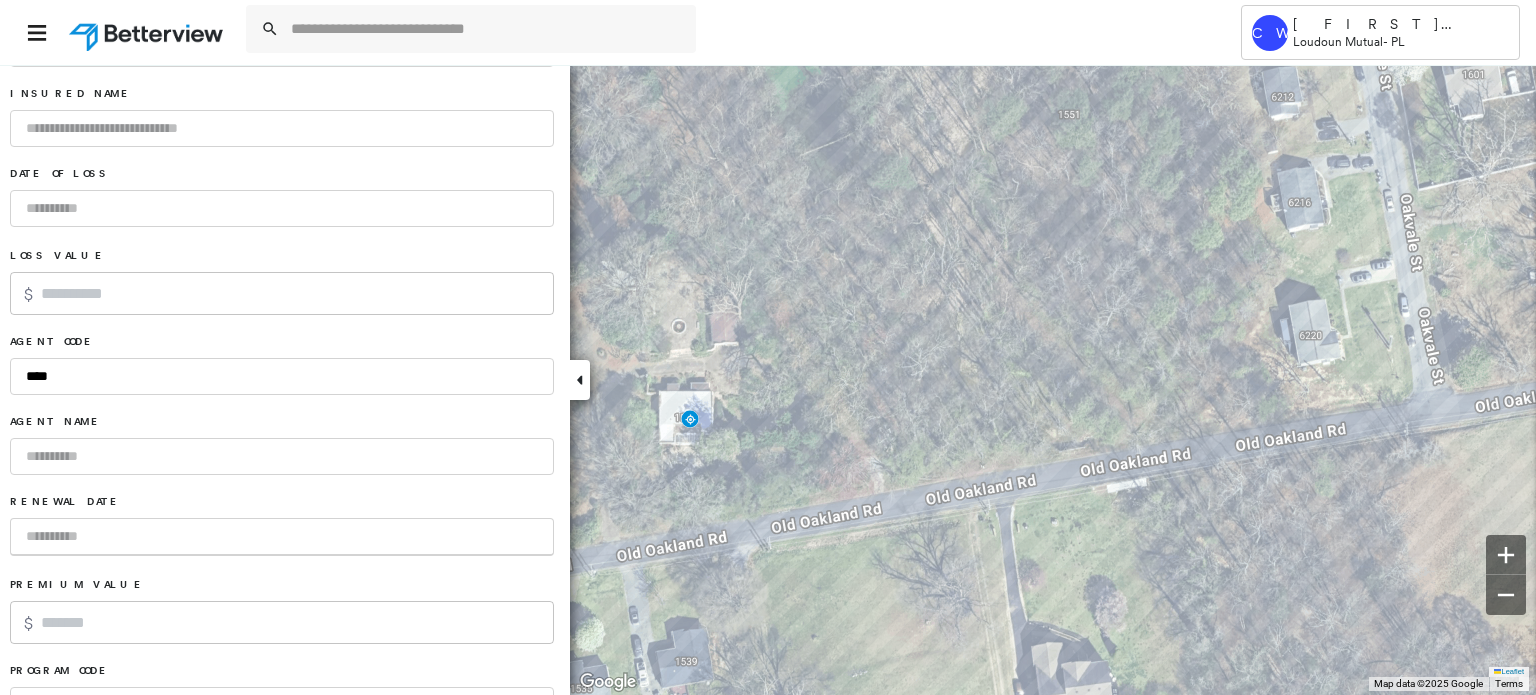 scroll, scrollTop: 1274, scrollLeft: 0, axis: vertical 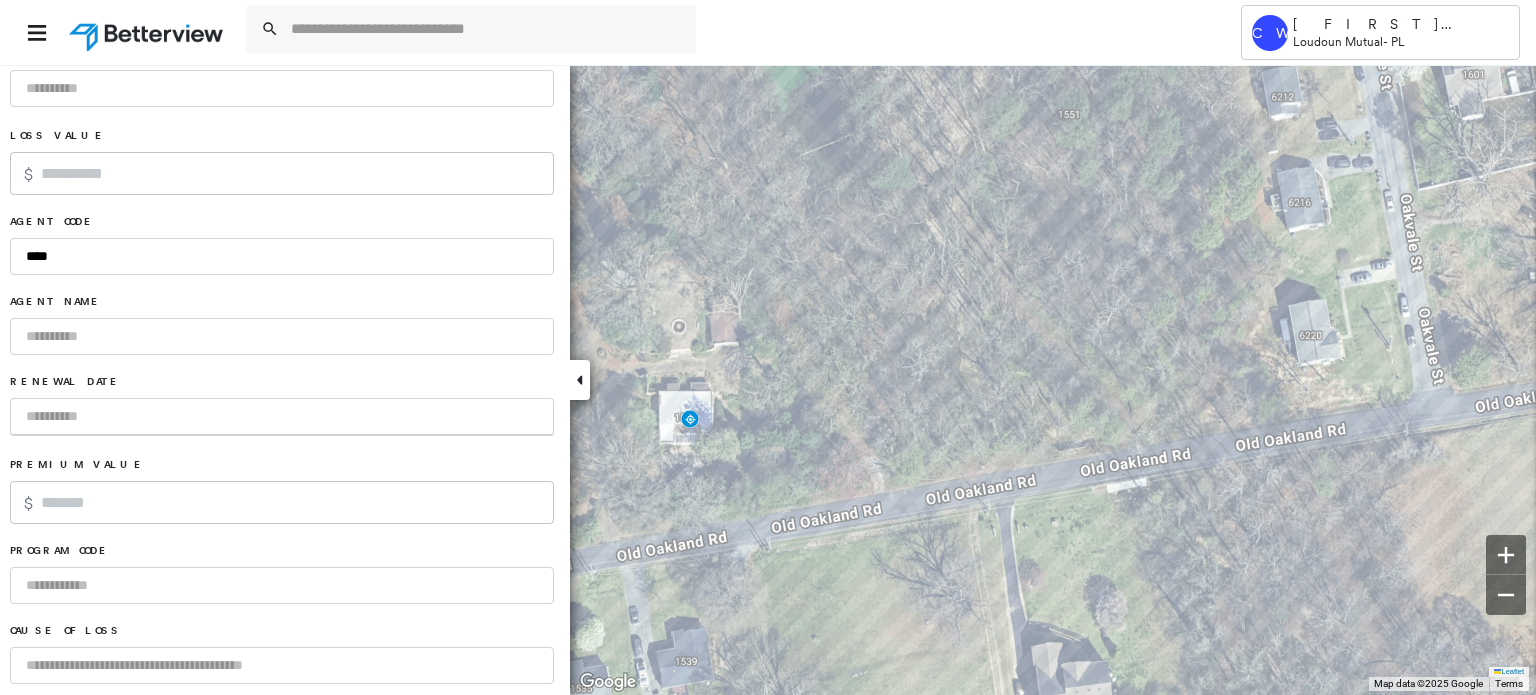 type on "*" 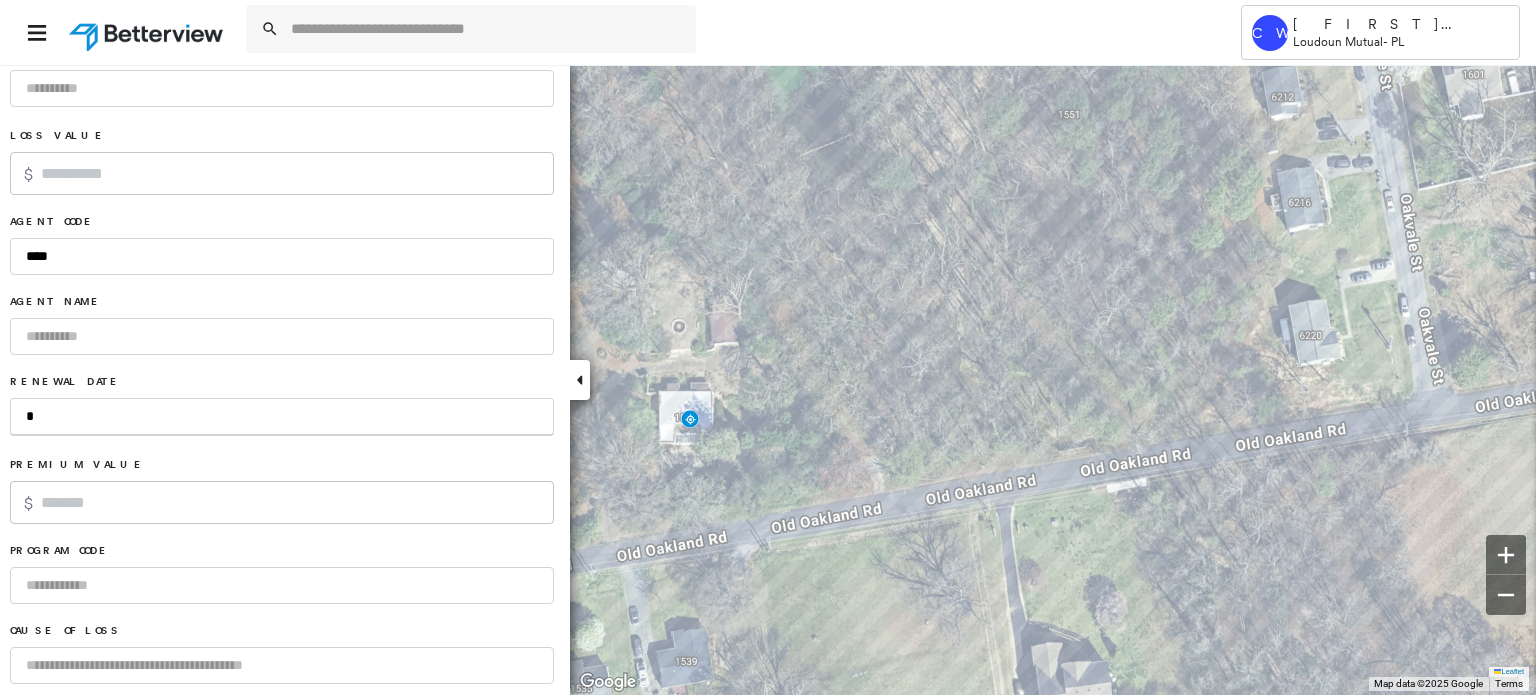 type on "**" 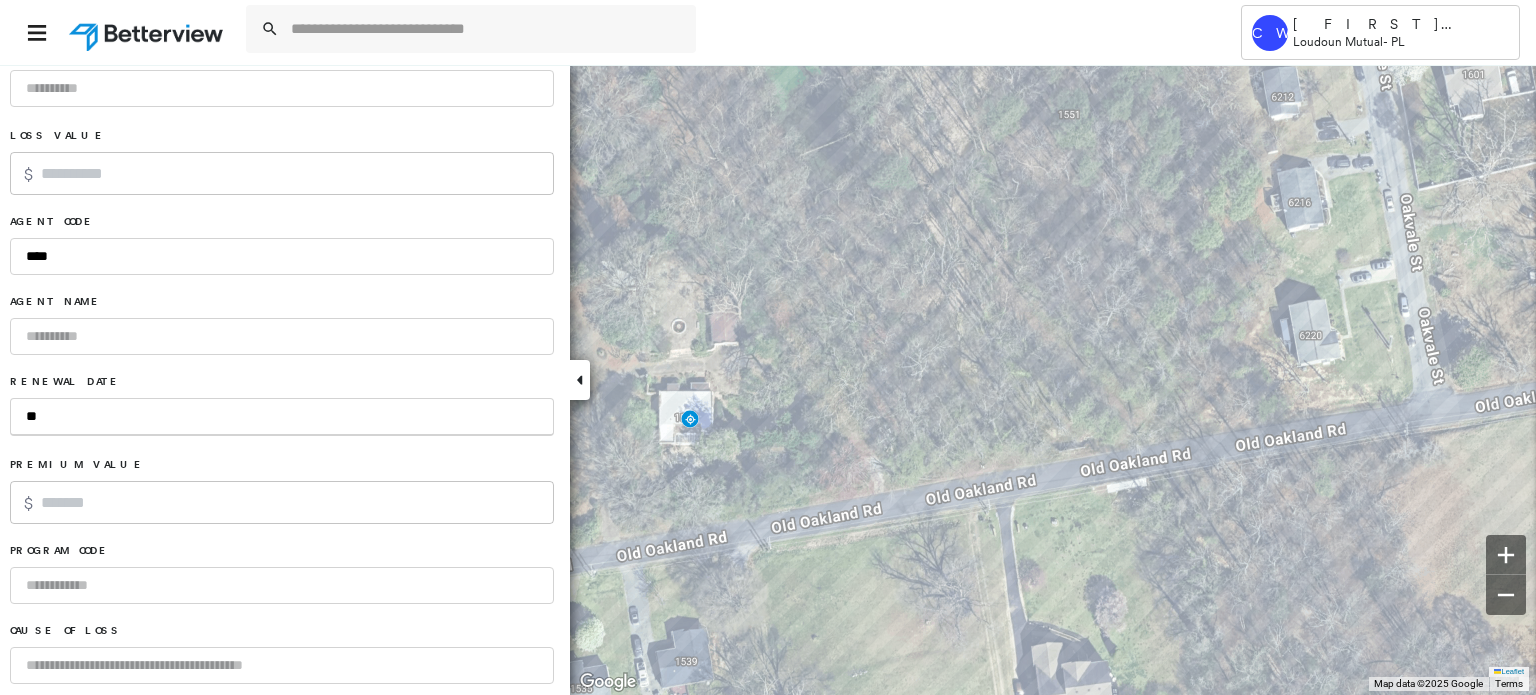 type on "***" 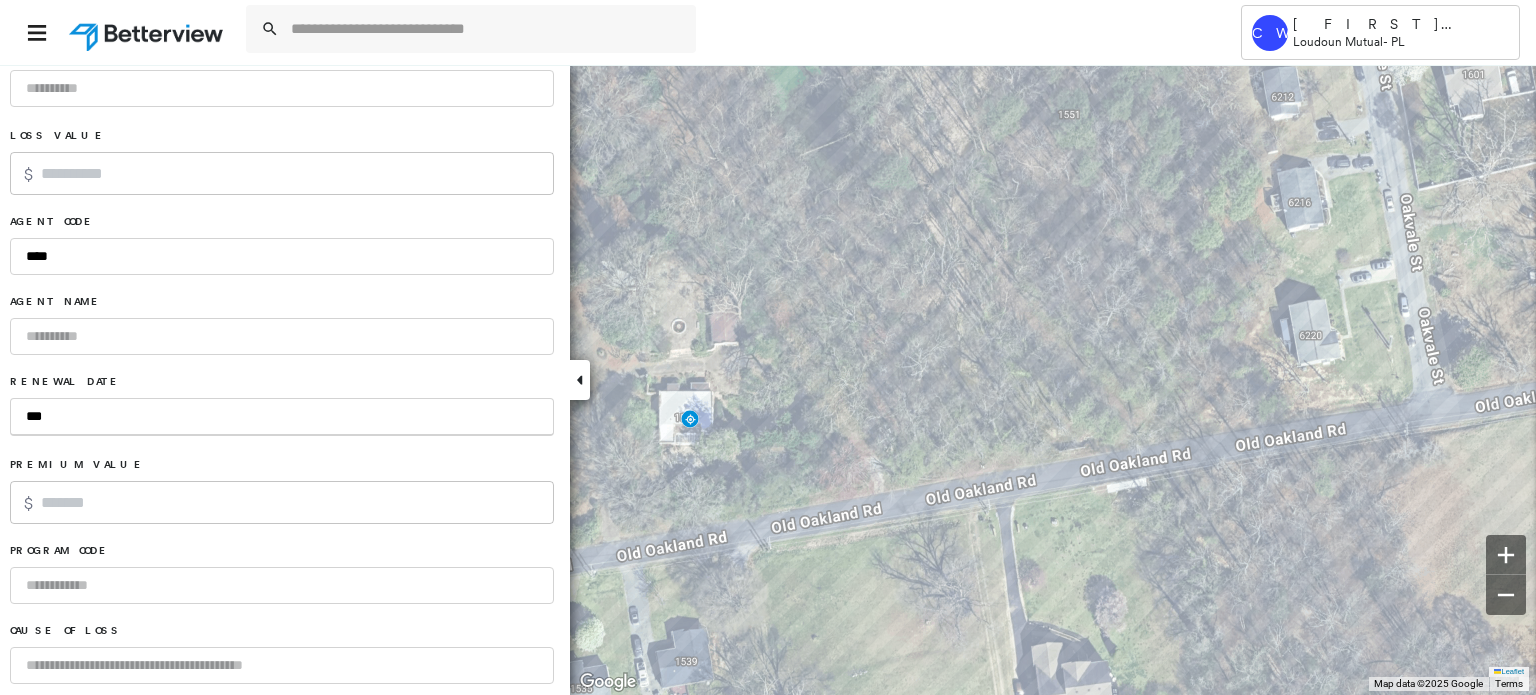 type on "****" 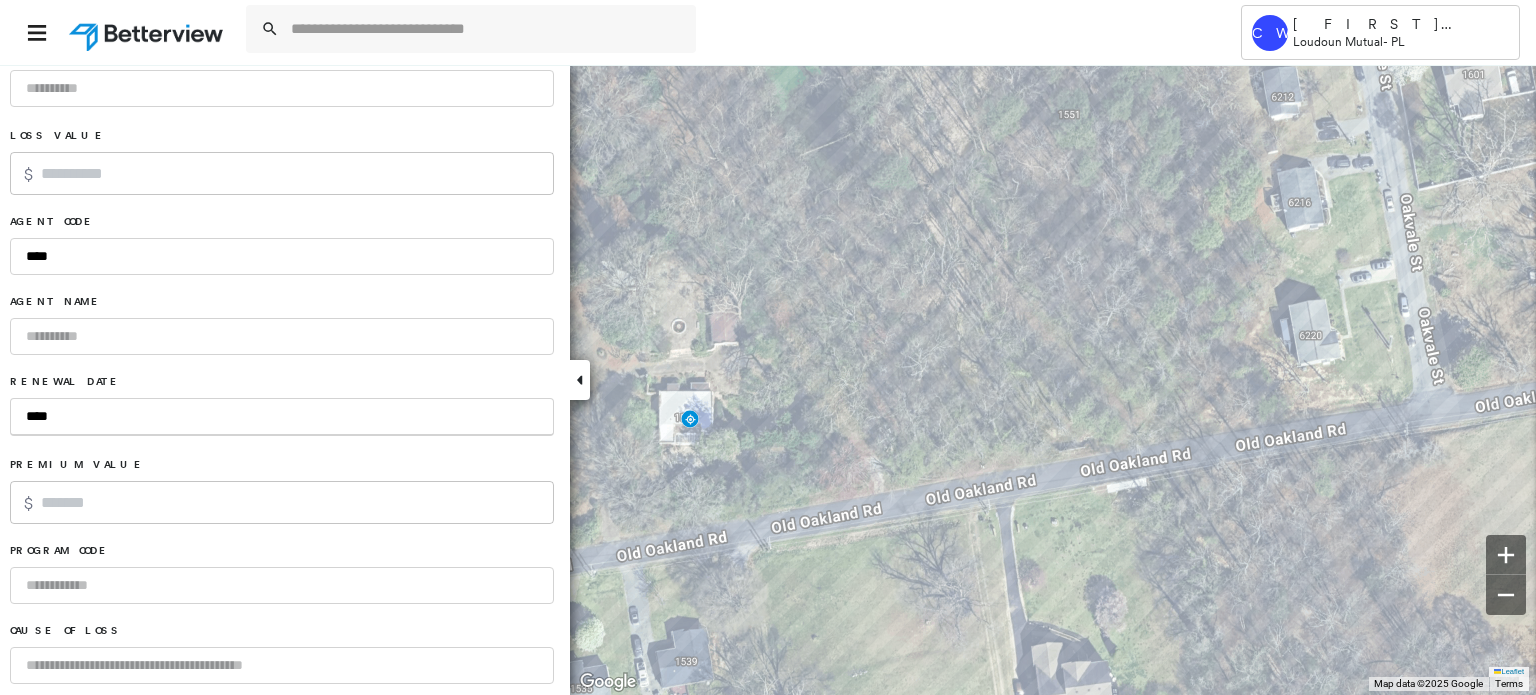 type on "*****" 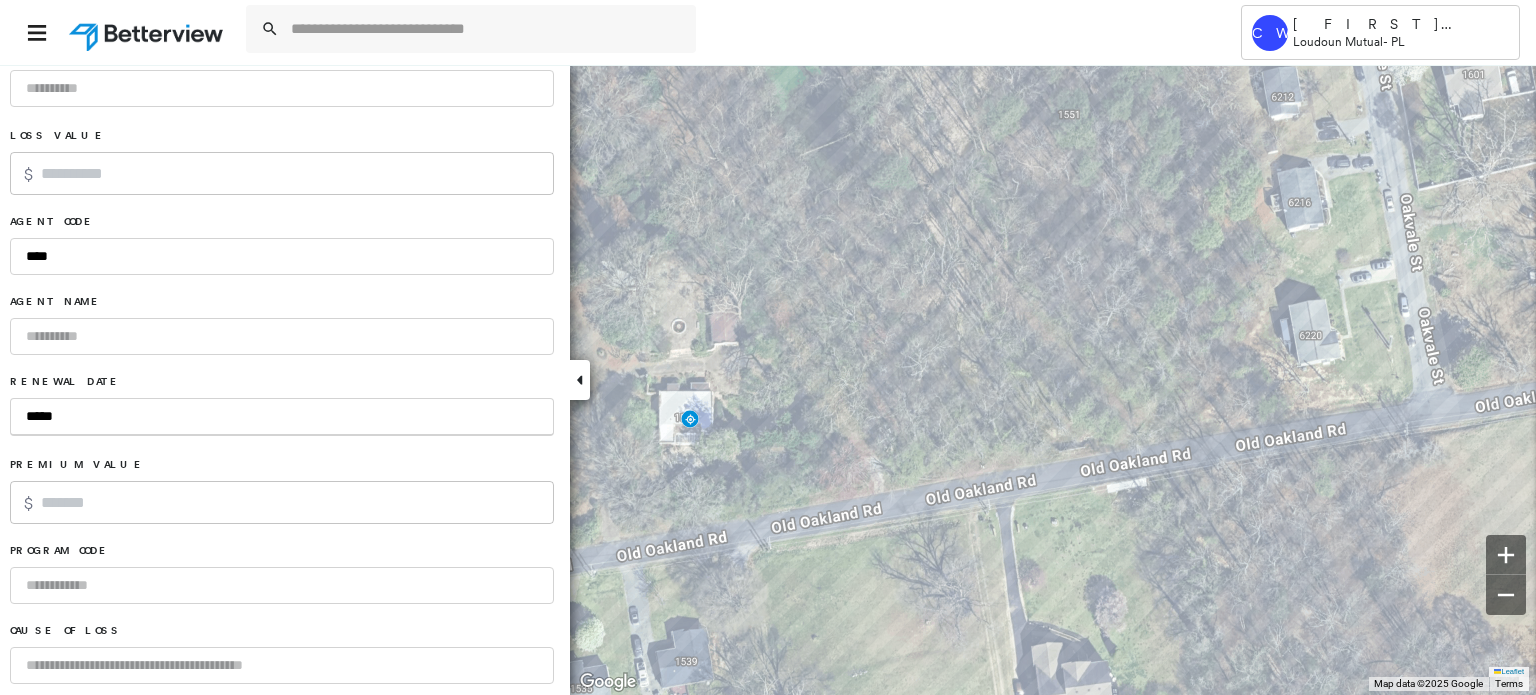 type on "******" 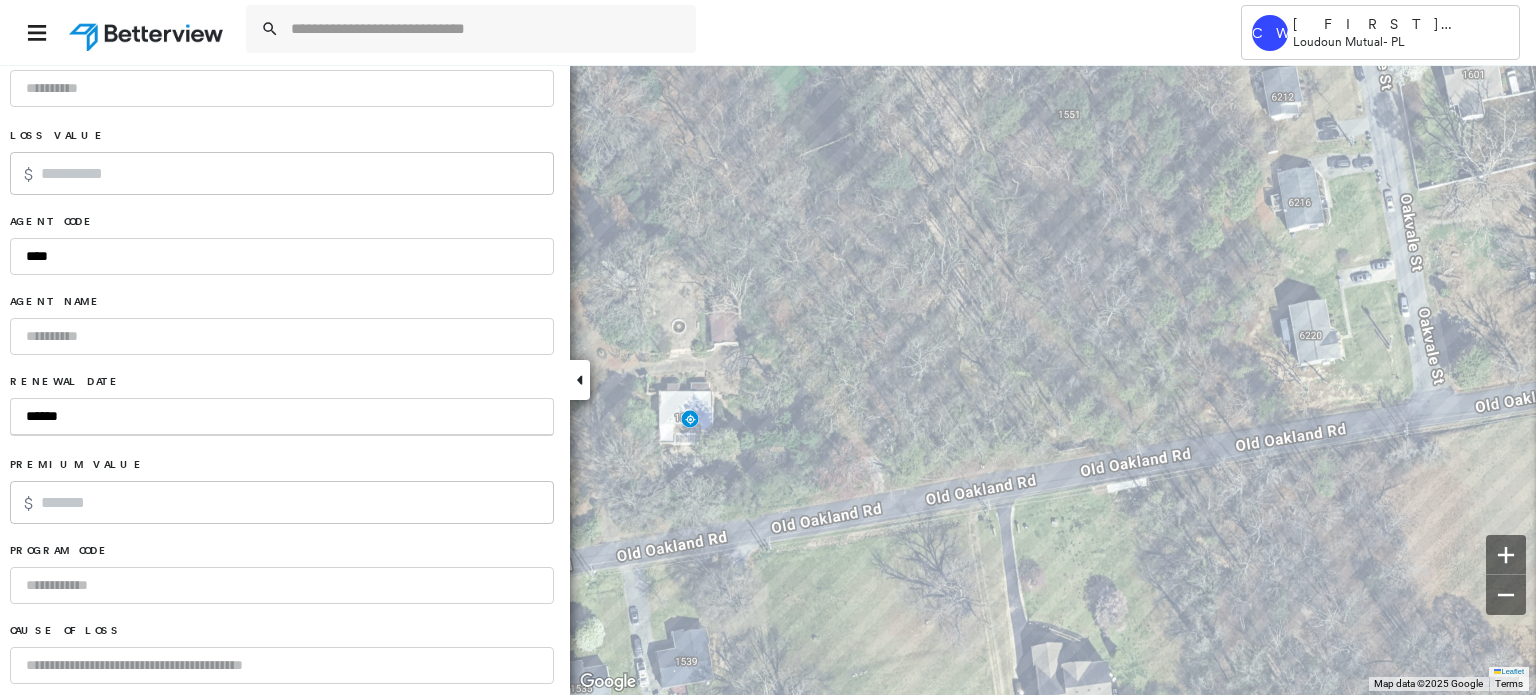 type on "*******" 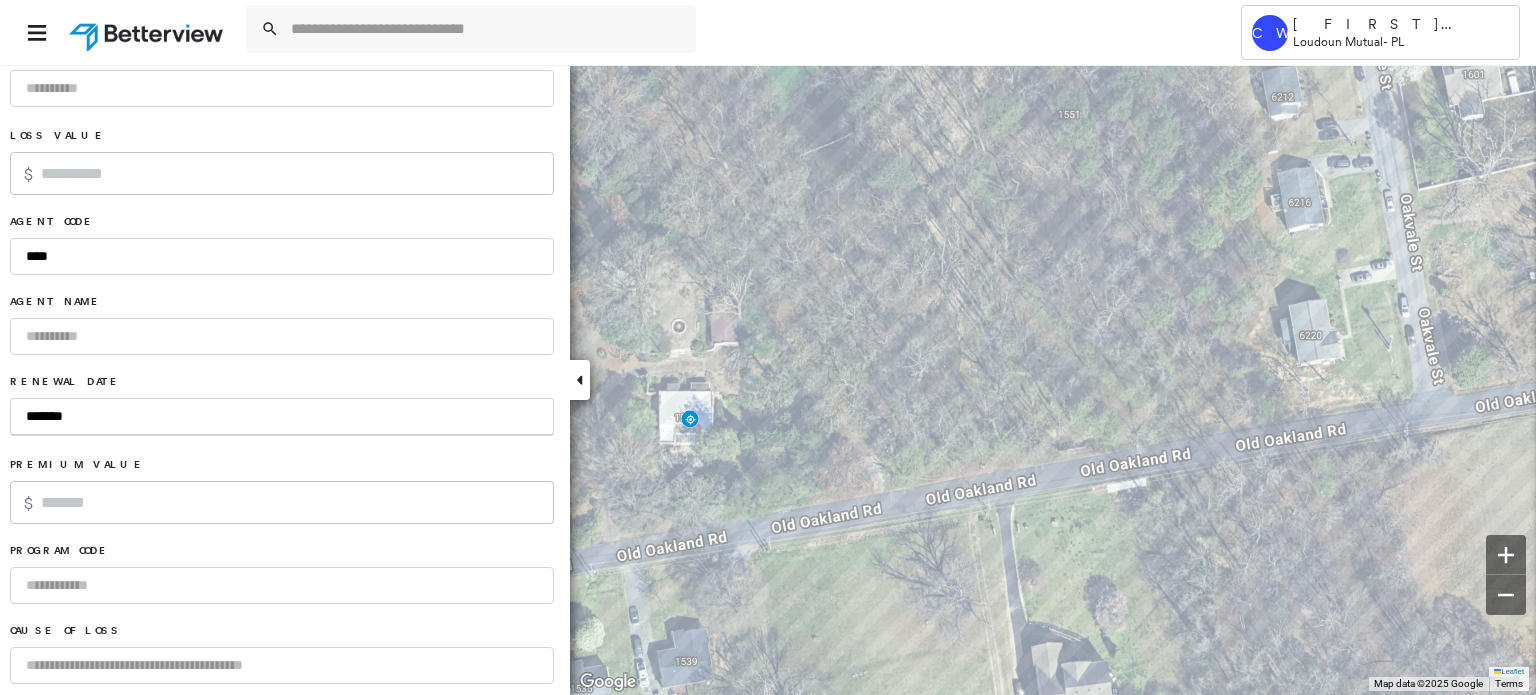 type on "********" 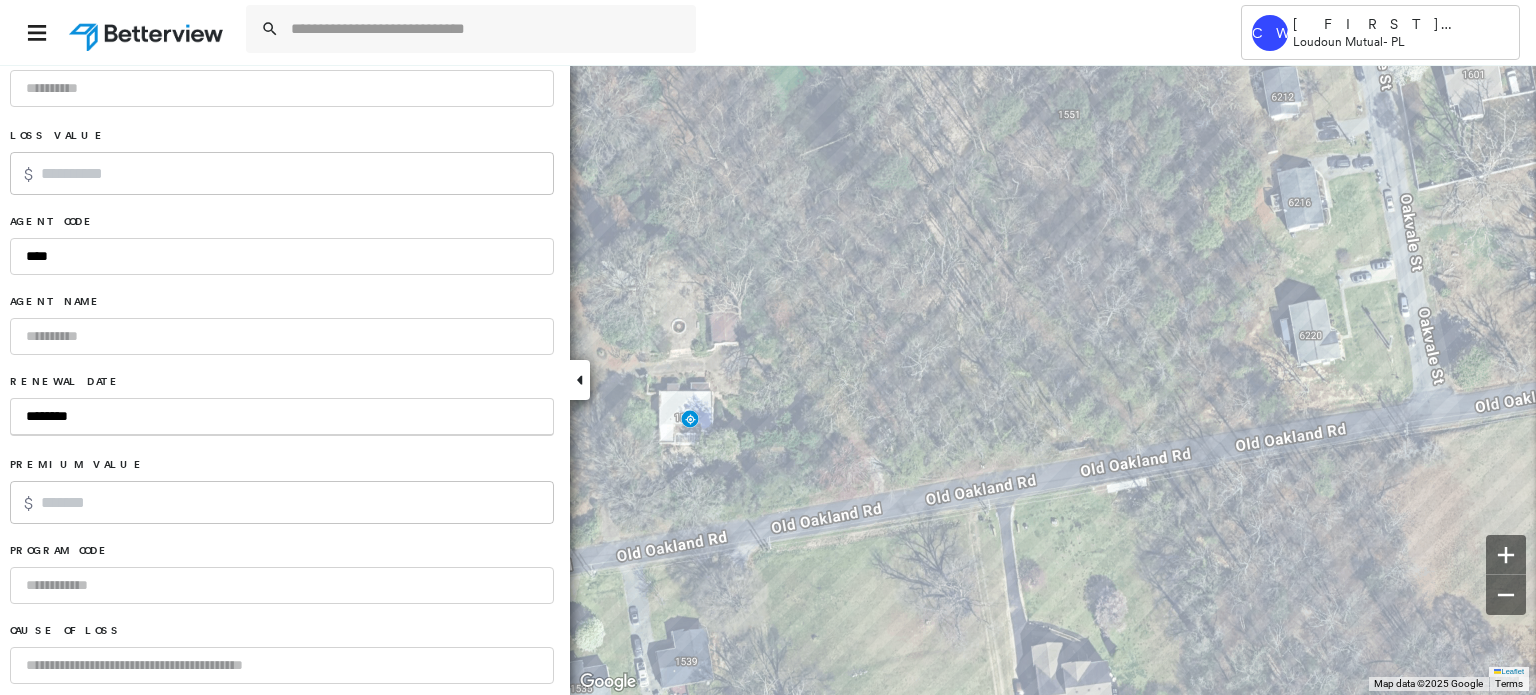 type on "*********" 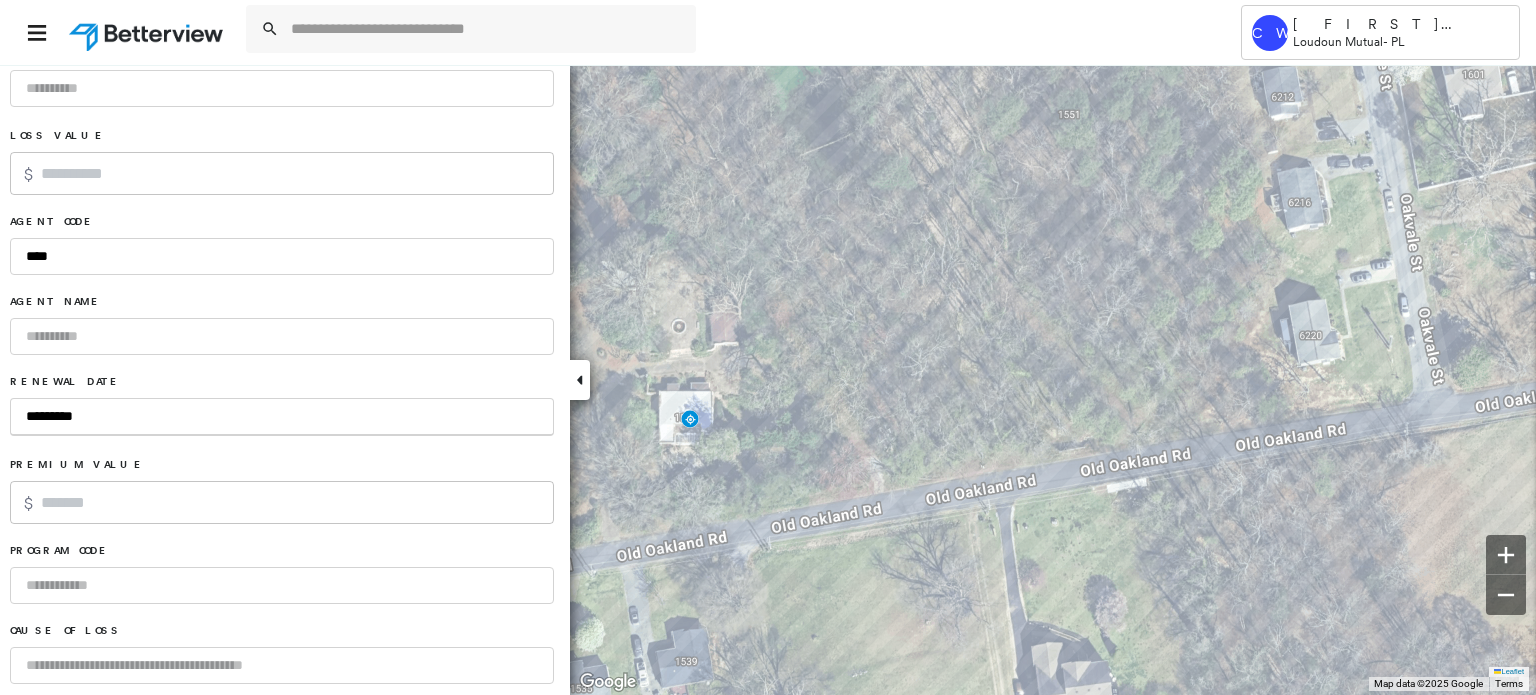type on "**********" 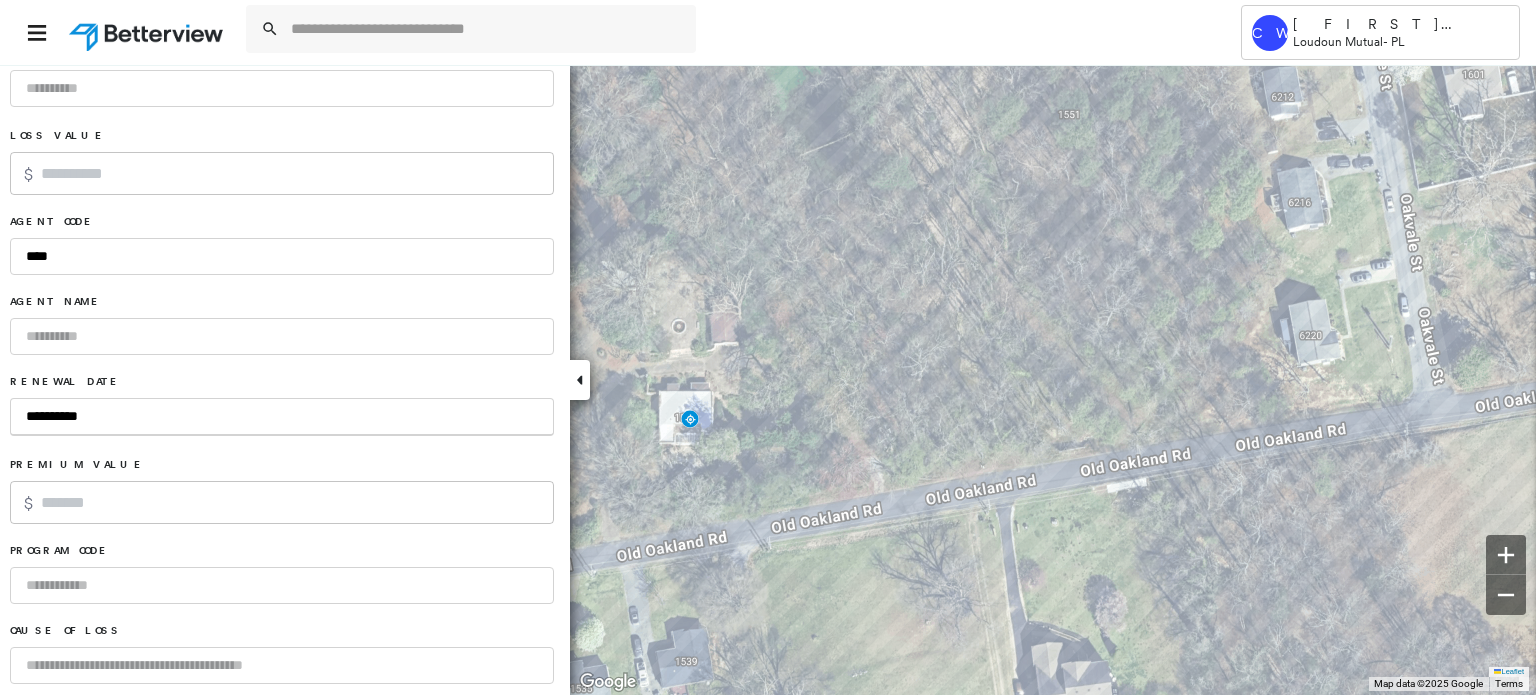 type on "*********" 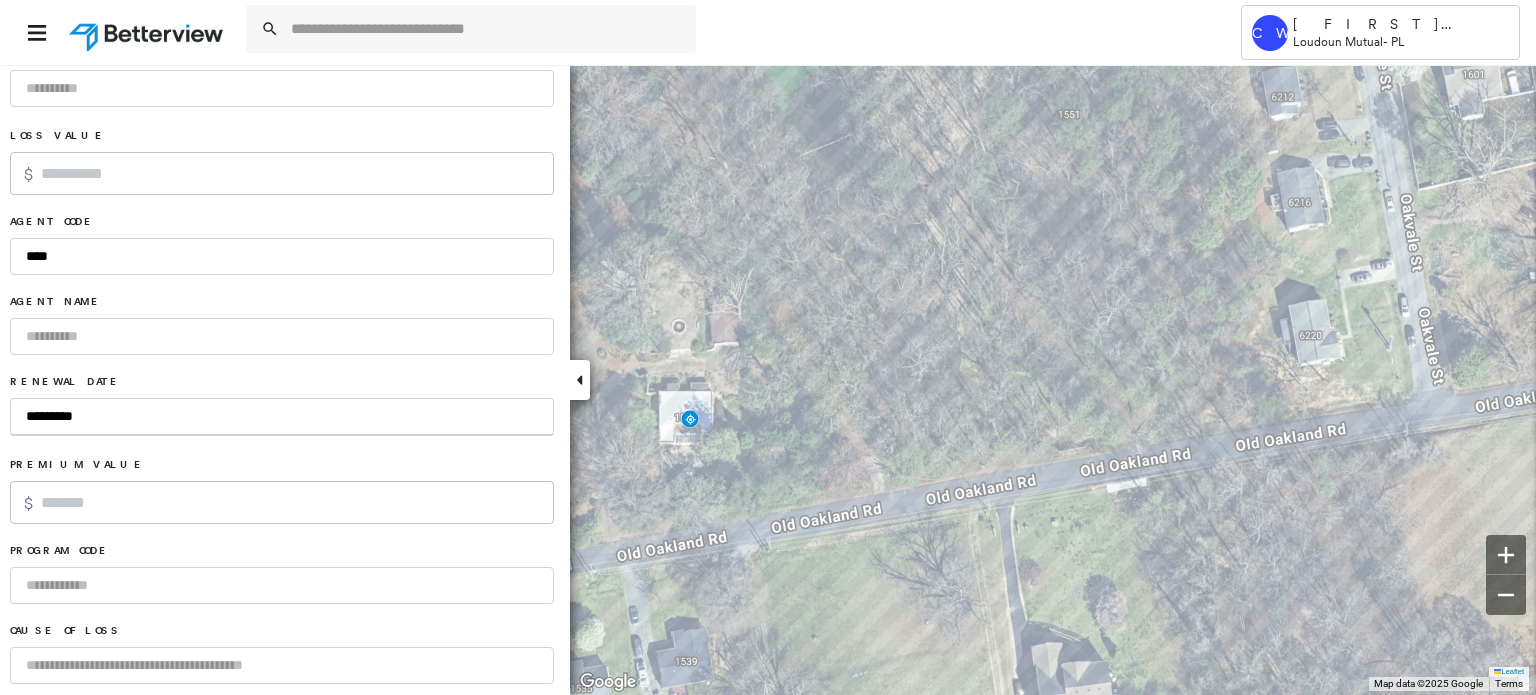 type on "**********" 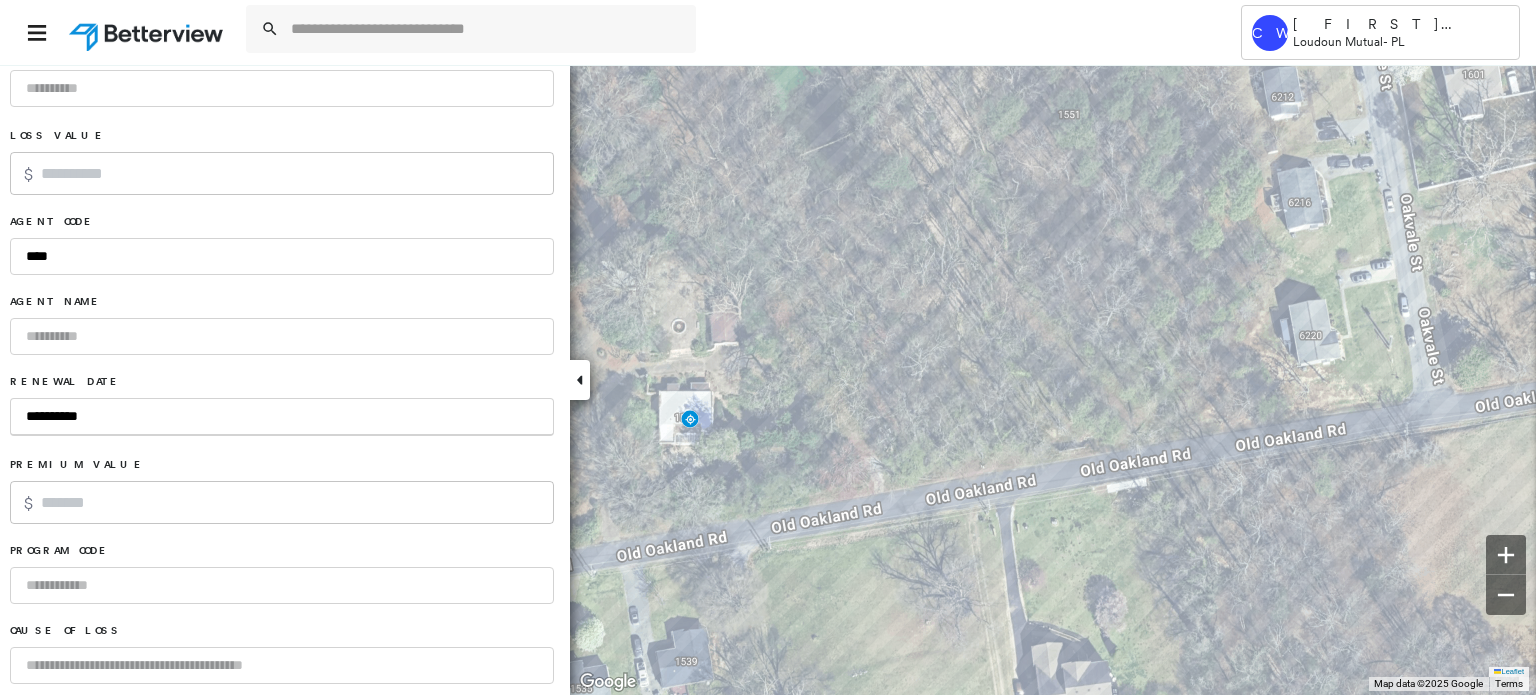 type on "**********" 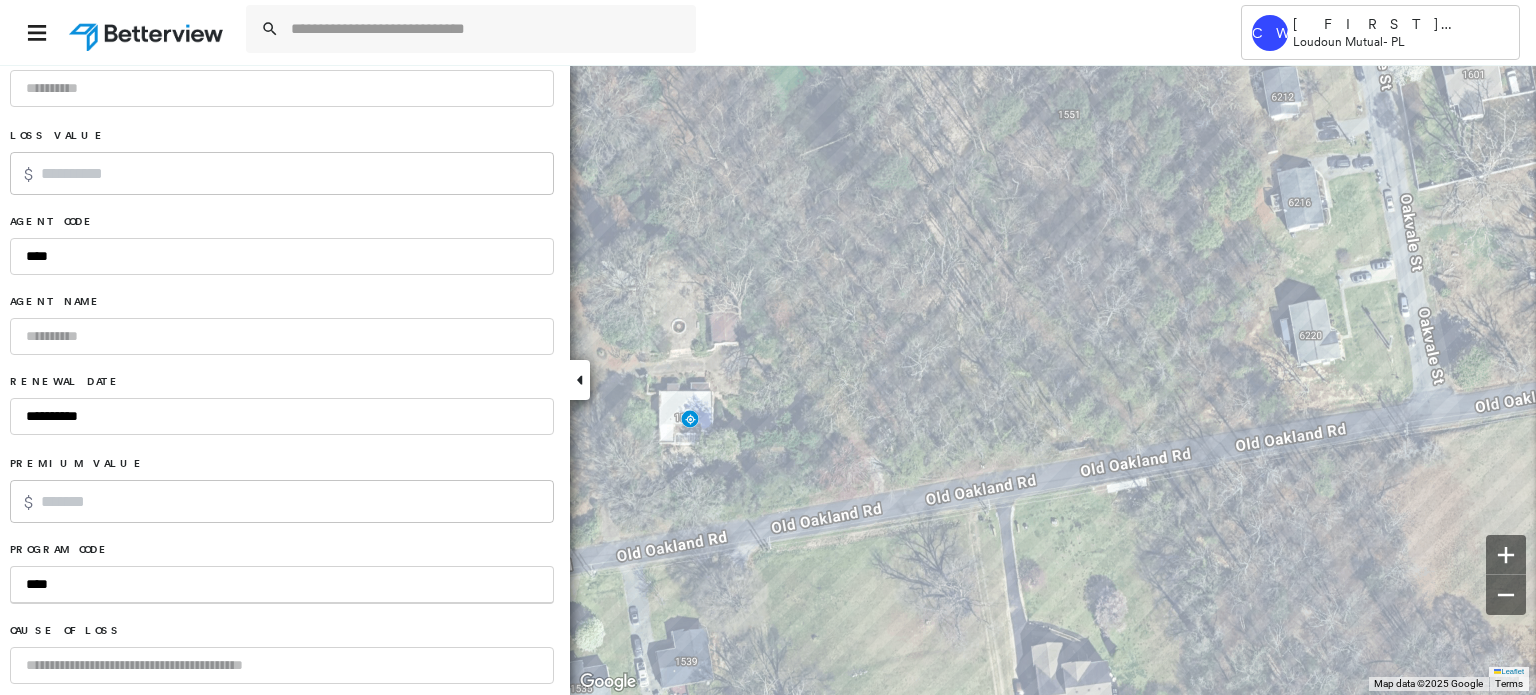 type on "****" 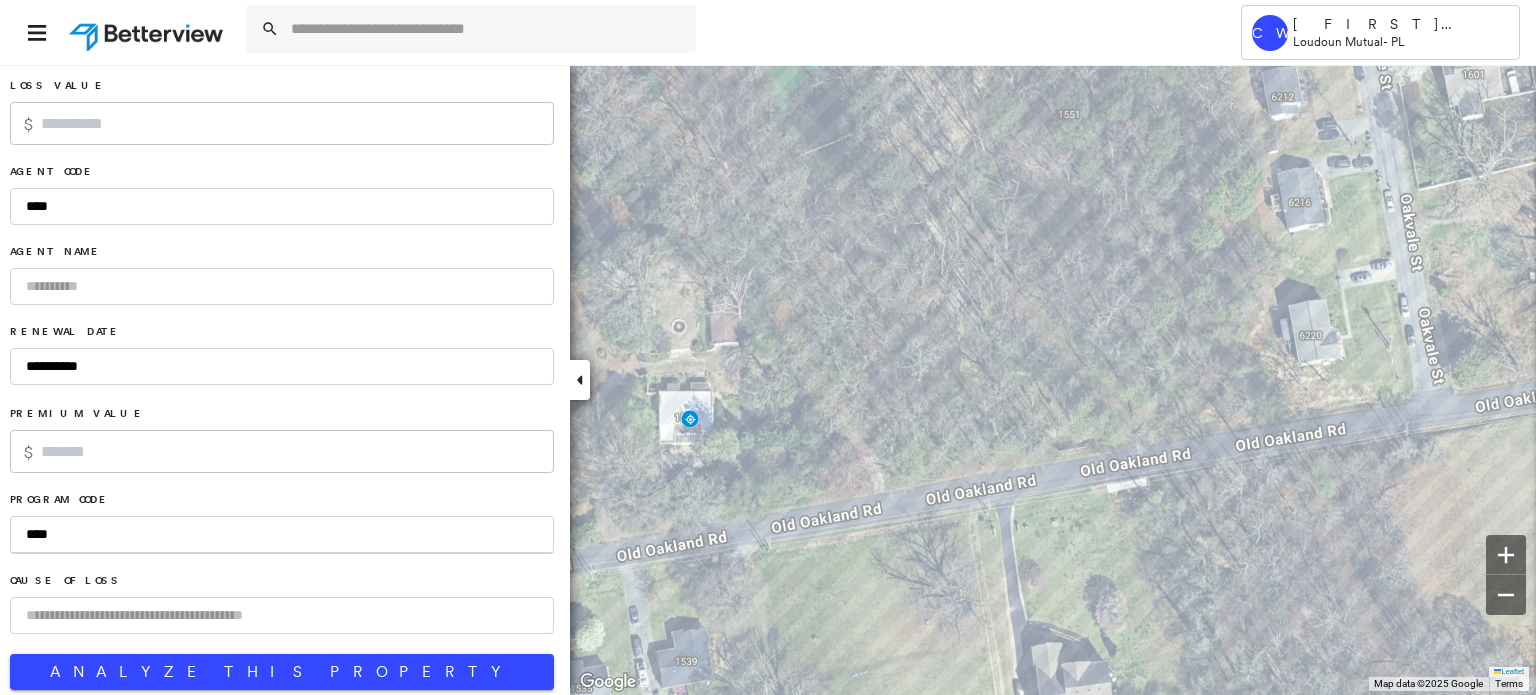 scroll, scrollTop: 1345, scrollLeft: 0, axis: vertical 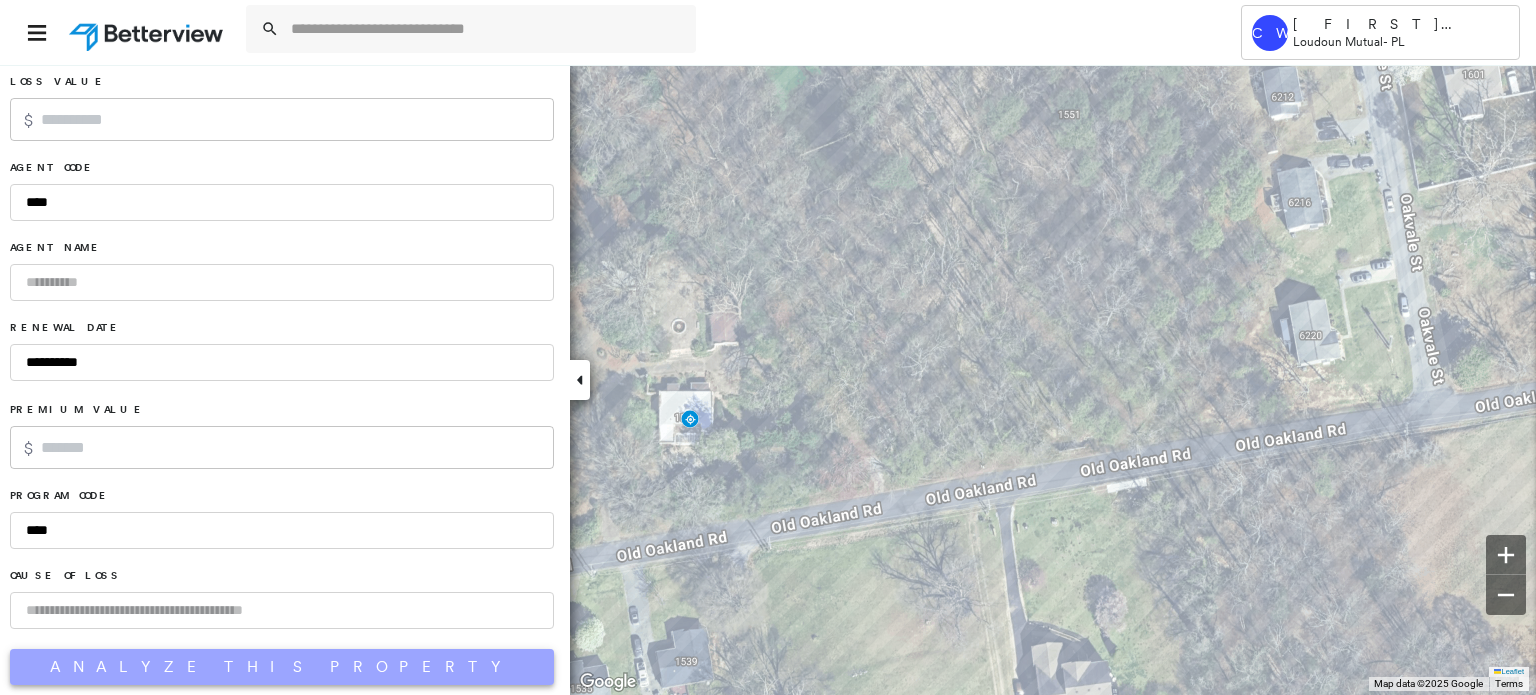 click on "Analyze This Property" at bounding box center (282, 667) 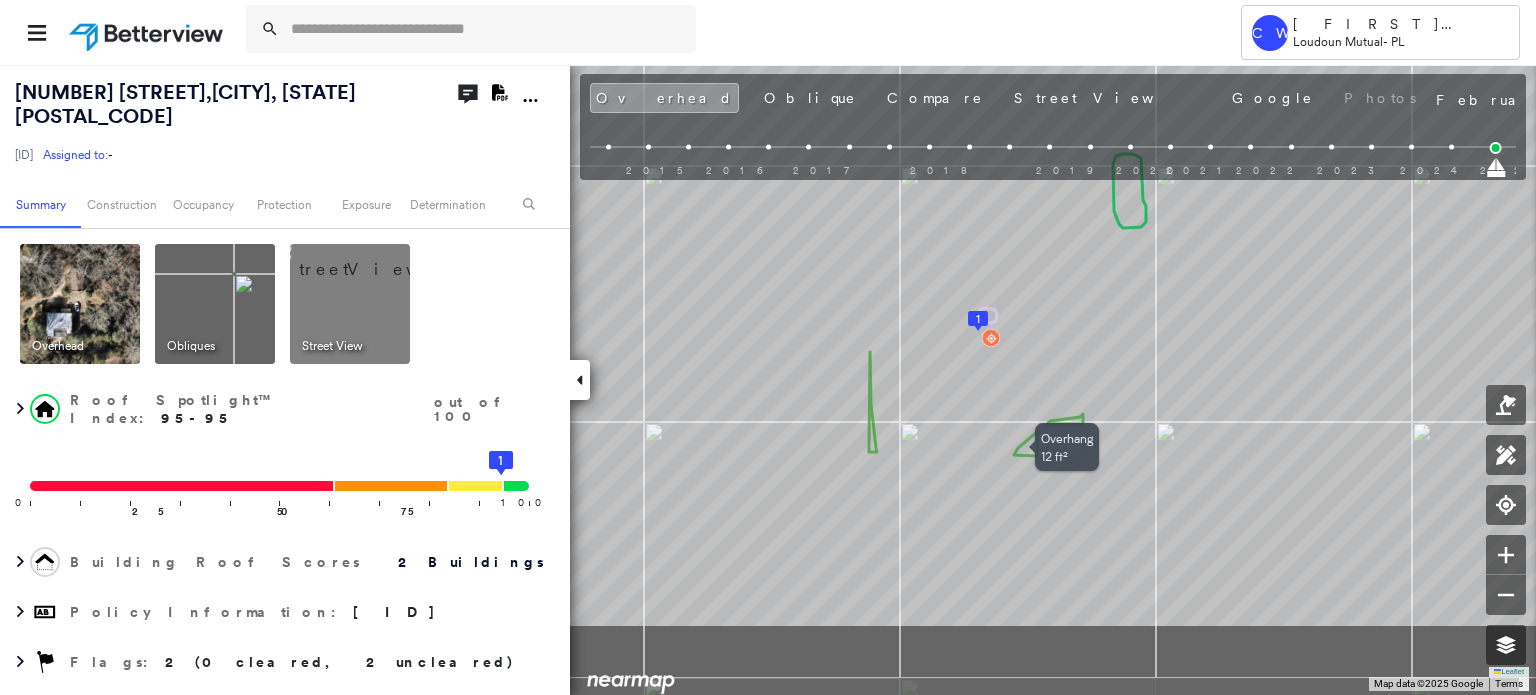 drag, startPoint x: 1034, startPoint y: 573, endPoint x: 1030, endPoint y: 441, distance: 132.0606 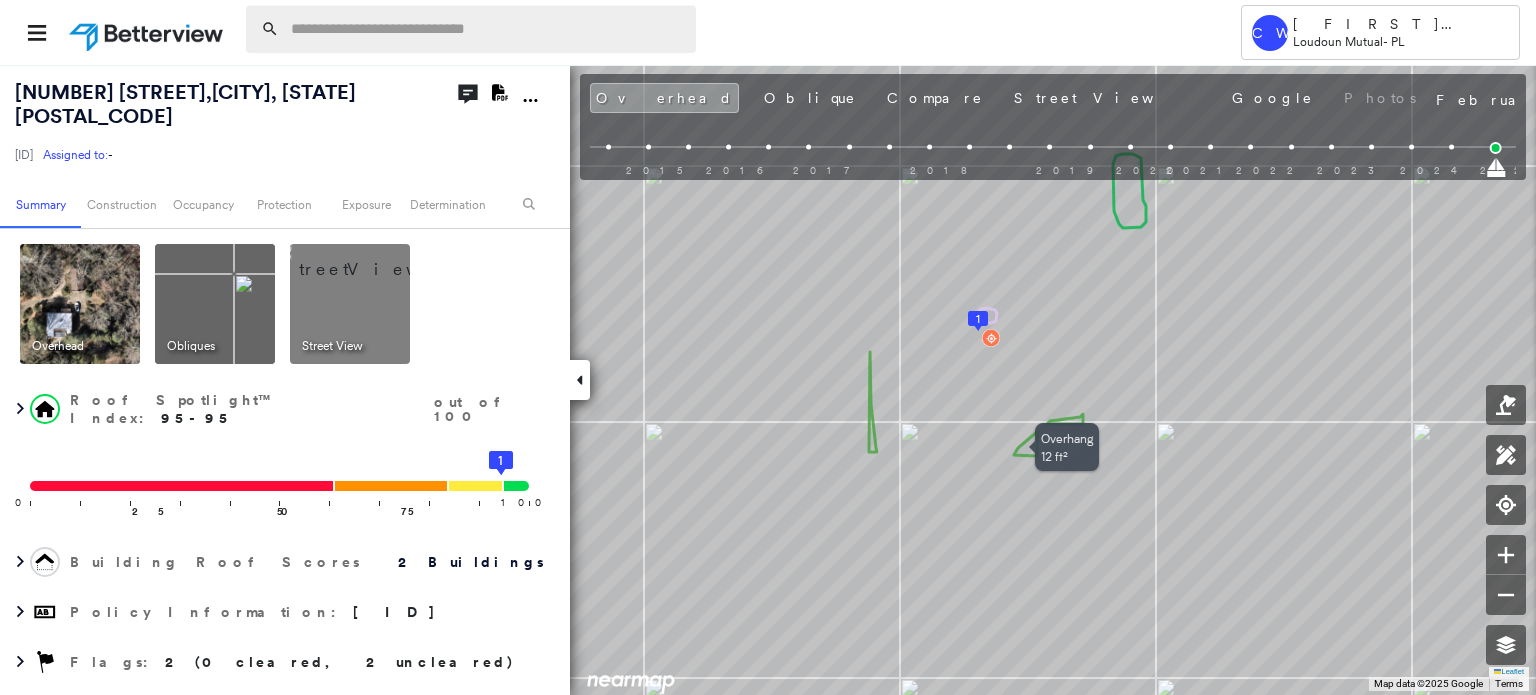 click at bounding box center (487, 29) 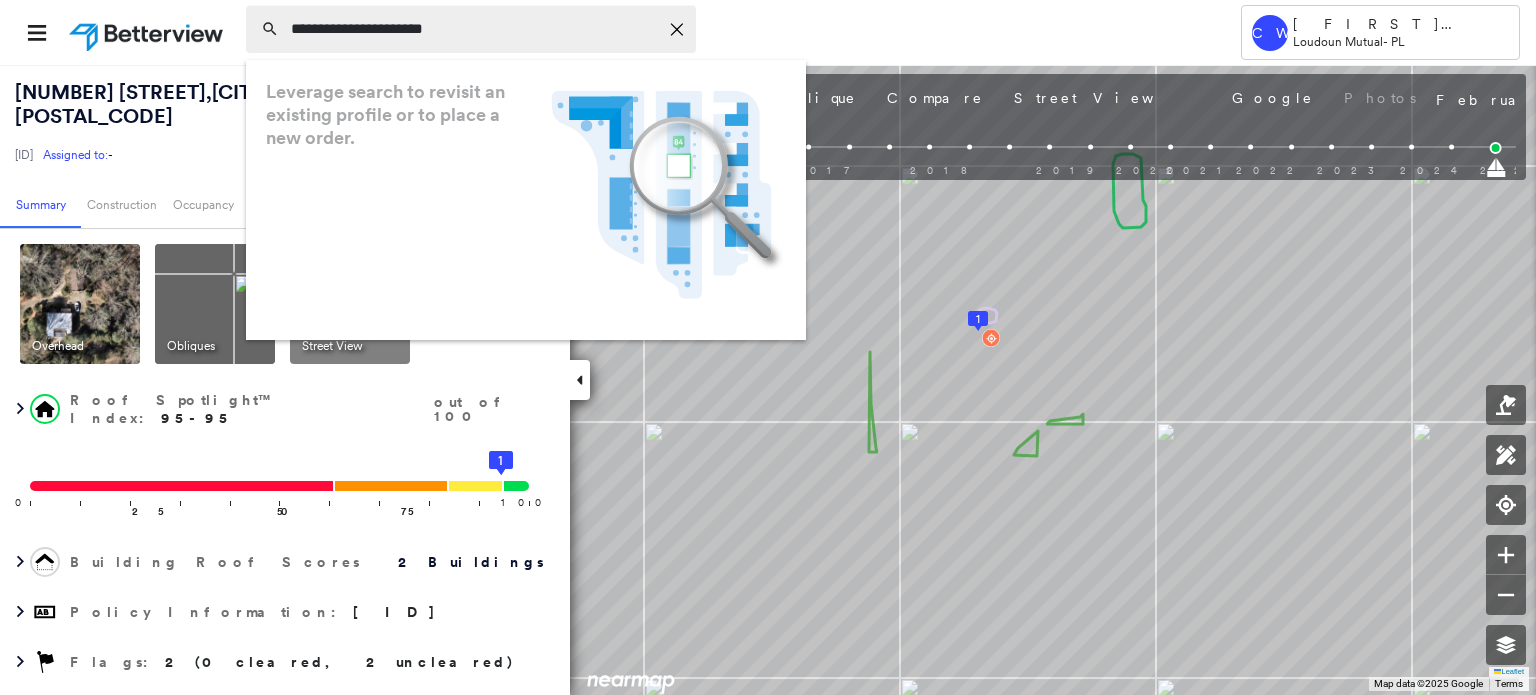 type on "**********" 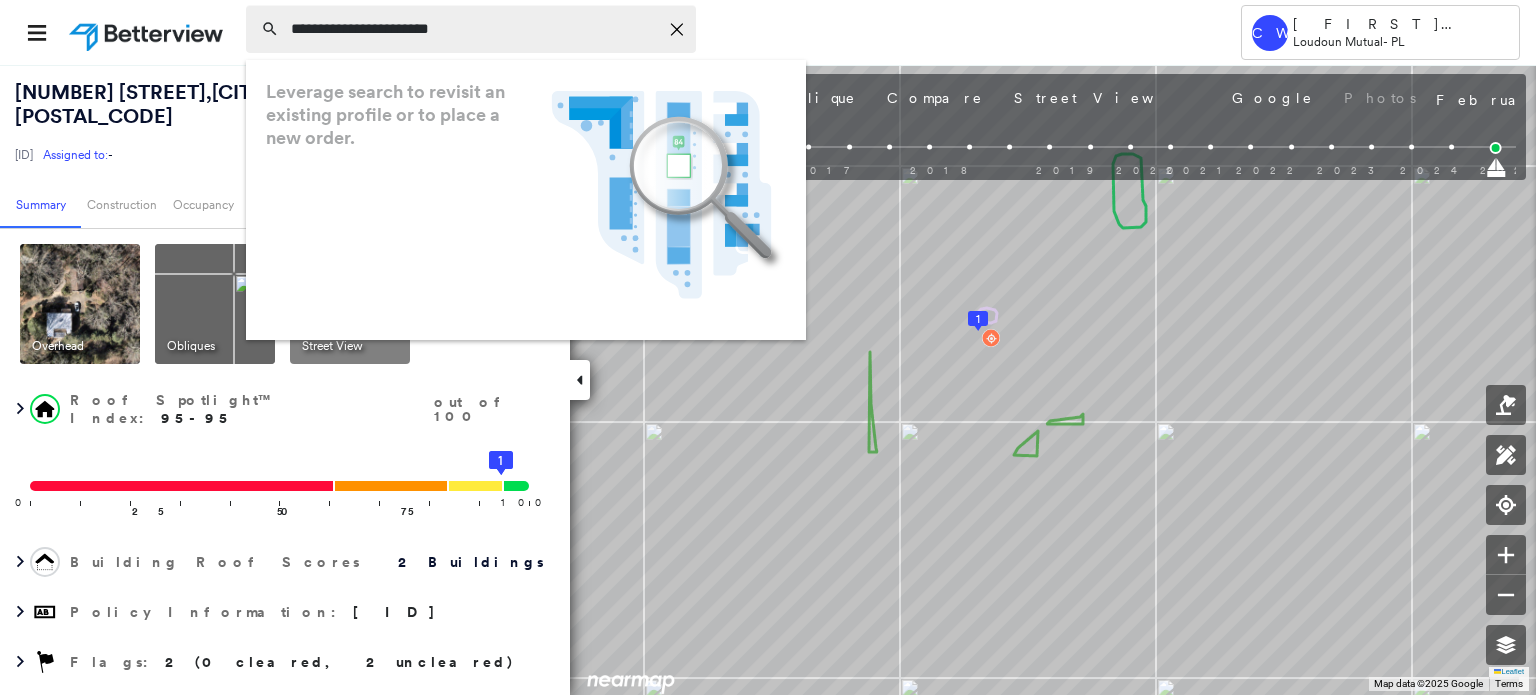 click on "**********" at bounding box center (474, 29) 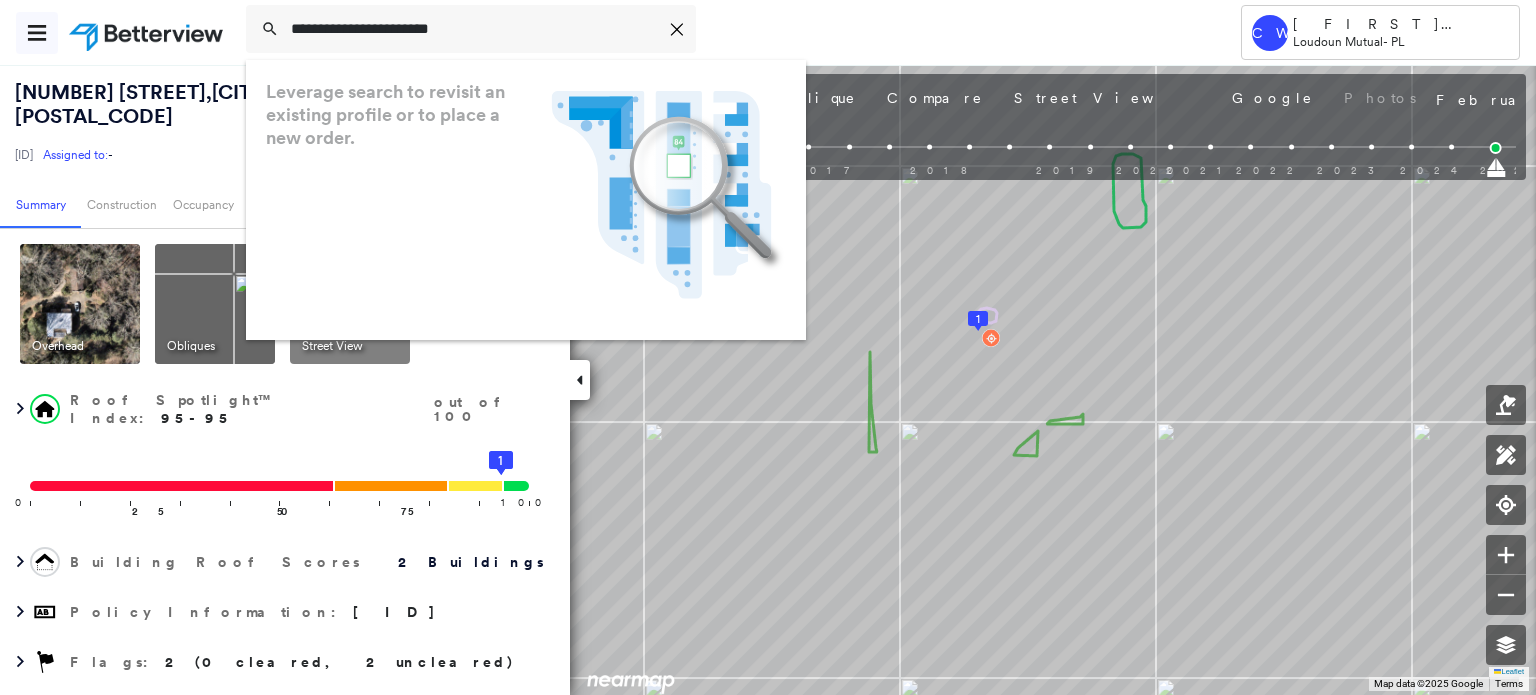 drag, startPoint x: 488, startPoint y: 27, endPoint x: 41, endPoint y: 23, distance: 447.01788 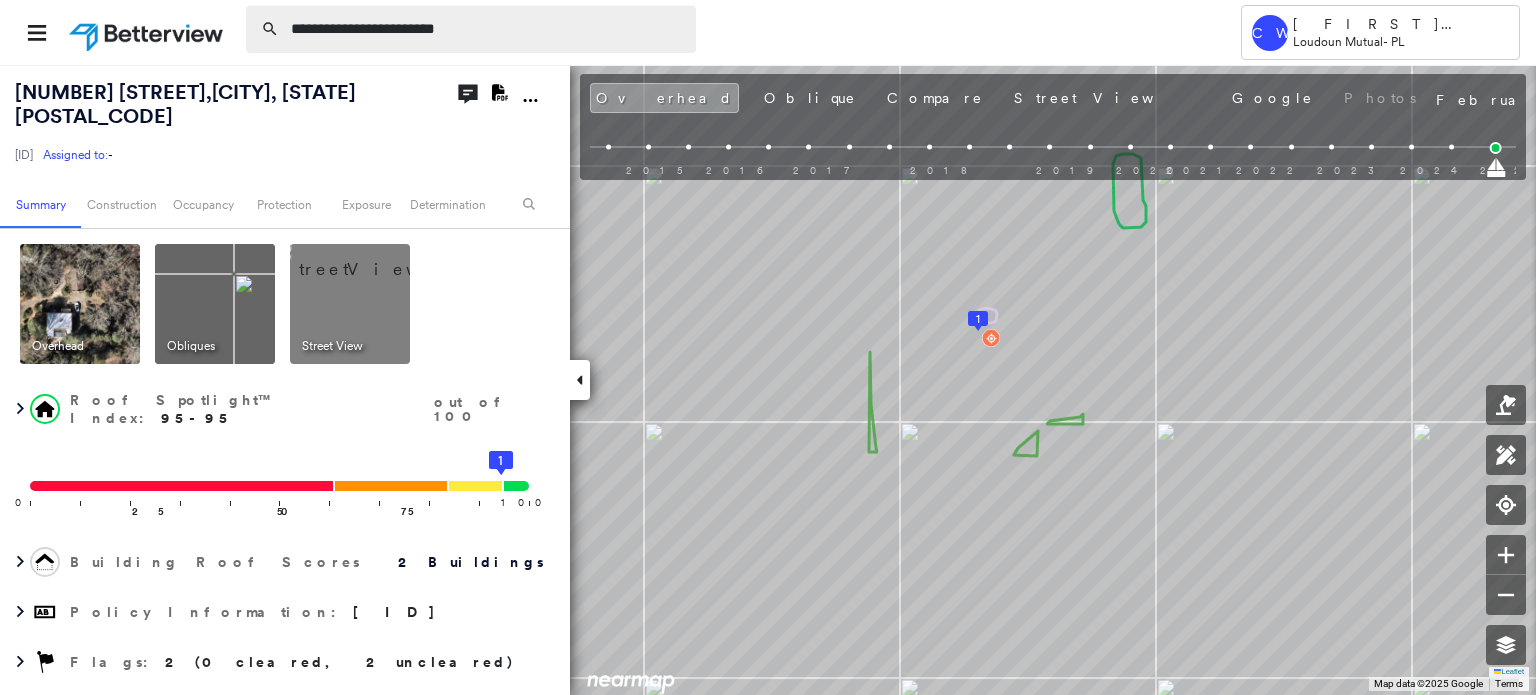 click on "**********" at bounding box center [487, 29] 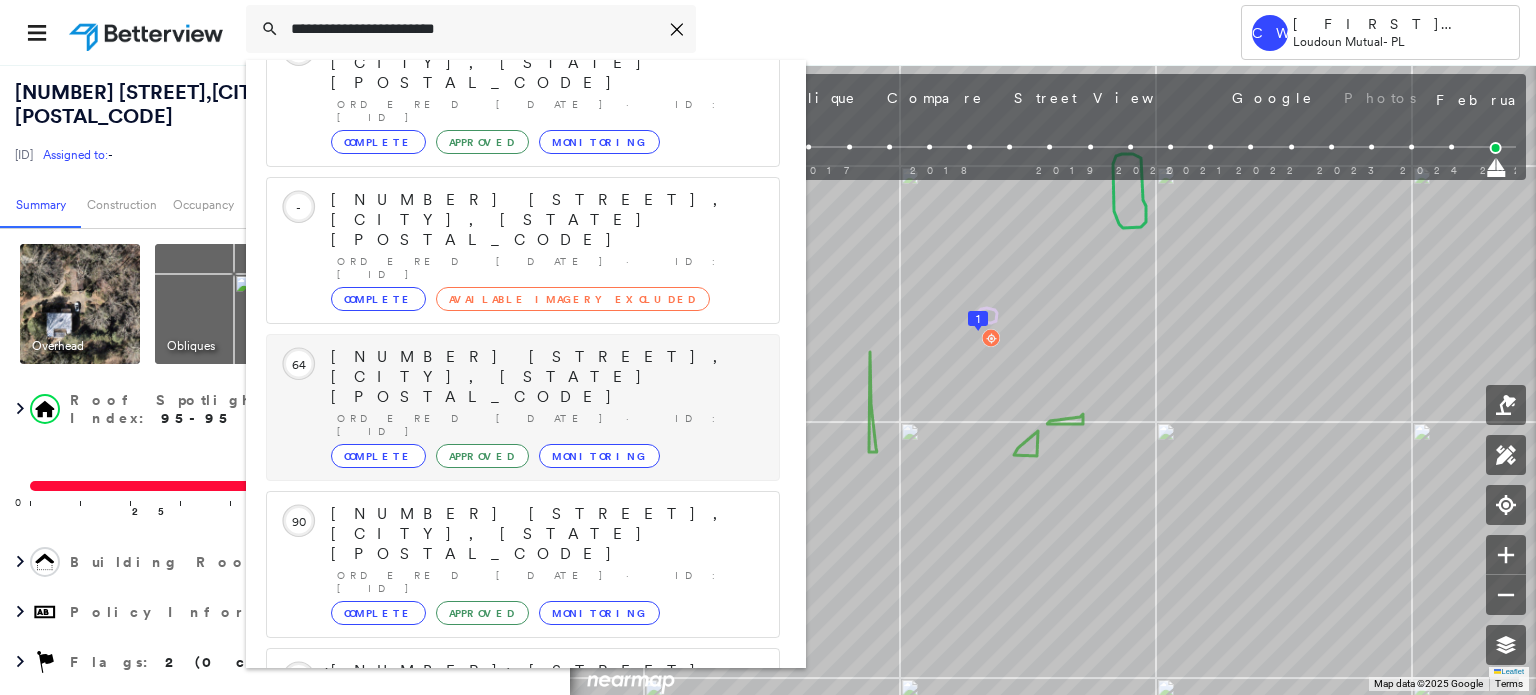 scroll, scrollTop: 131, scrollLeft: 0, axis: vertical 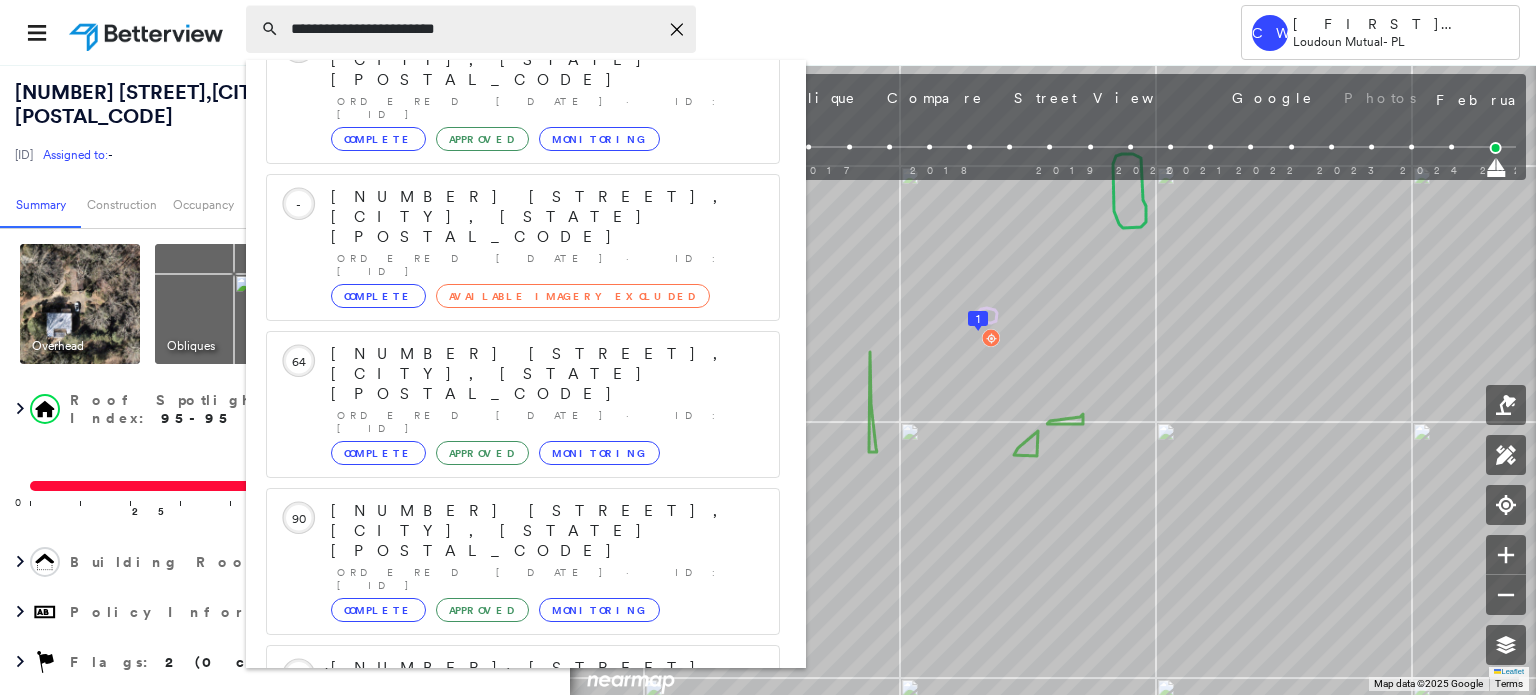 click on "**********" at bounding box center (474, 29) 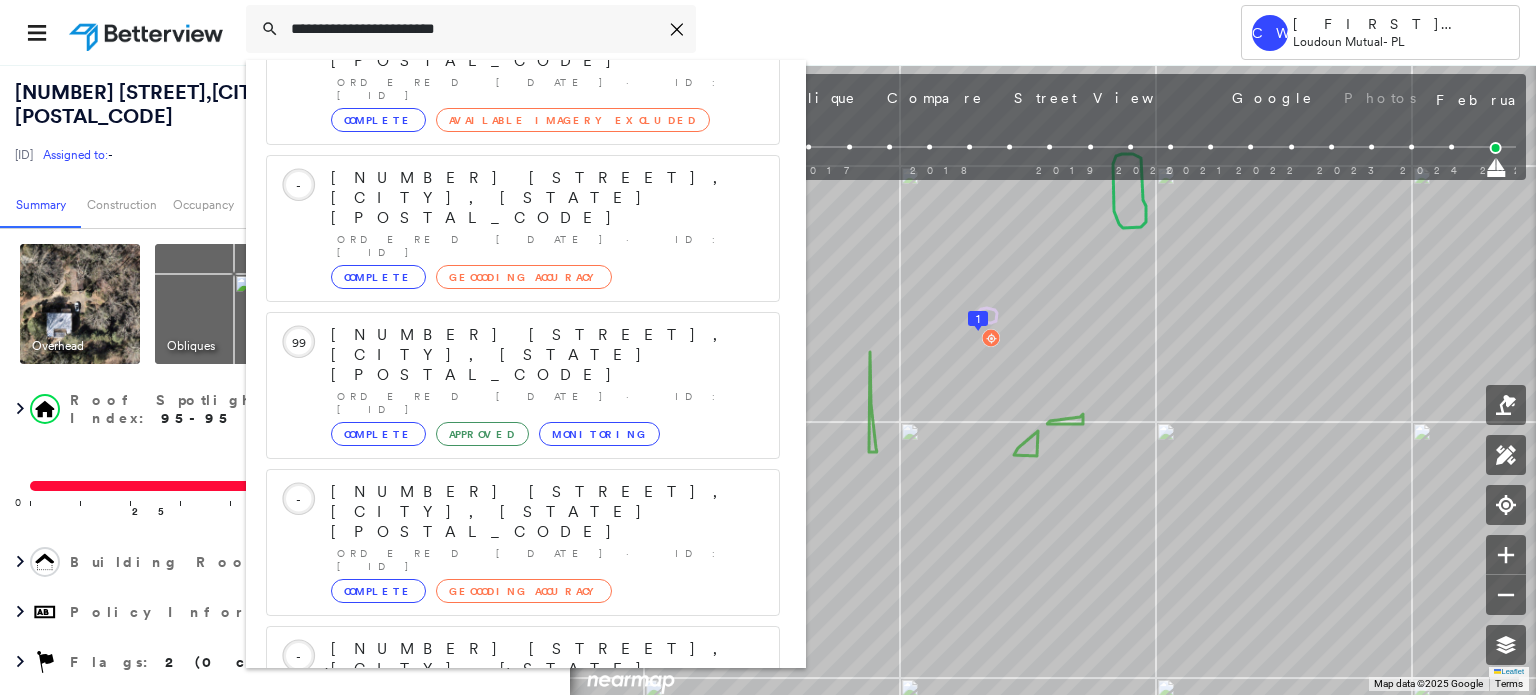 scroll, scrollTop: 208, scrollLeft: 0, axis: vertical 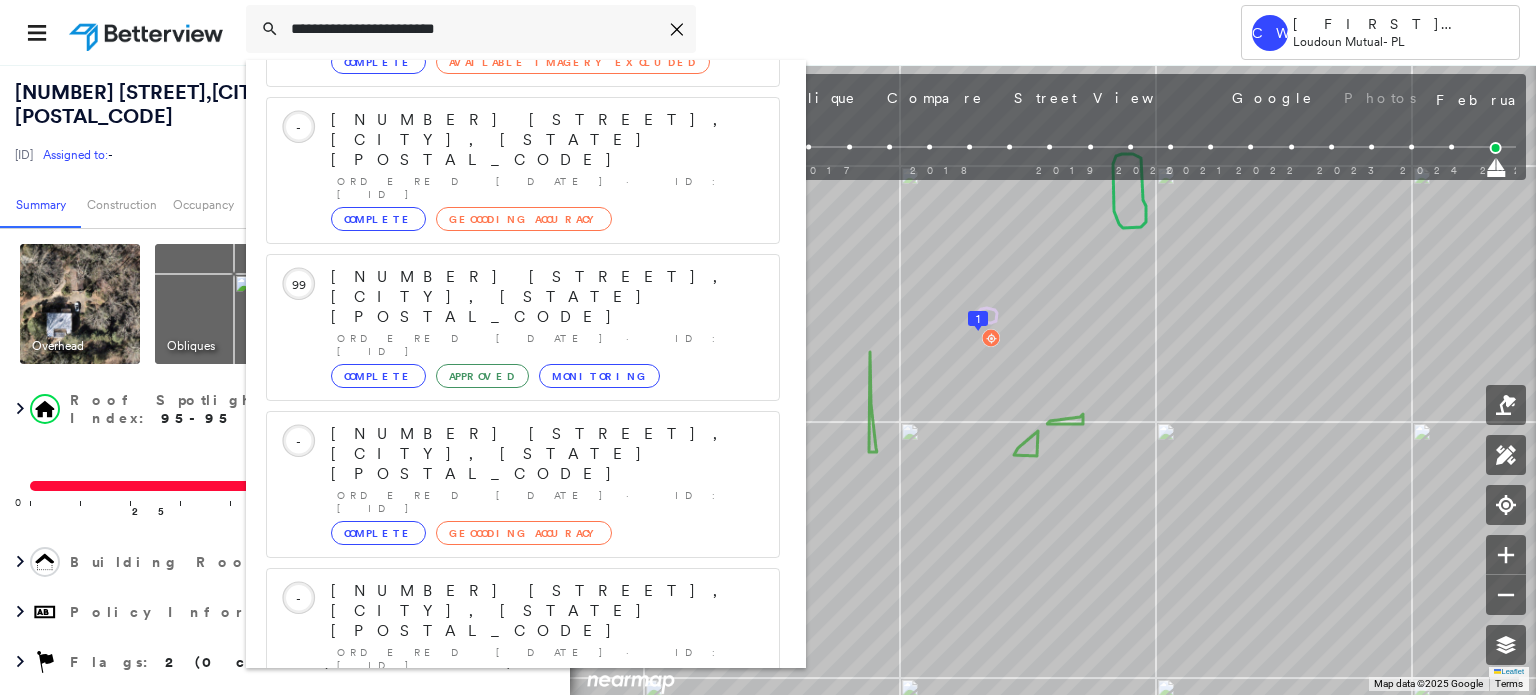 type on "**********" 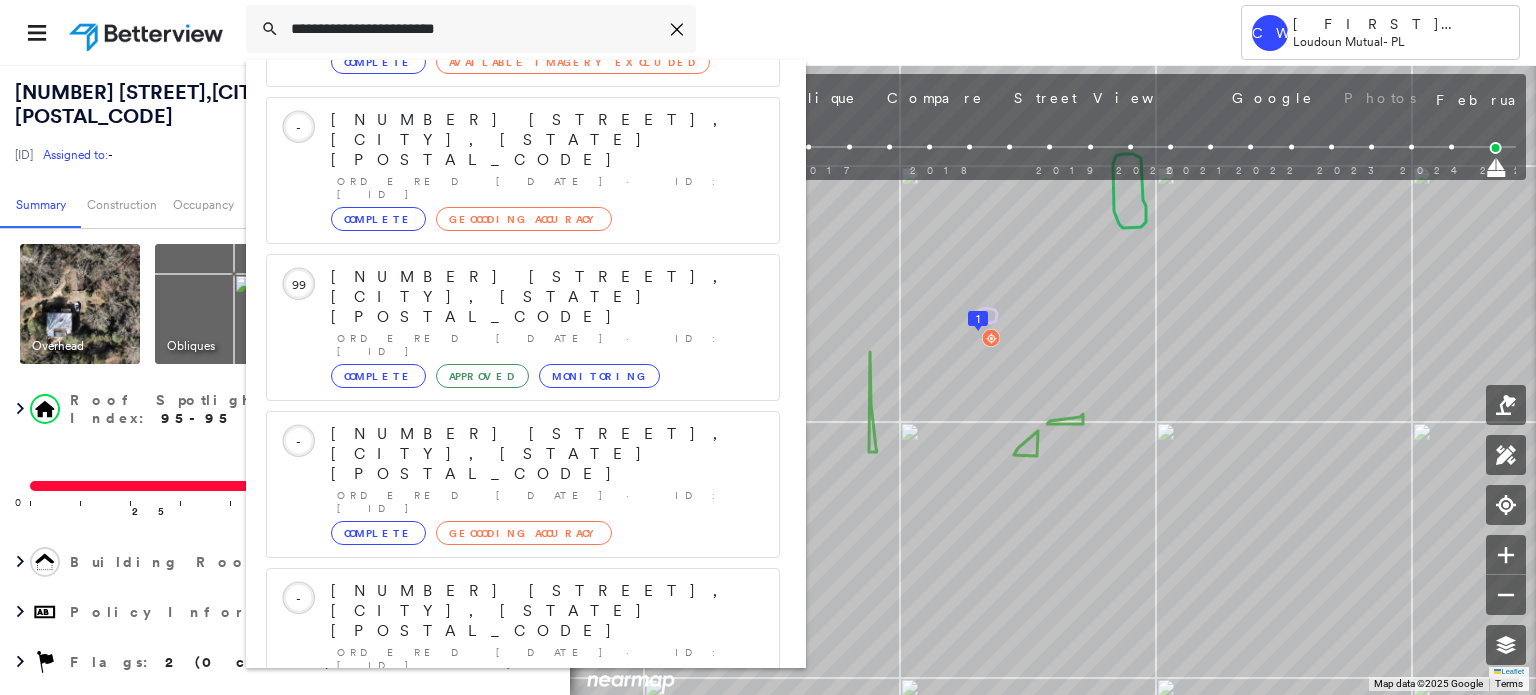 click on "[NUMBER] [STREET], [CITY], [STATE] [POSTAL_CODE]" at bounding box center [501, 903] 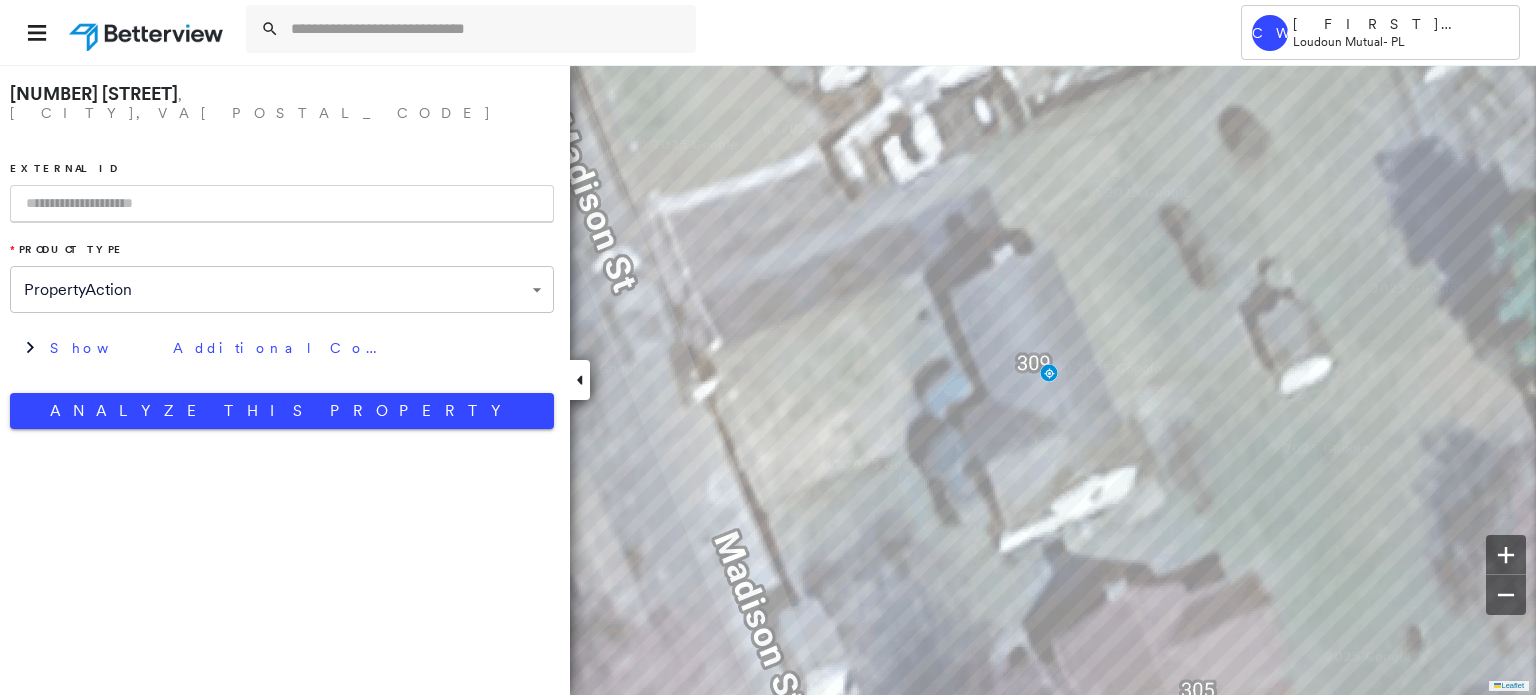 click at bounding box center (282, 204) 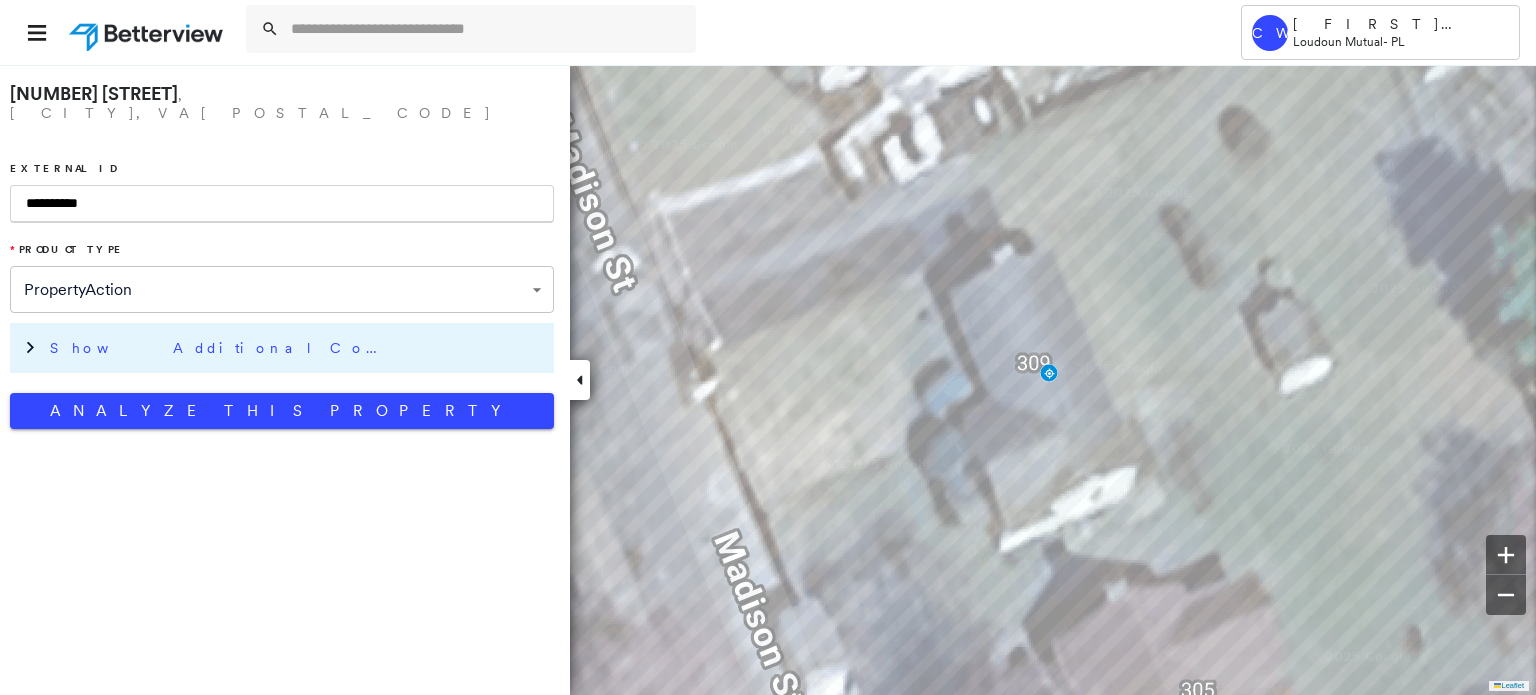 type on "**********" 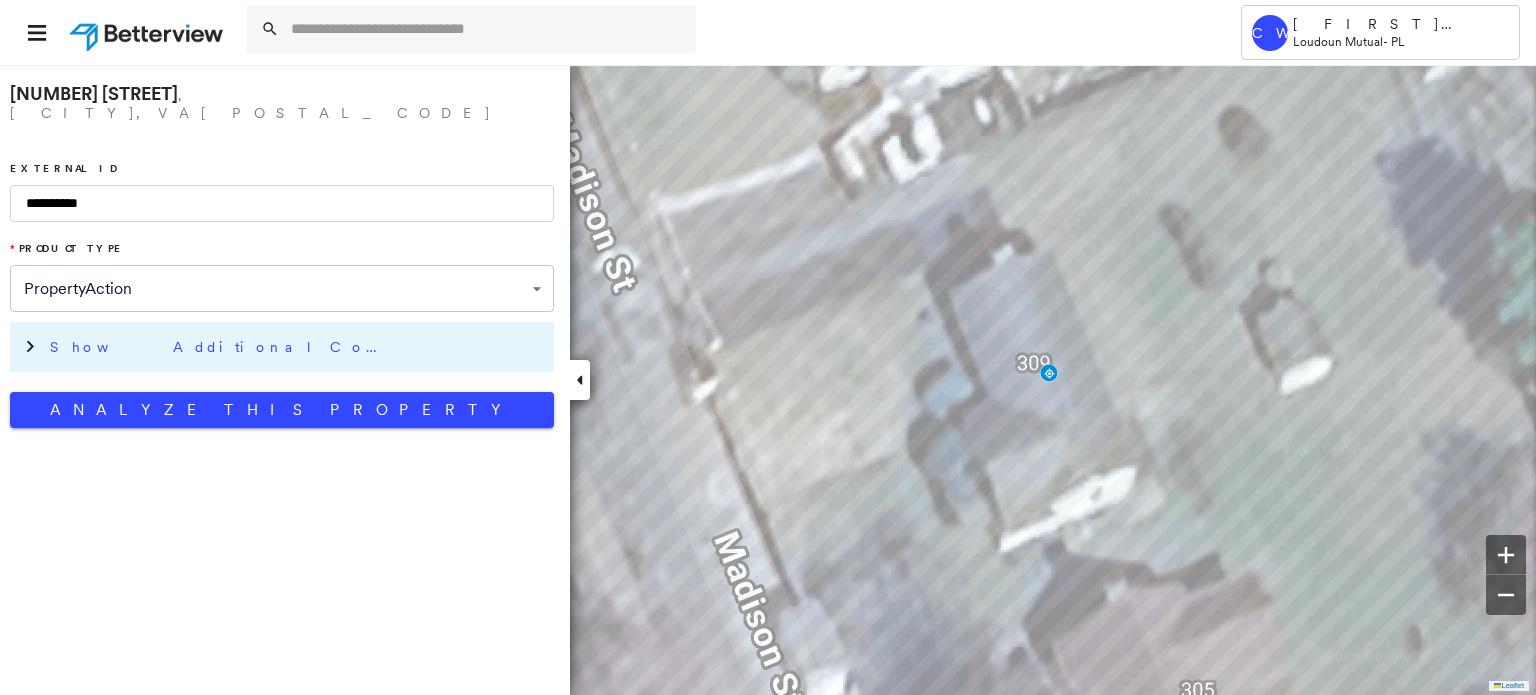 click on "Show Additional Company Data" at bounding box center (220, 347) 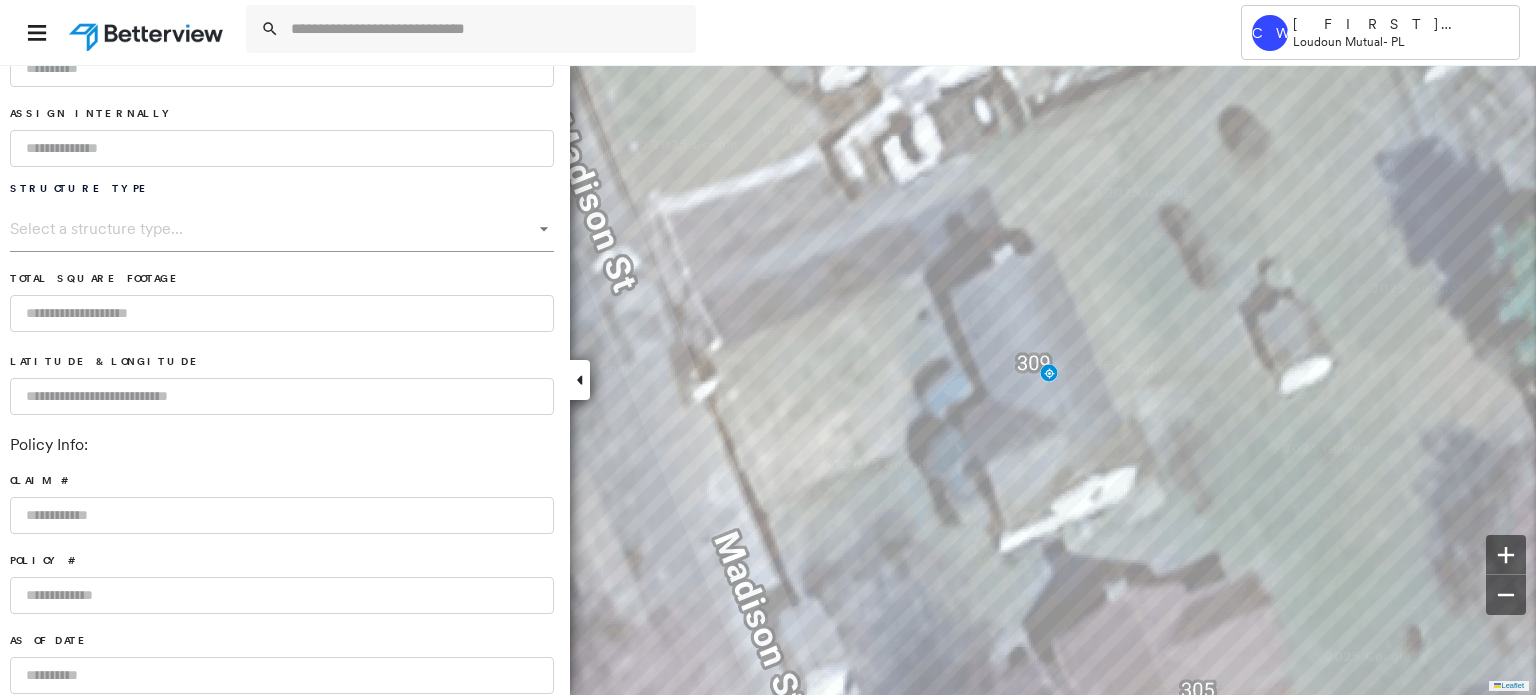 scroll, scrollTop: 600, scrollLeft: 0, axis: vertical 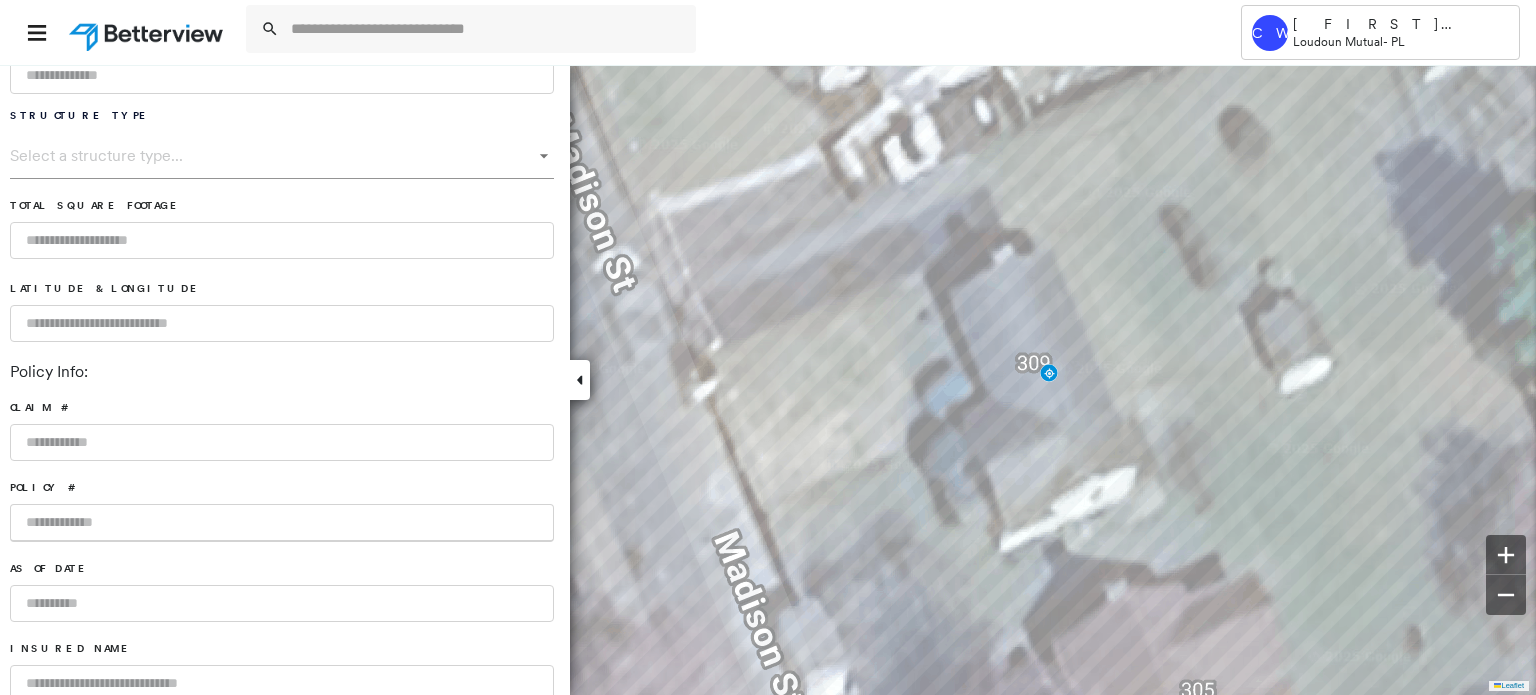 click at bounding box center (282, 523) 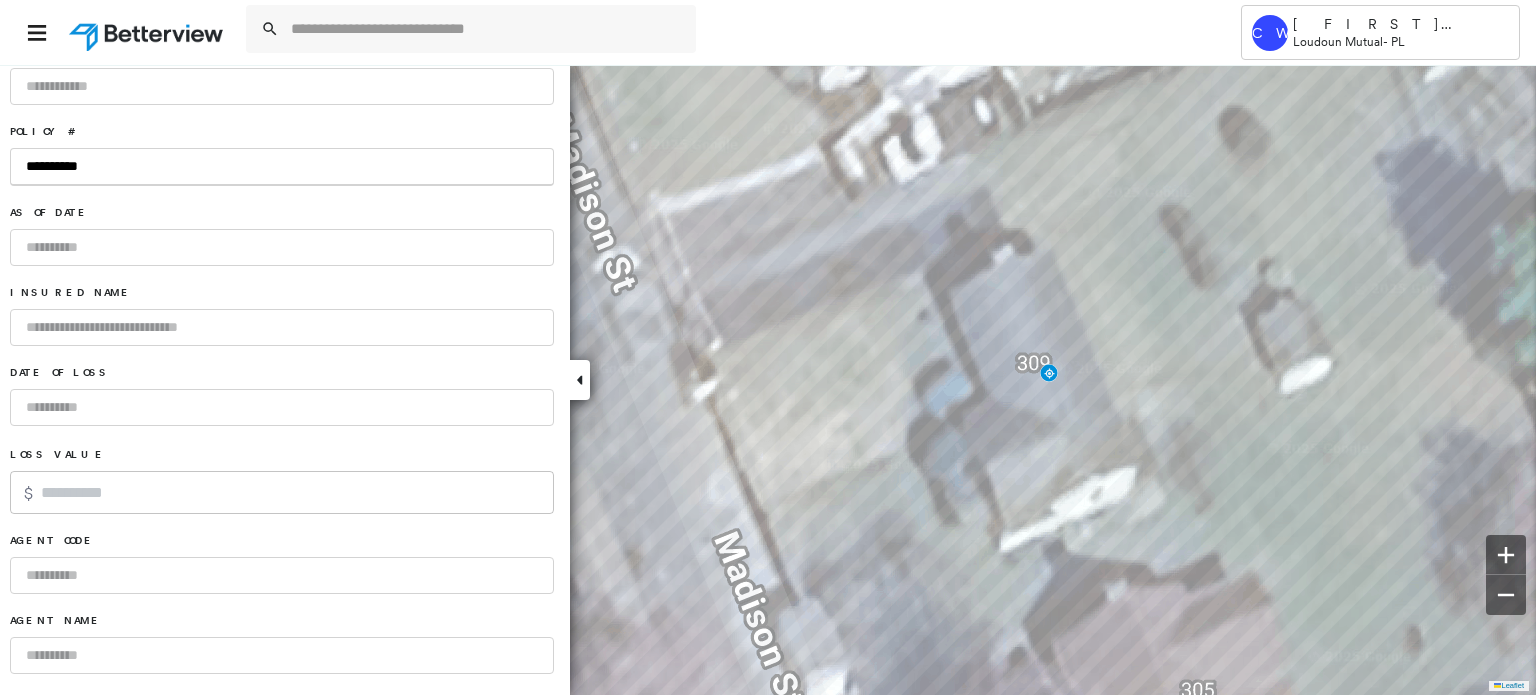 scroll, scrollTop: 1000, scrollLeft: 0, axis: vertical 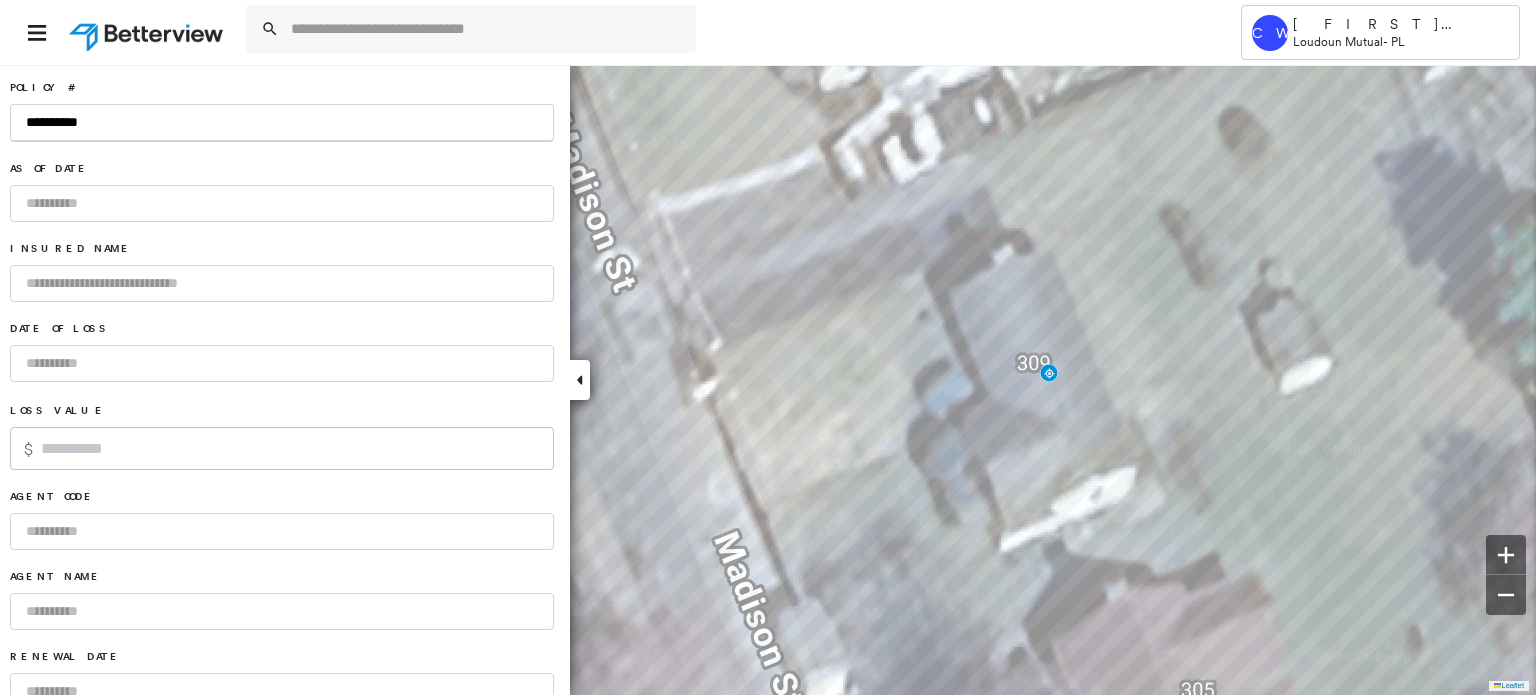 type on "**********" 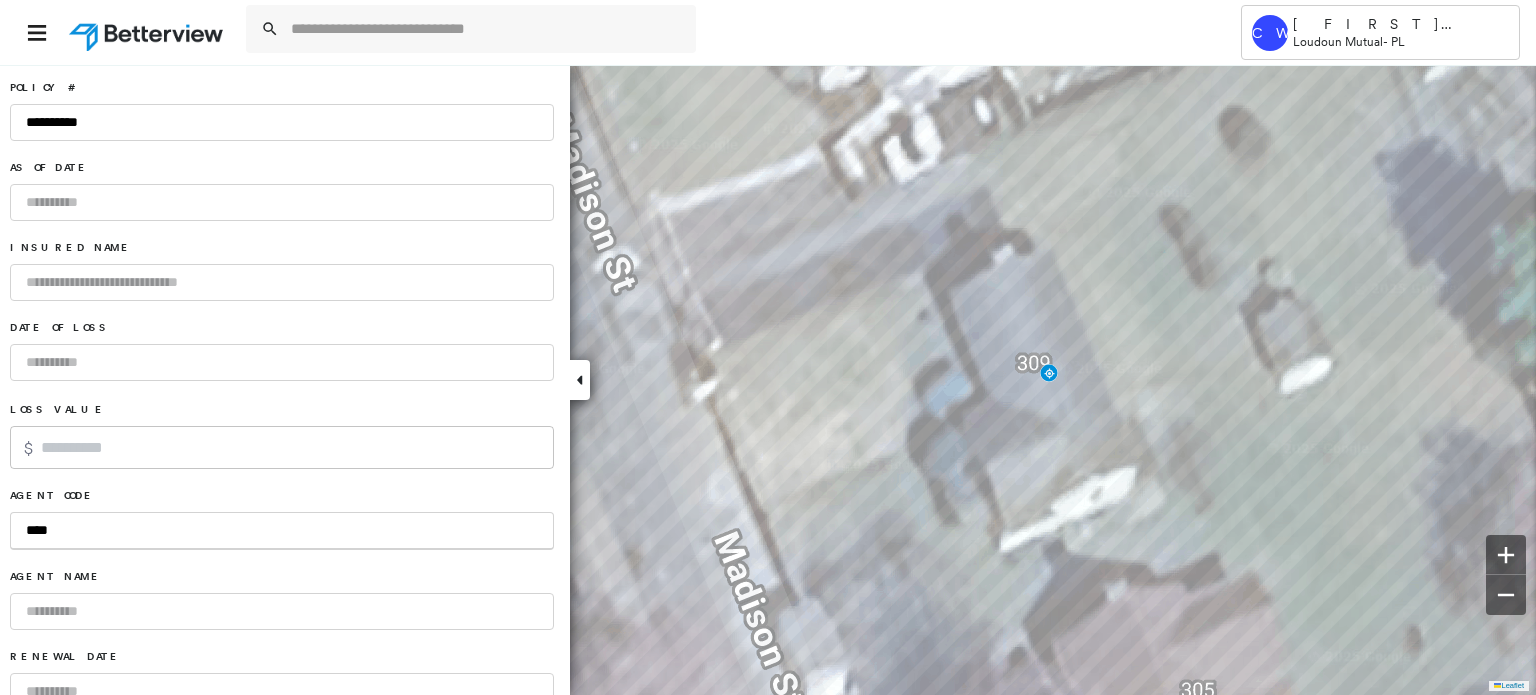 type on "****" 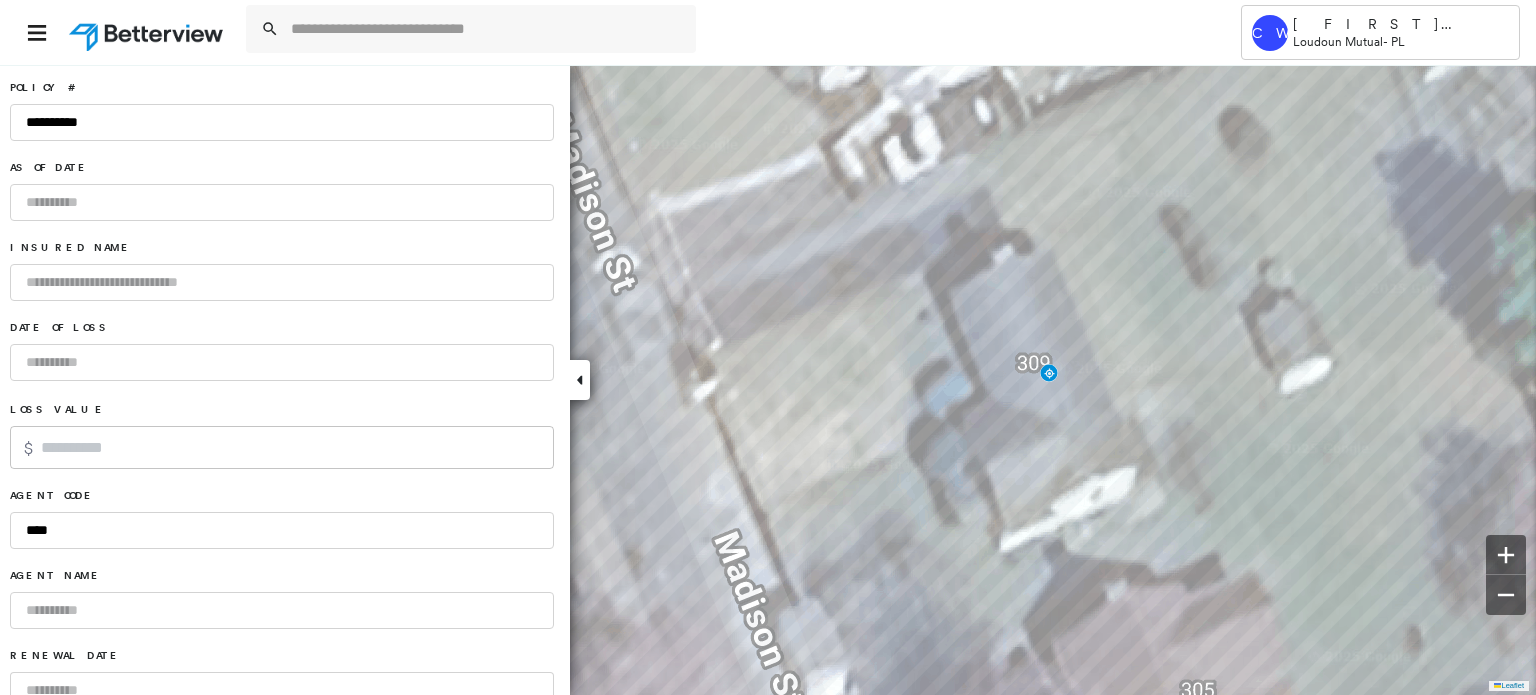 scroll, scrollTop: 1016, scrollLeft: 0, axis: vertical 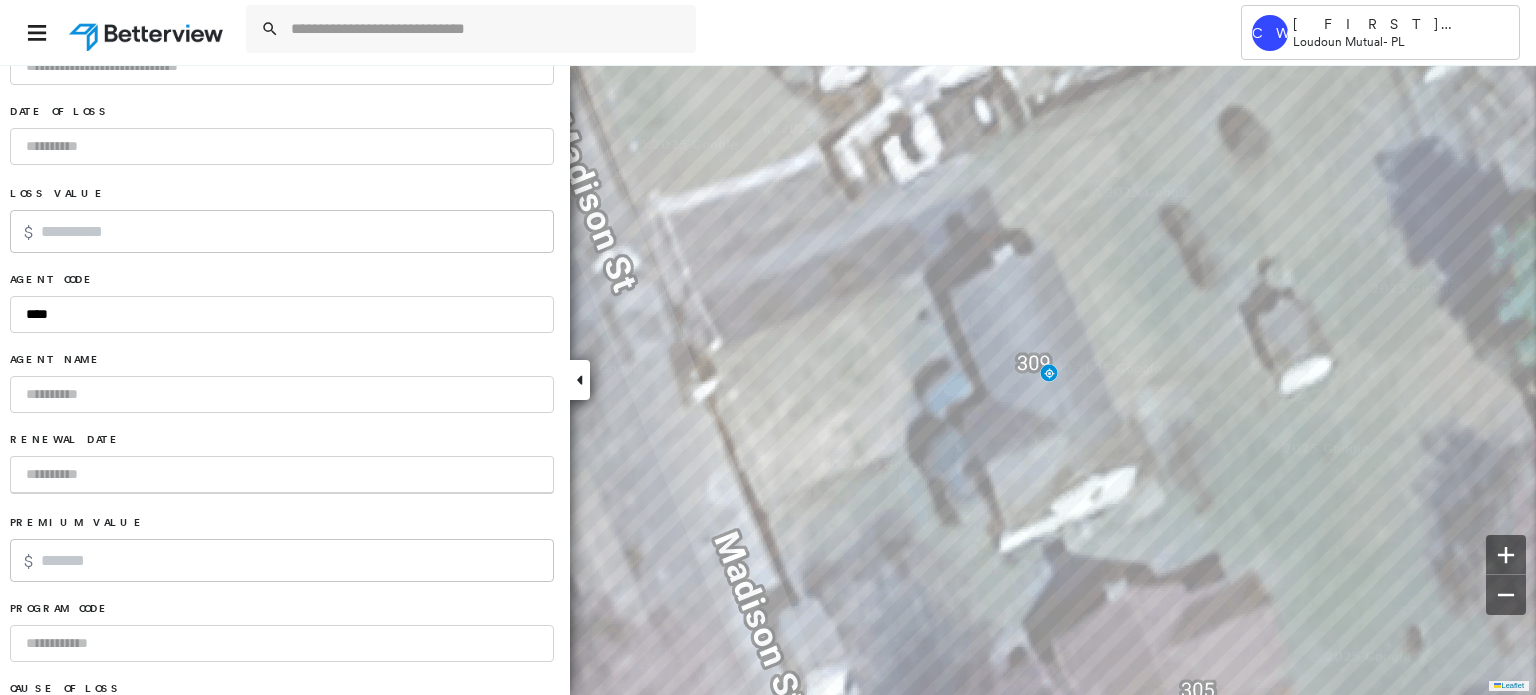 type on "*" 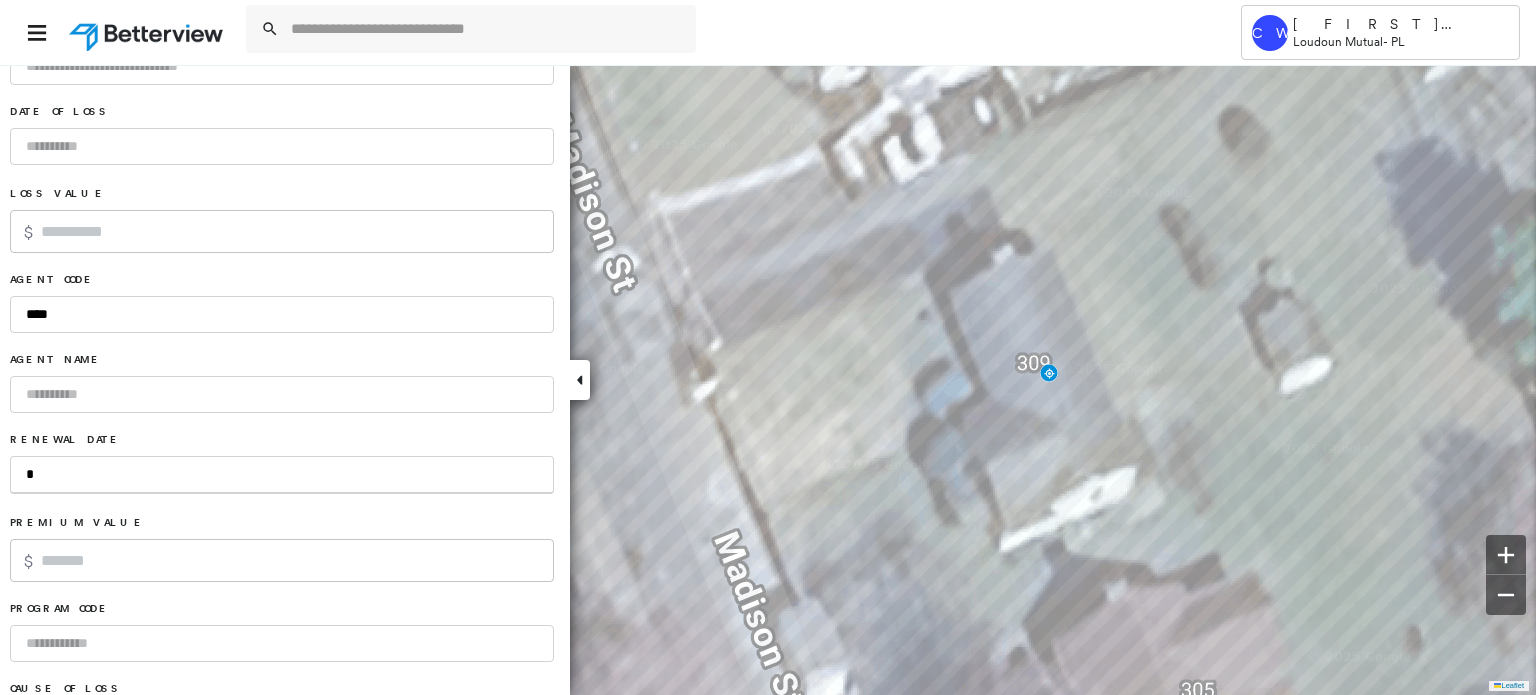 type on "**" 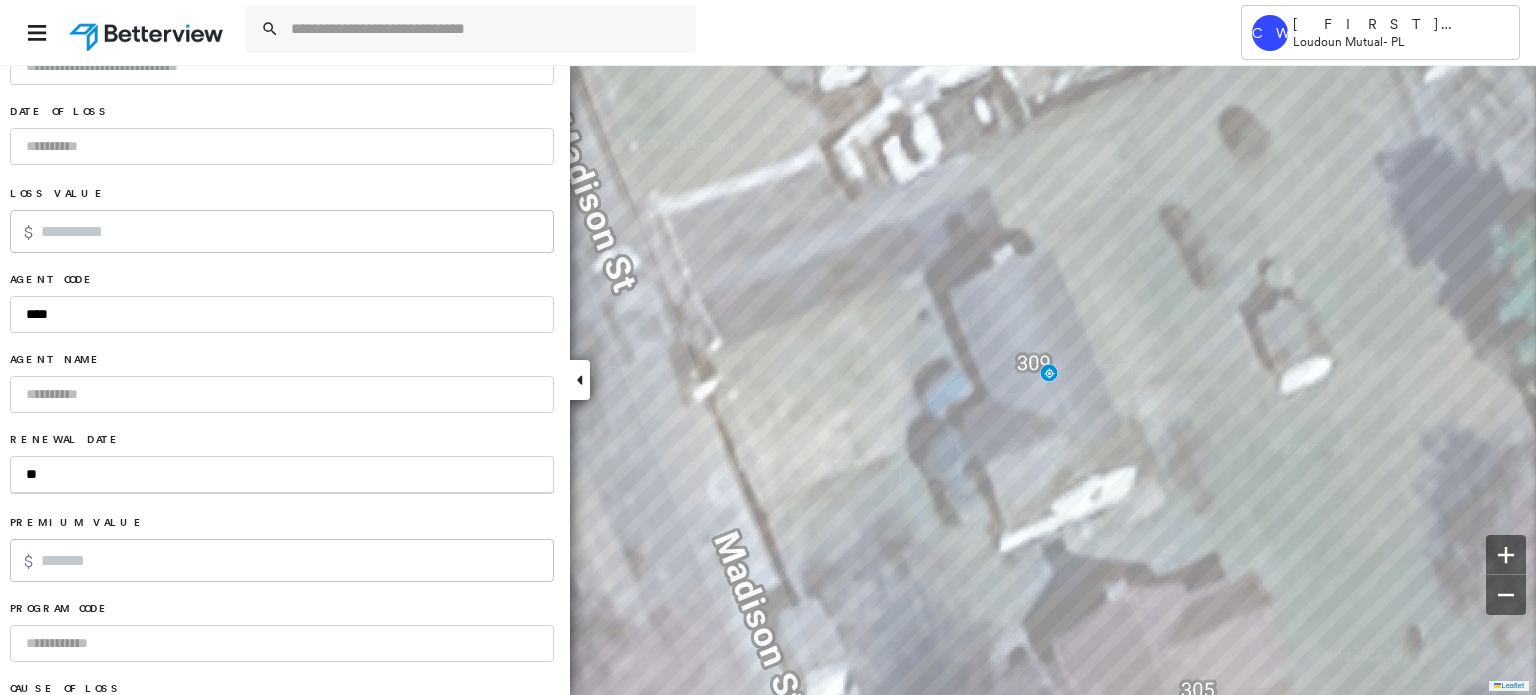 type on "***" 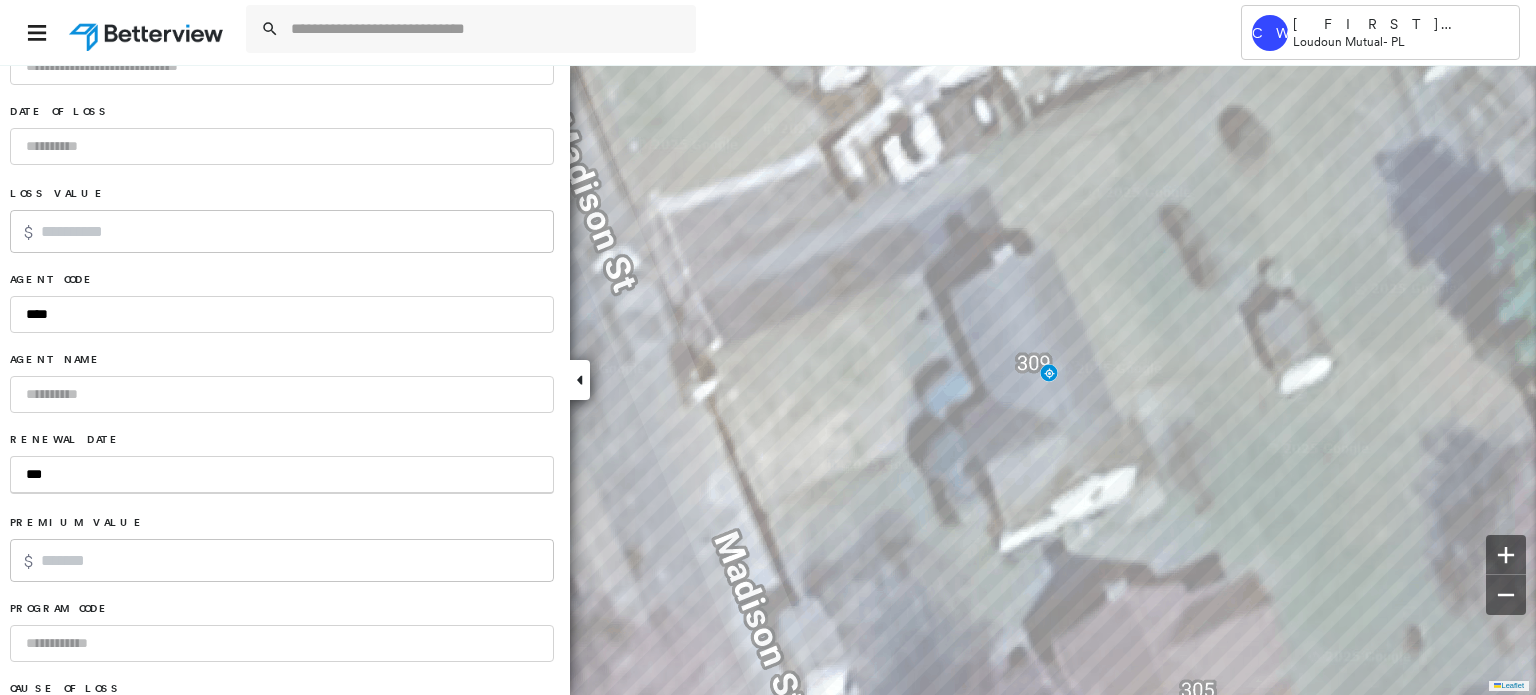 type on "****" 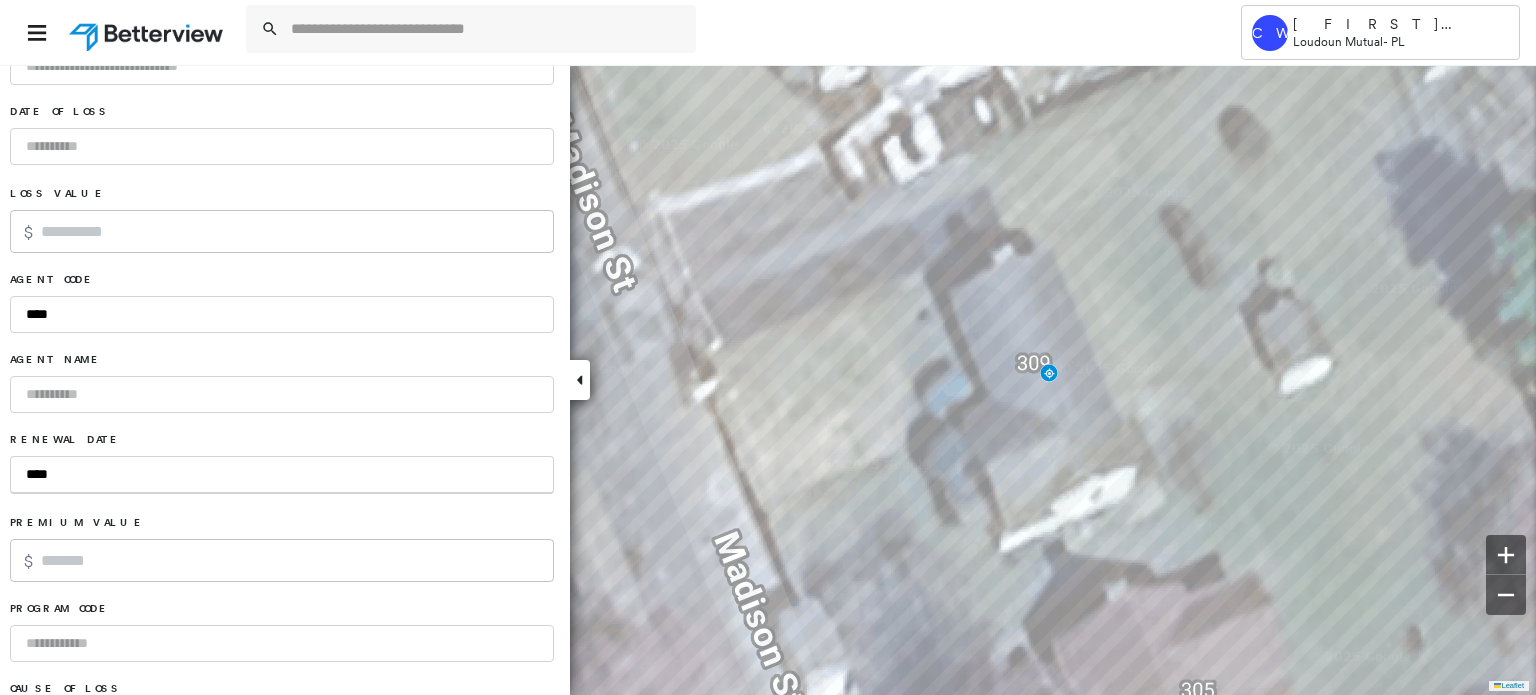 type on "*****" 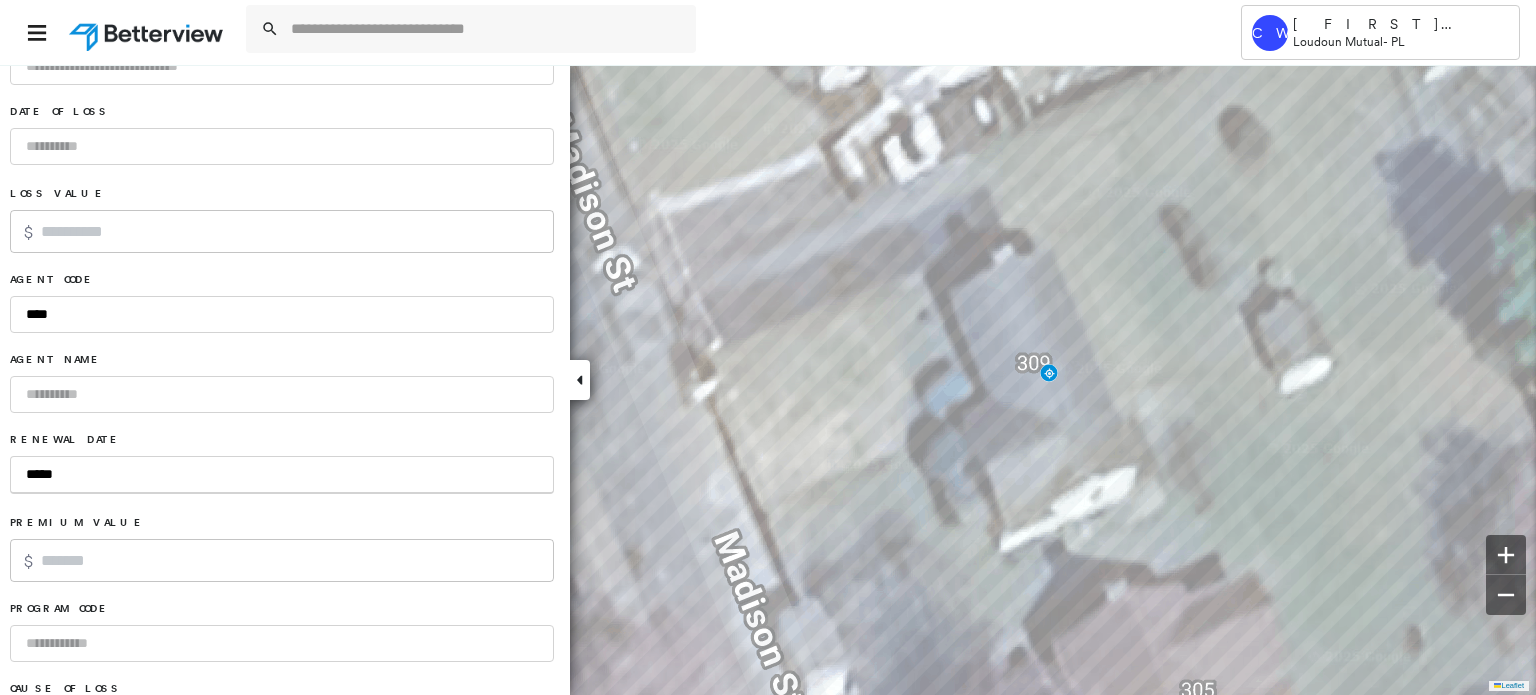 type on "******" 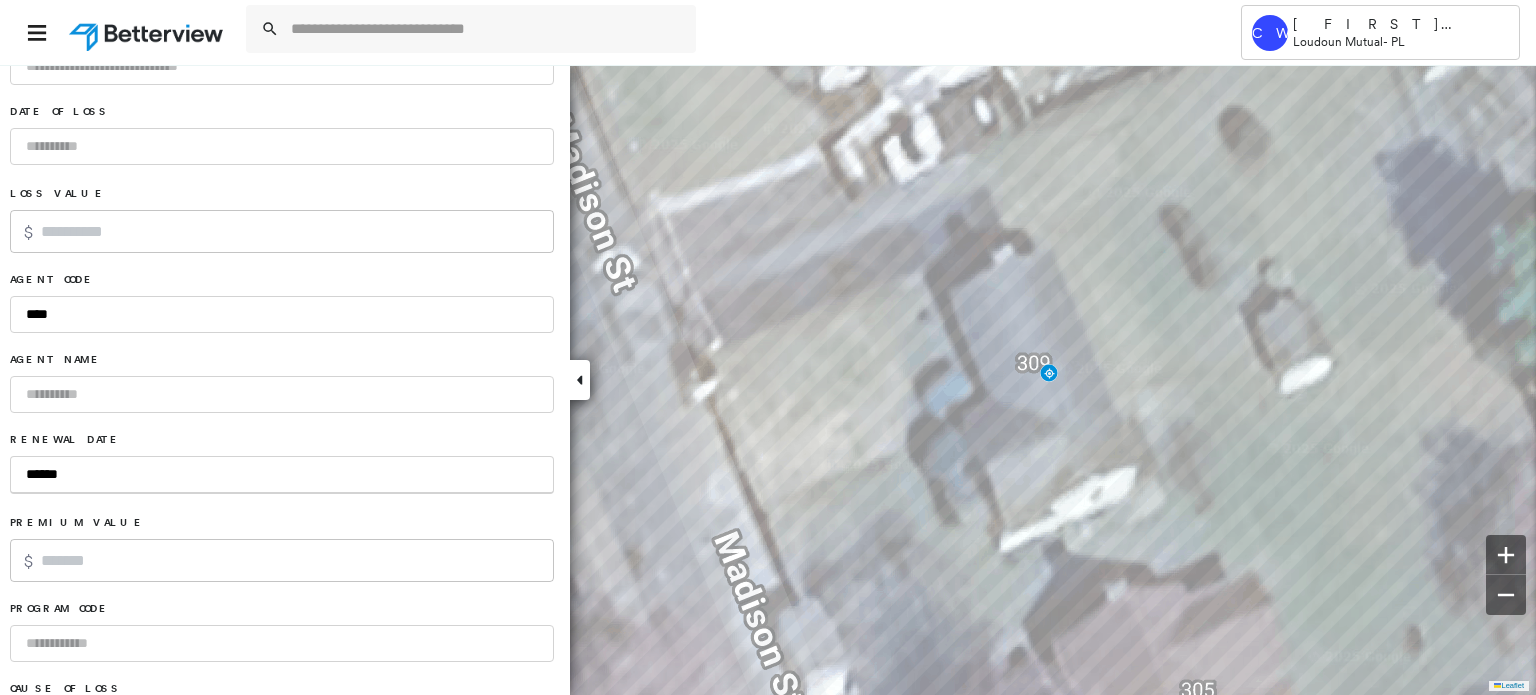 type on "*******" 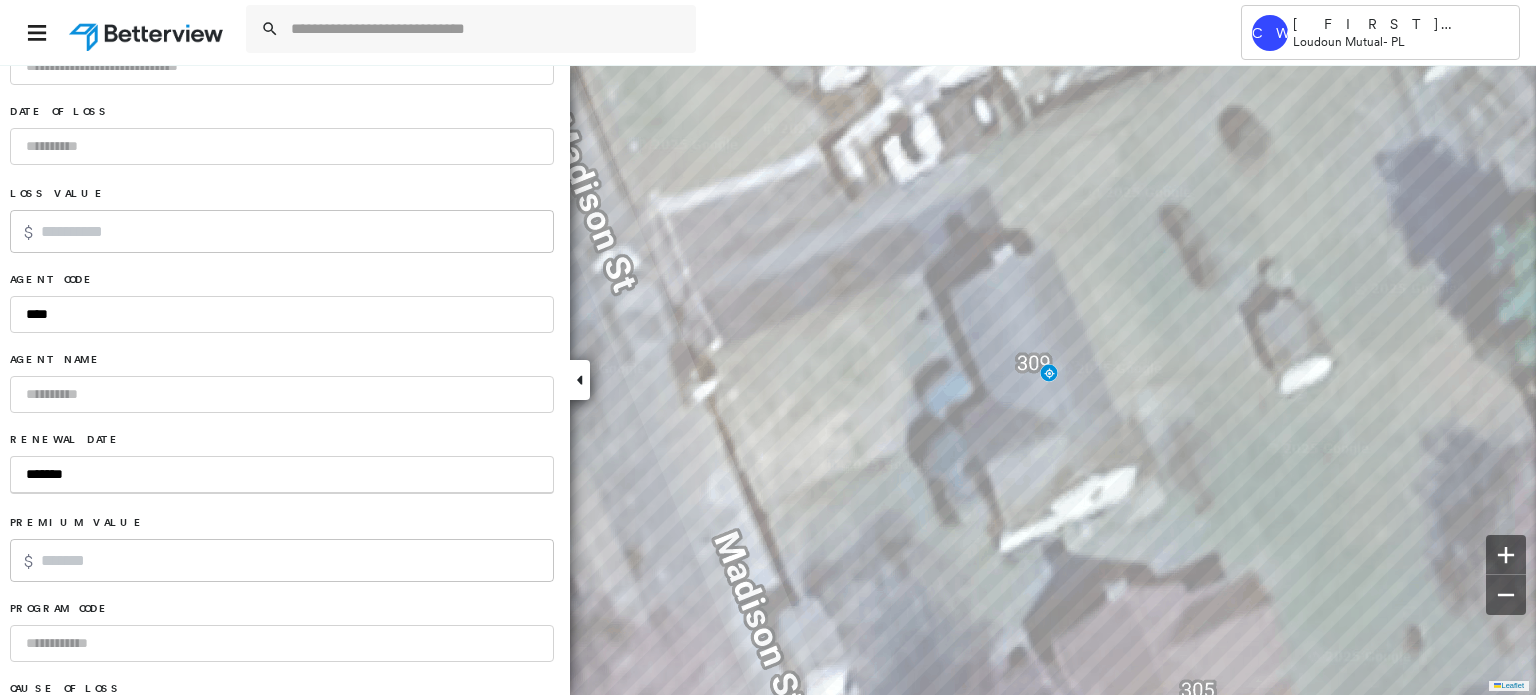 type on "********" 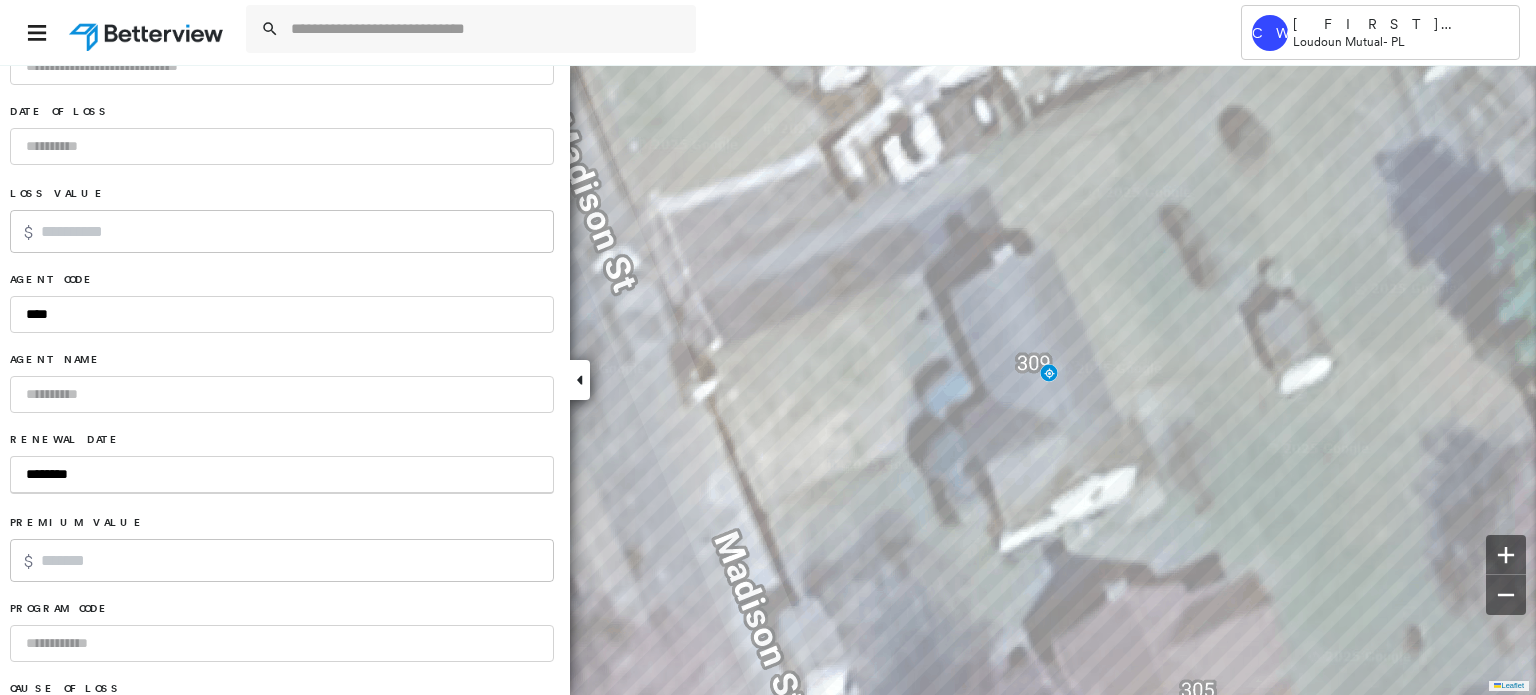 type on "*********" 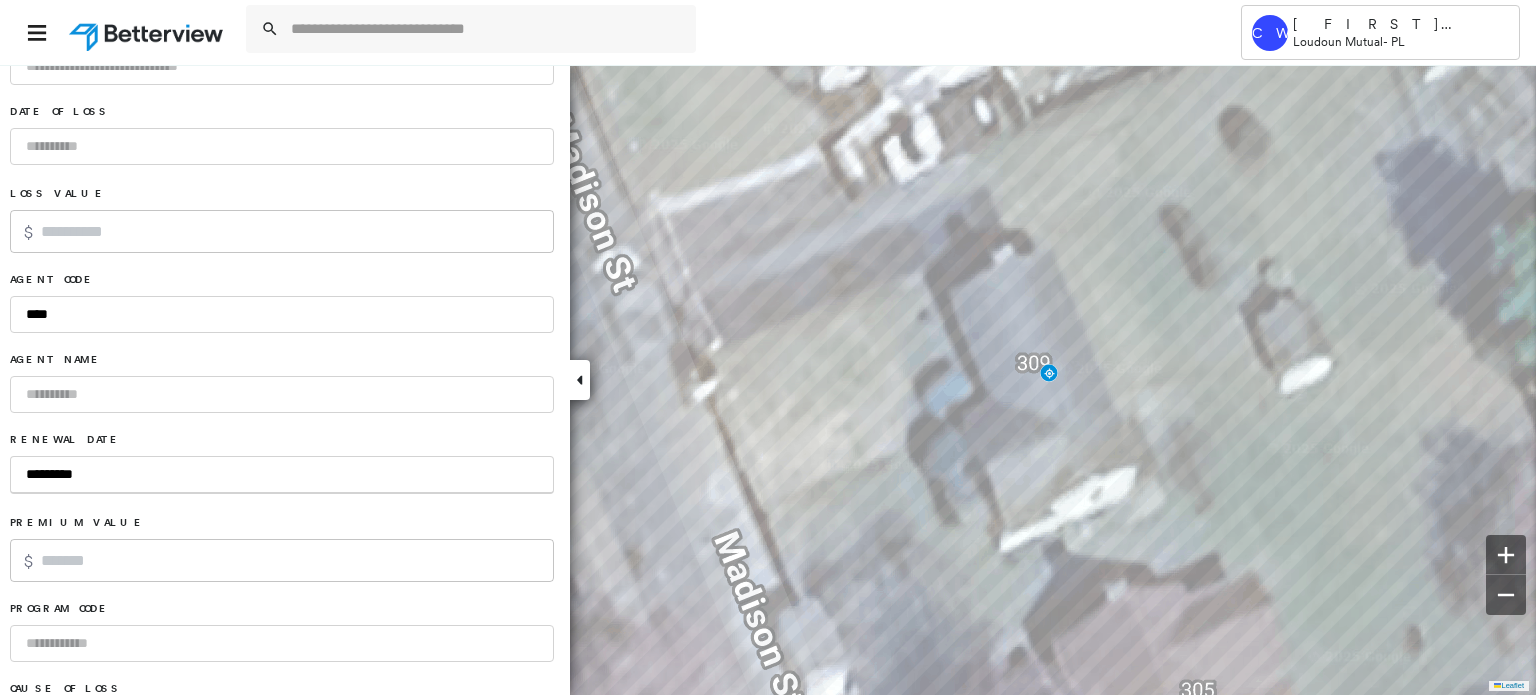 type on "**********" 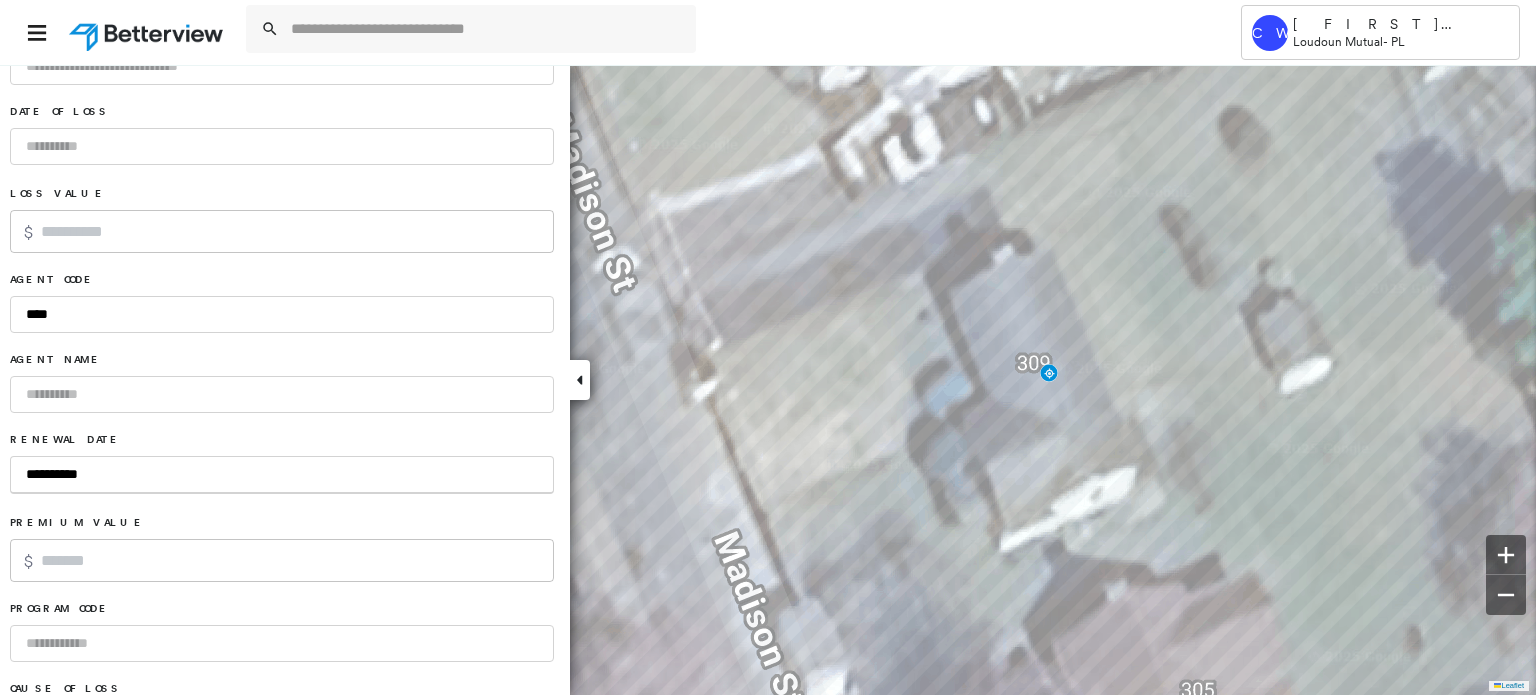type on "**********" 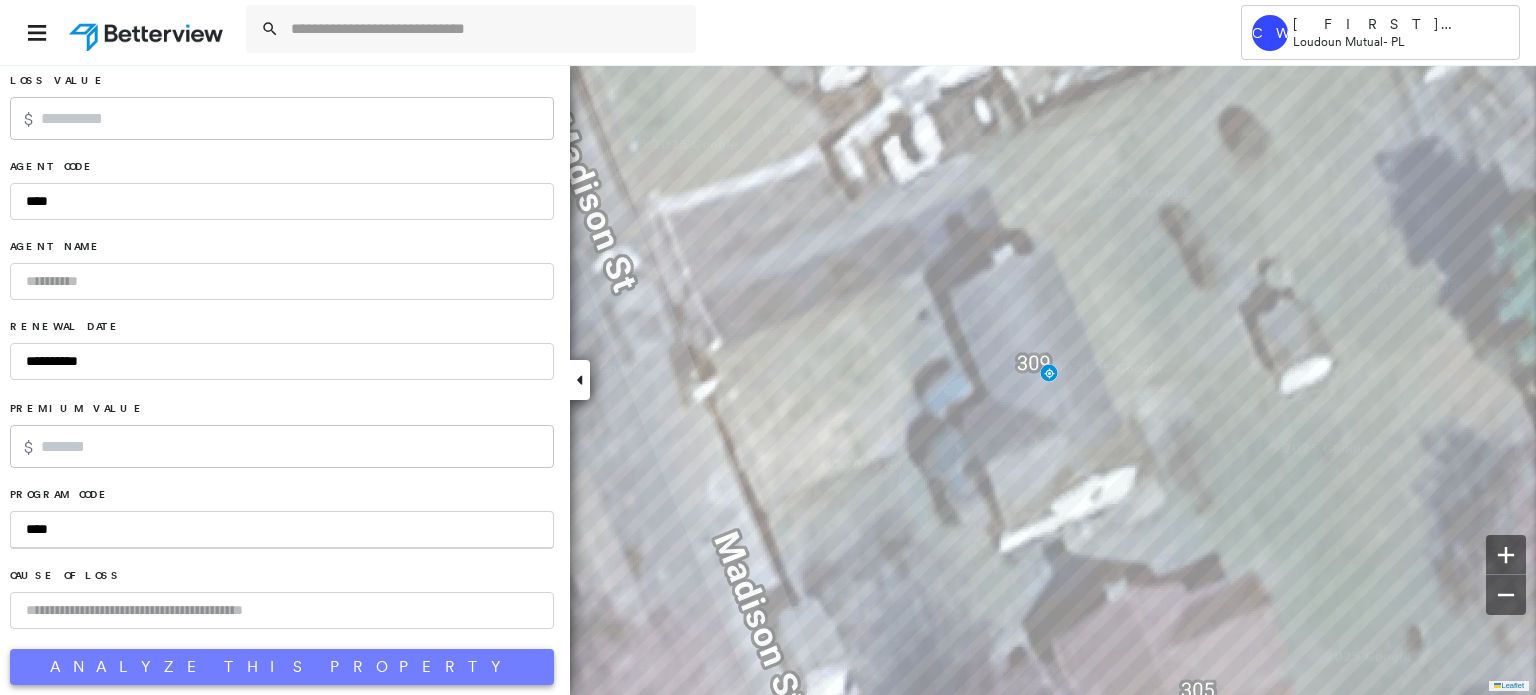 type on "****" 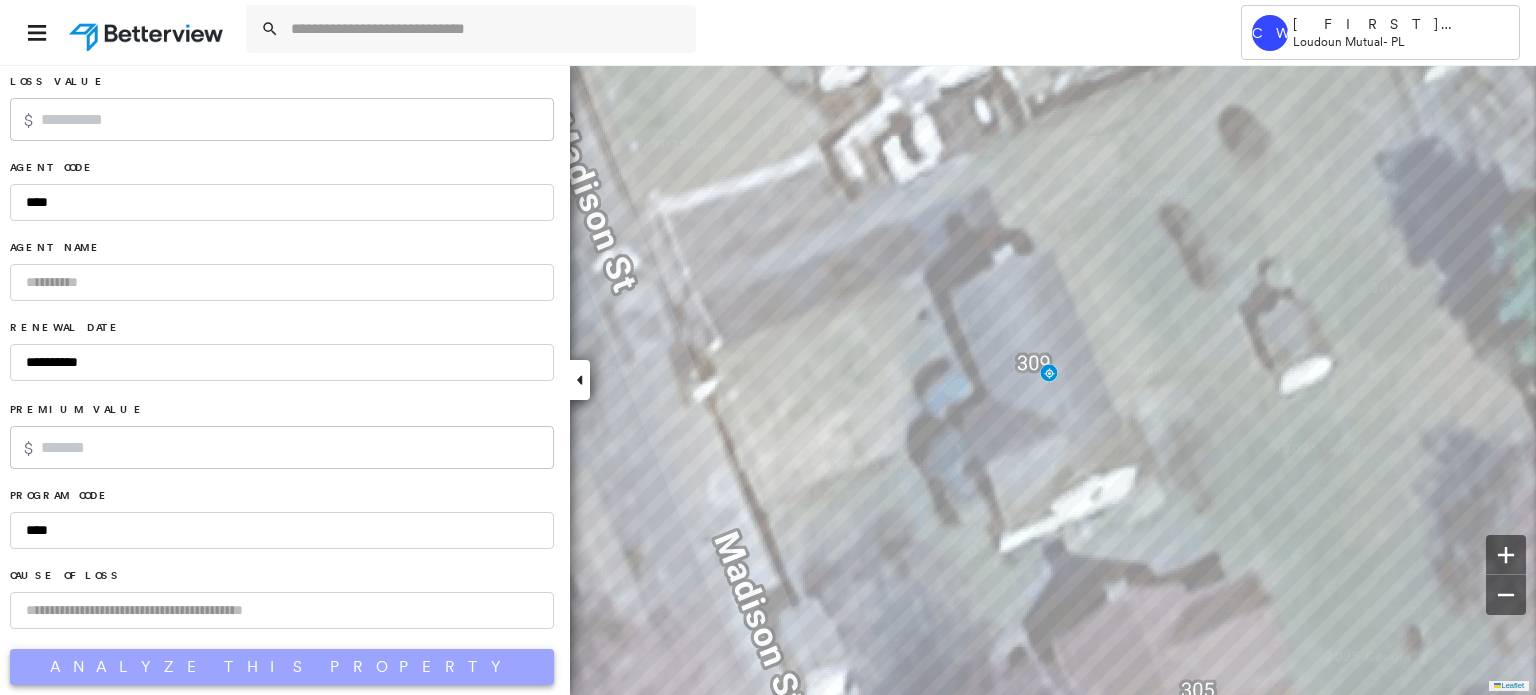 scroll, scrollTop: 1344, scrollLeft: 0, axis: vertical 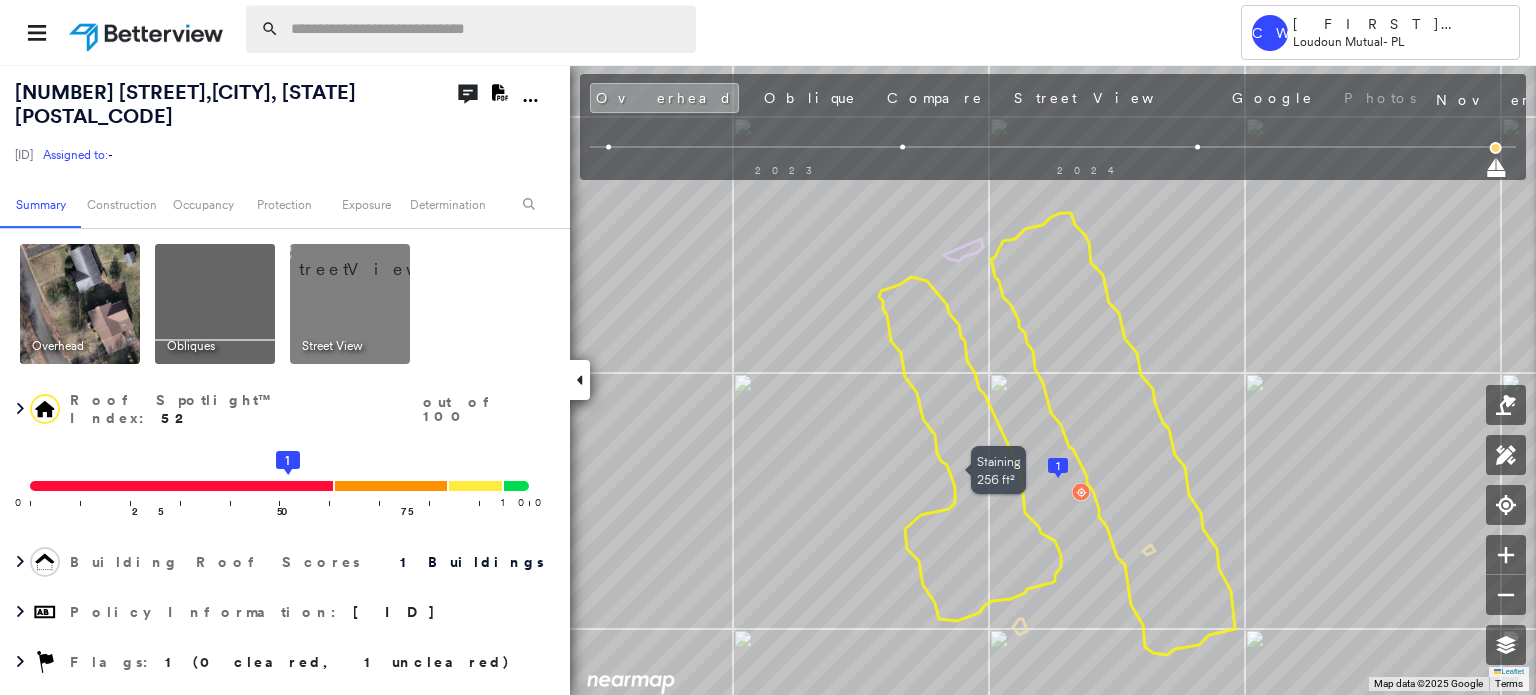click at bounding box center (487, 29) 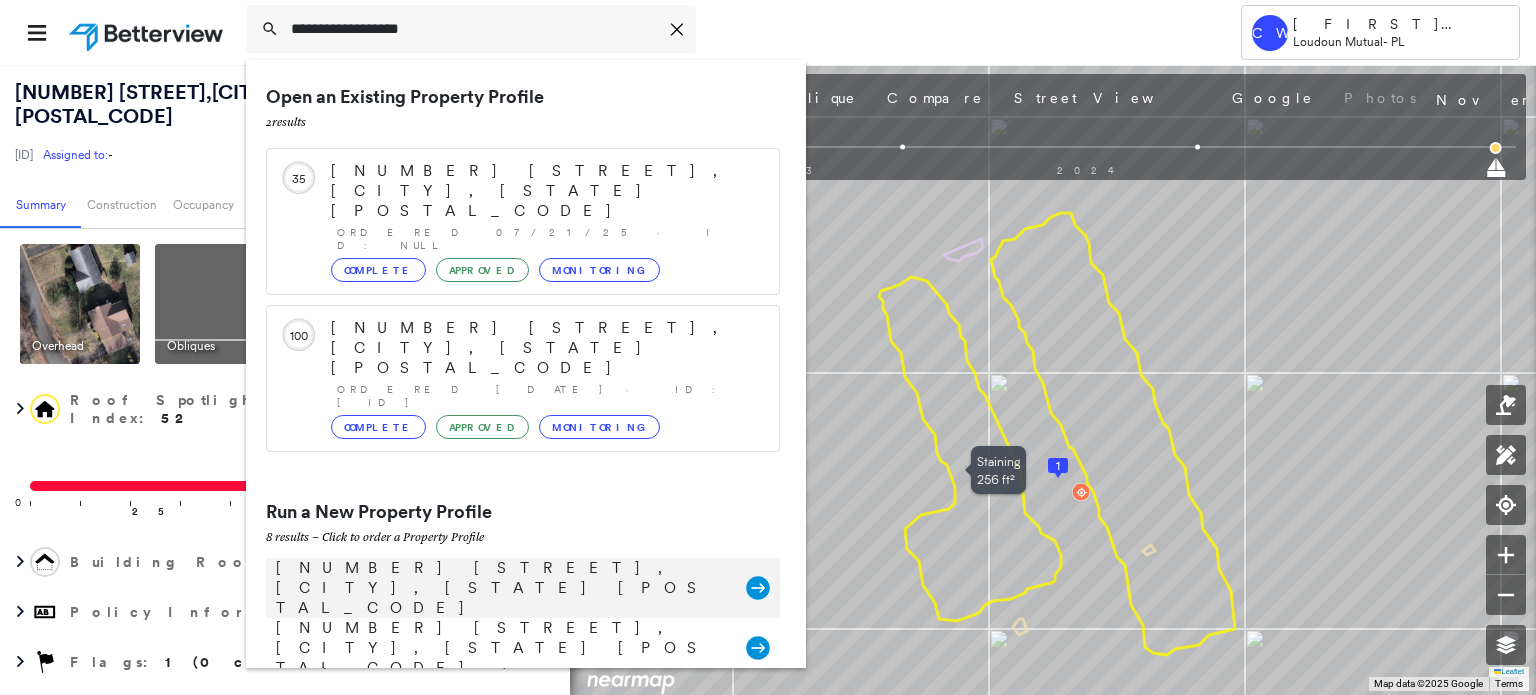 type on "**********" 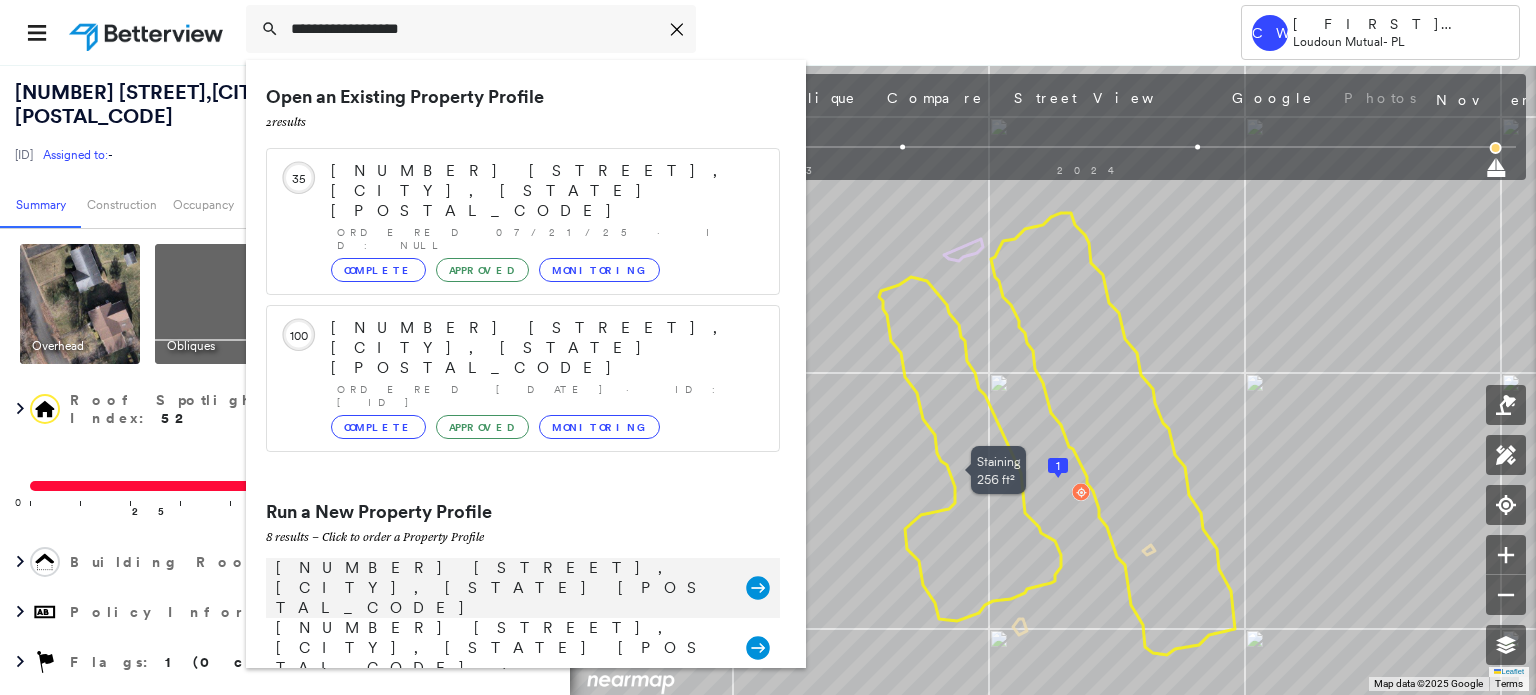 click on "[NUMBER] [STREET], [CITY], [STATE] [POSTAL_CODE]" at bounding box center [501, 588] 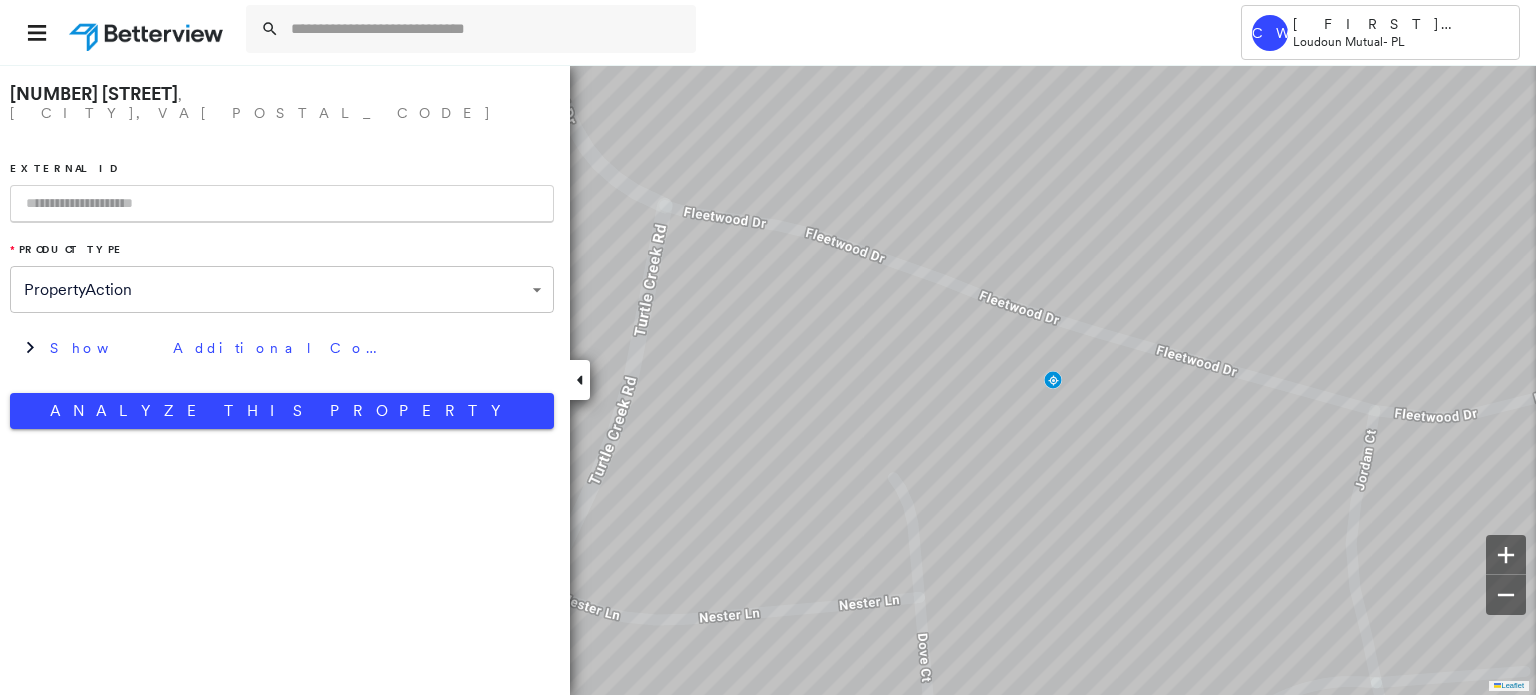 click at bounding box center [282, 204] 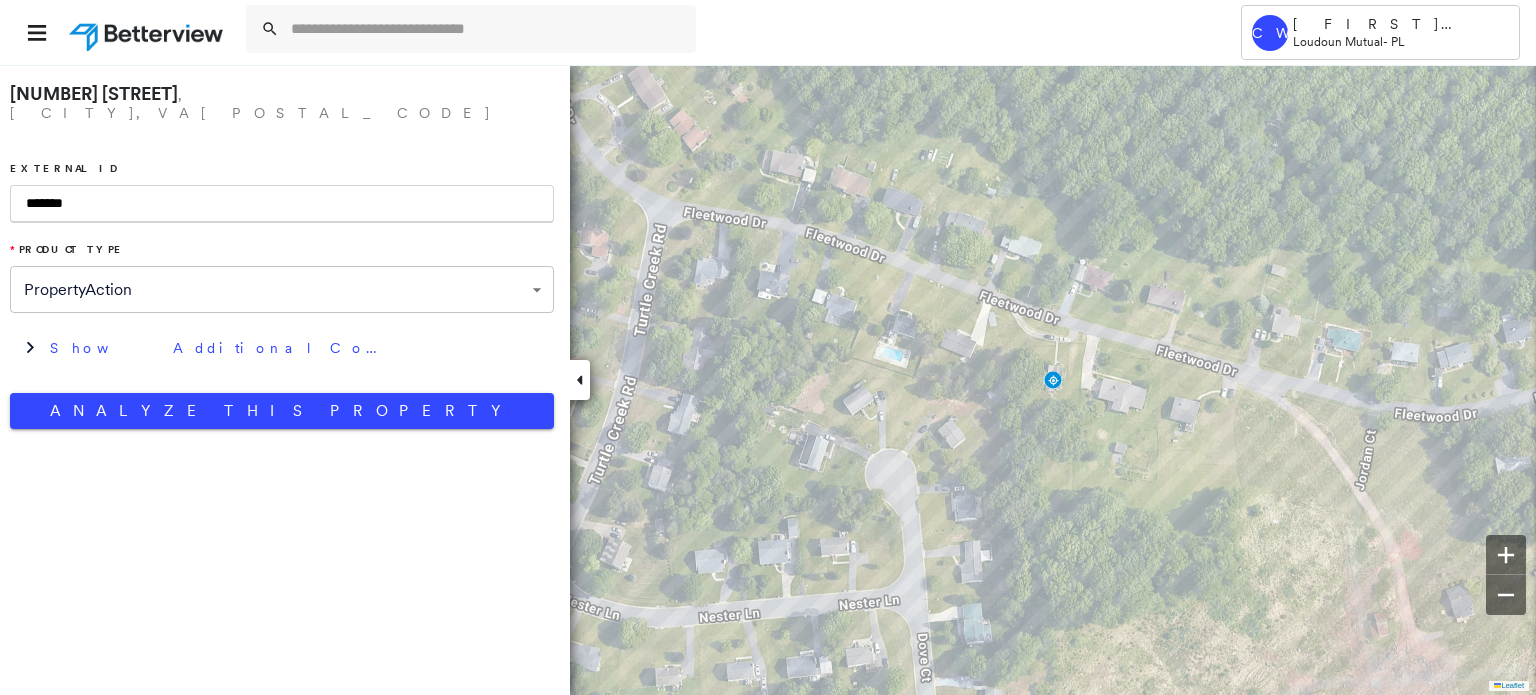 type on "*******" 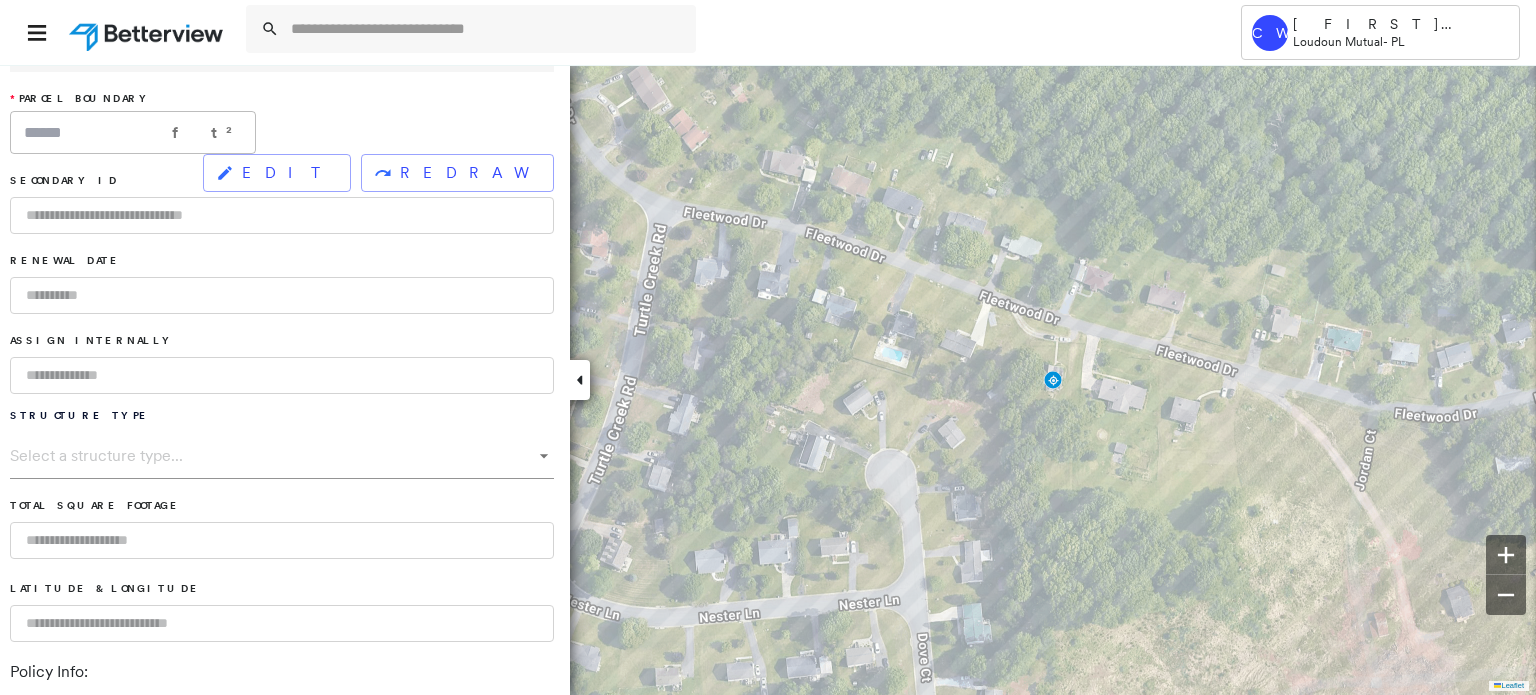 scroll, scrollTop: 600, scrollLeft: 0, axis: vertical 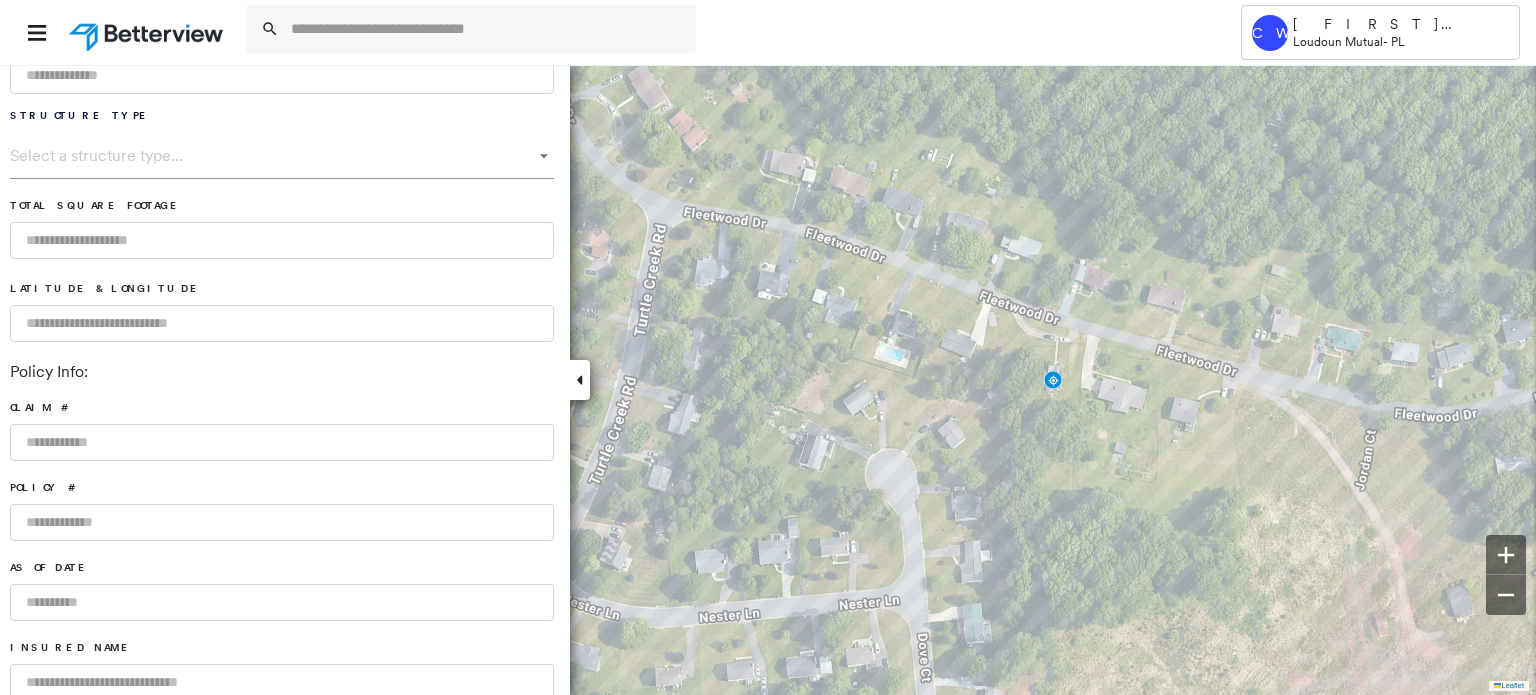 click at bounding box center [282, 522] 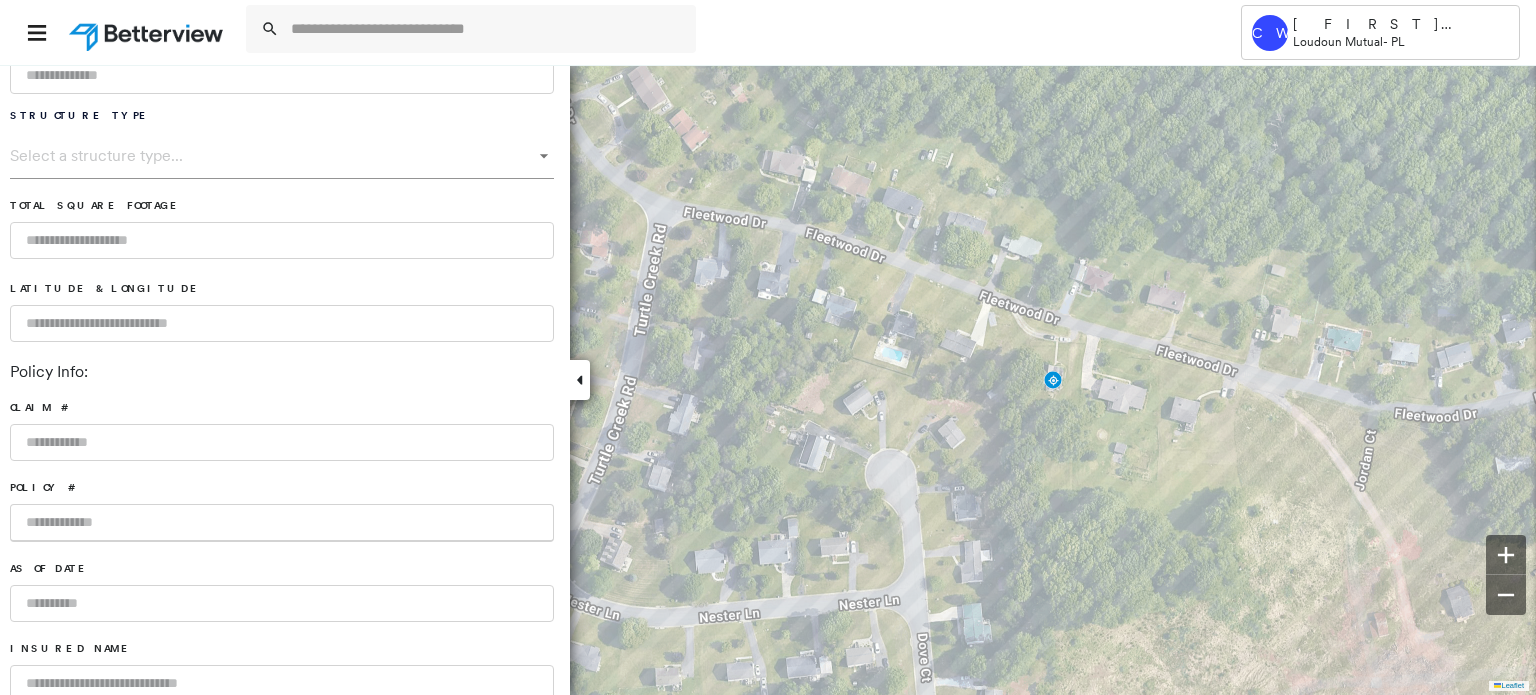 click at bounding box center [282, 523] 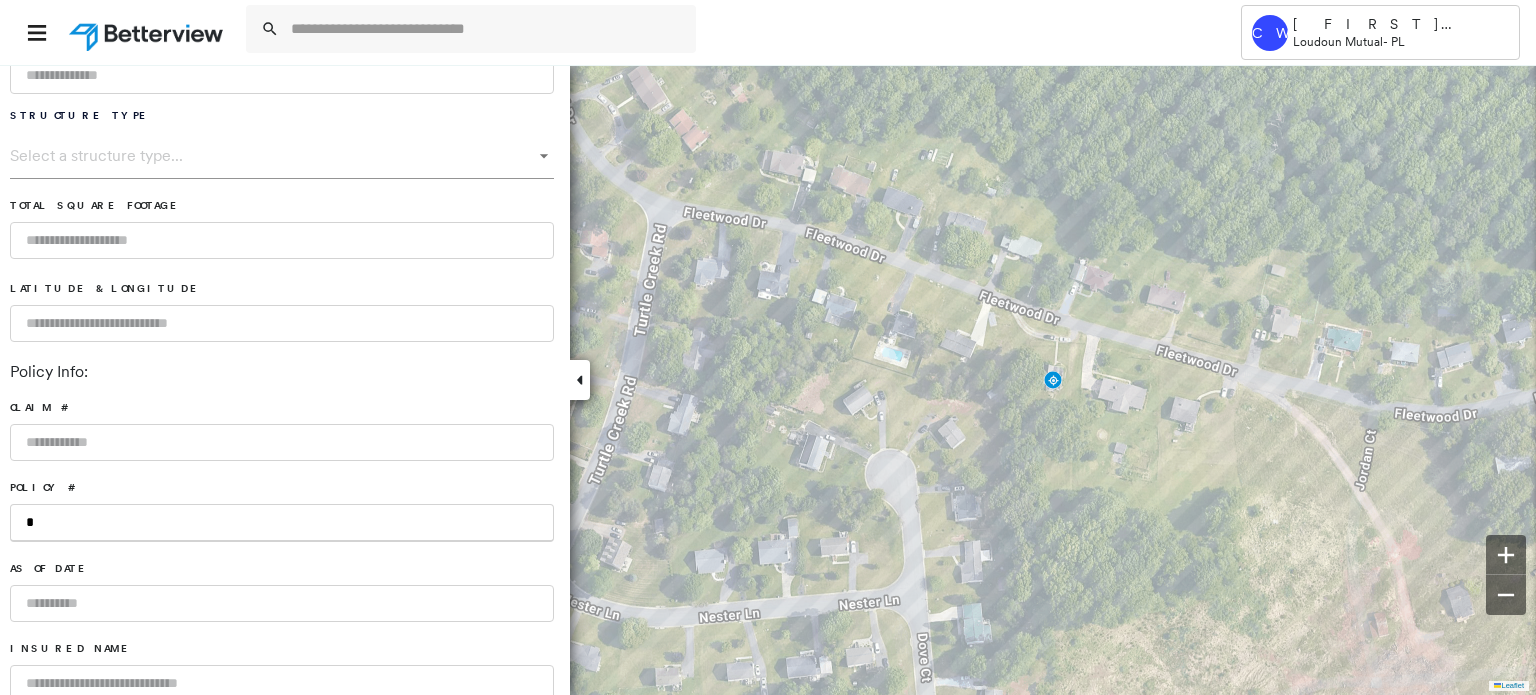 click on "*" at bounding box center [282, 523] 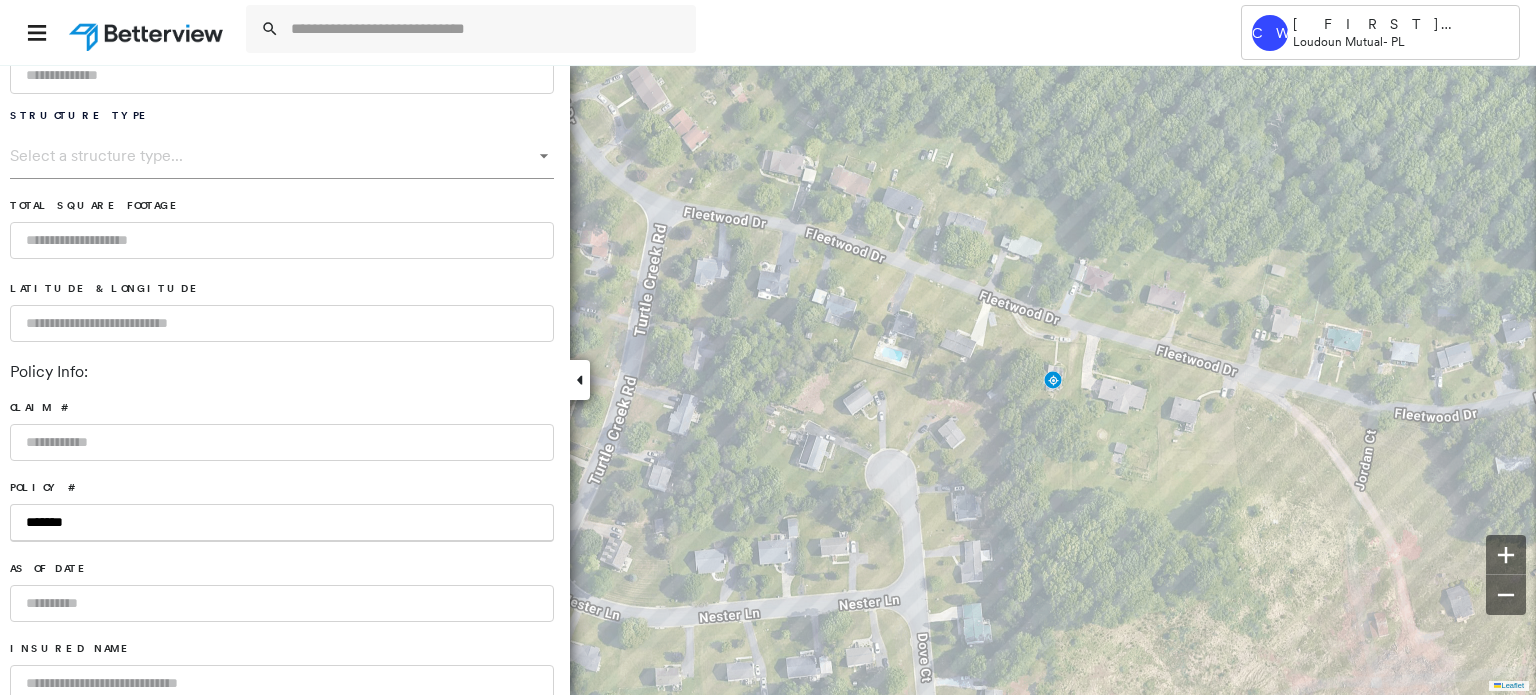 type on "*******" 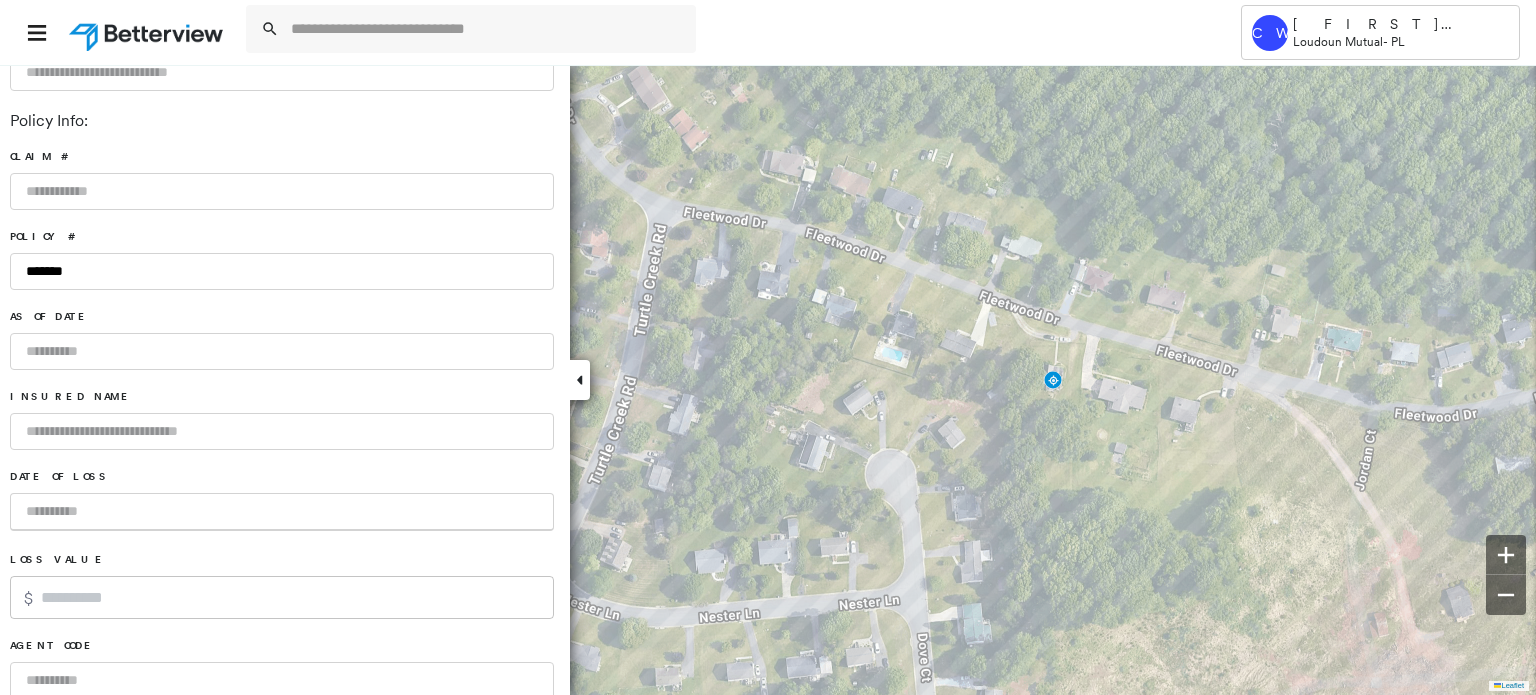 scroll, scrollTop: 988, scrollLeft: 0, axis: vertical 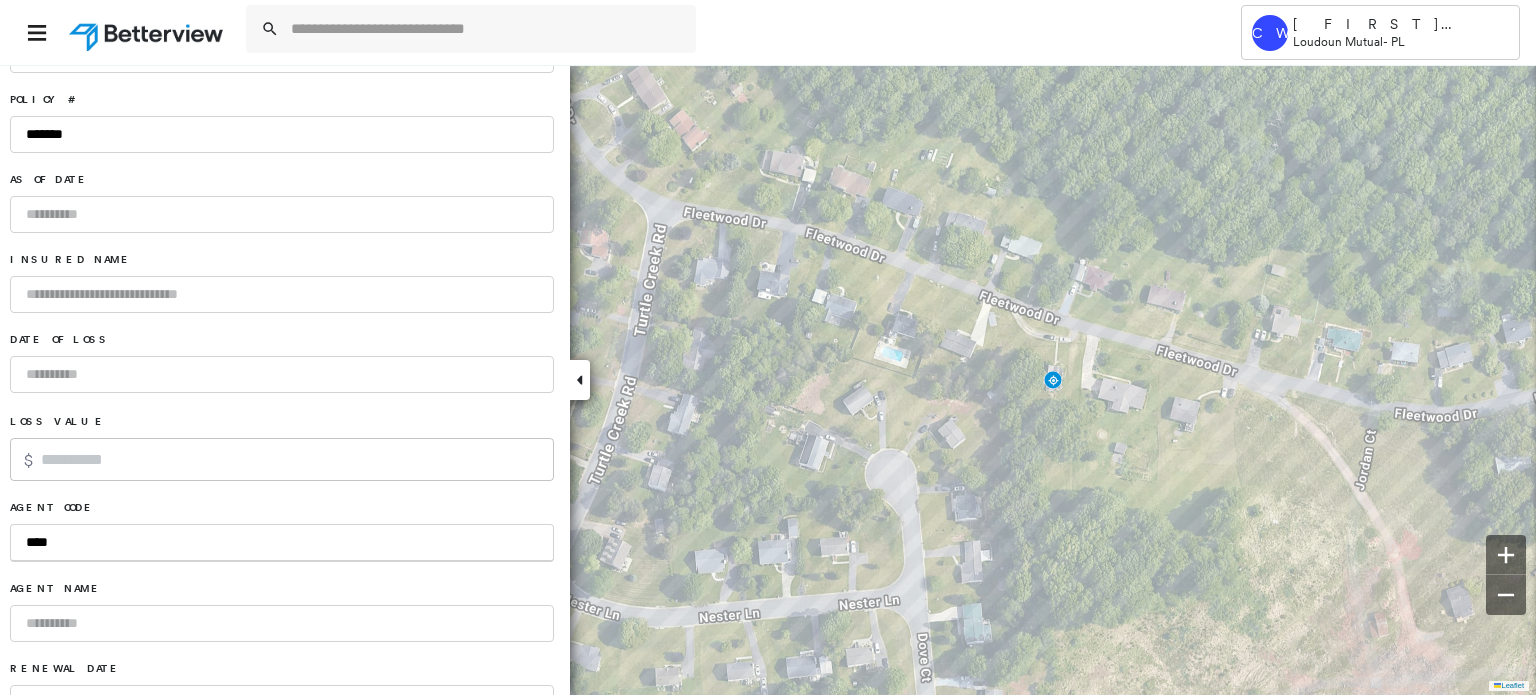 type on "****" 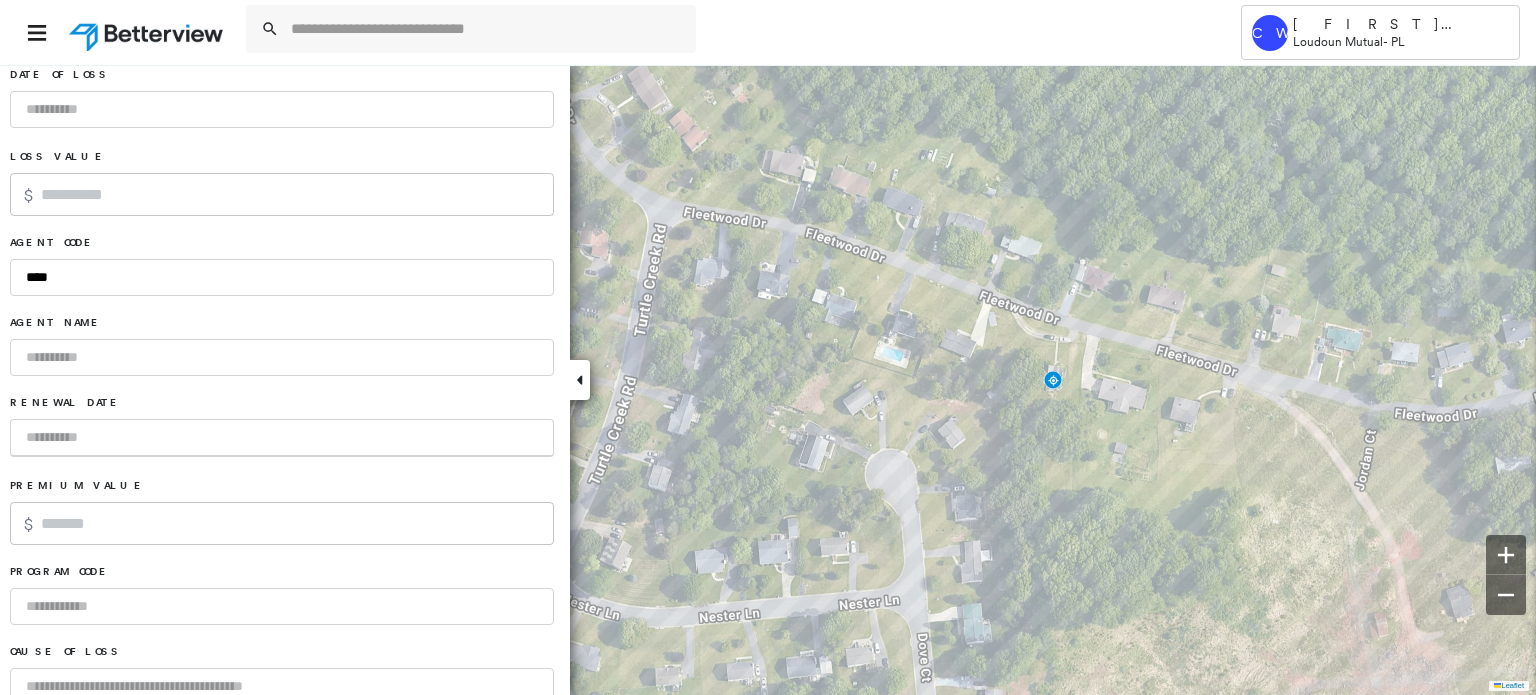 scroll, scrollTop: 1322, scrollLeft: 0, axis: vertical 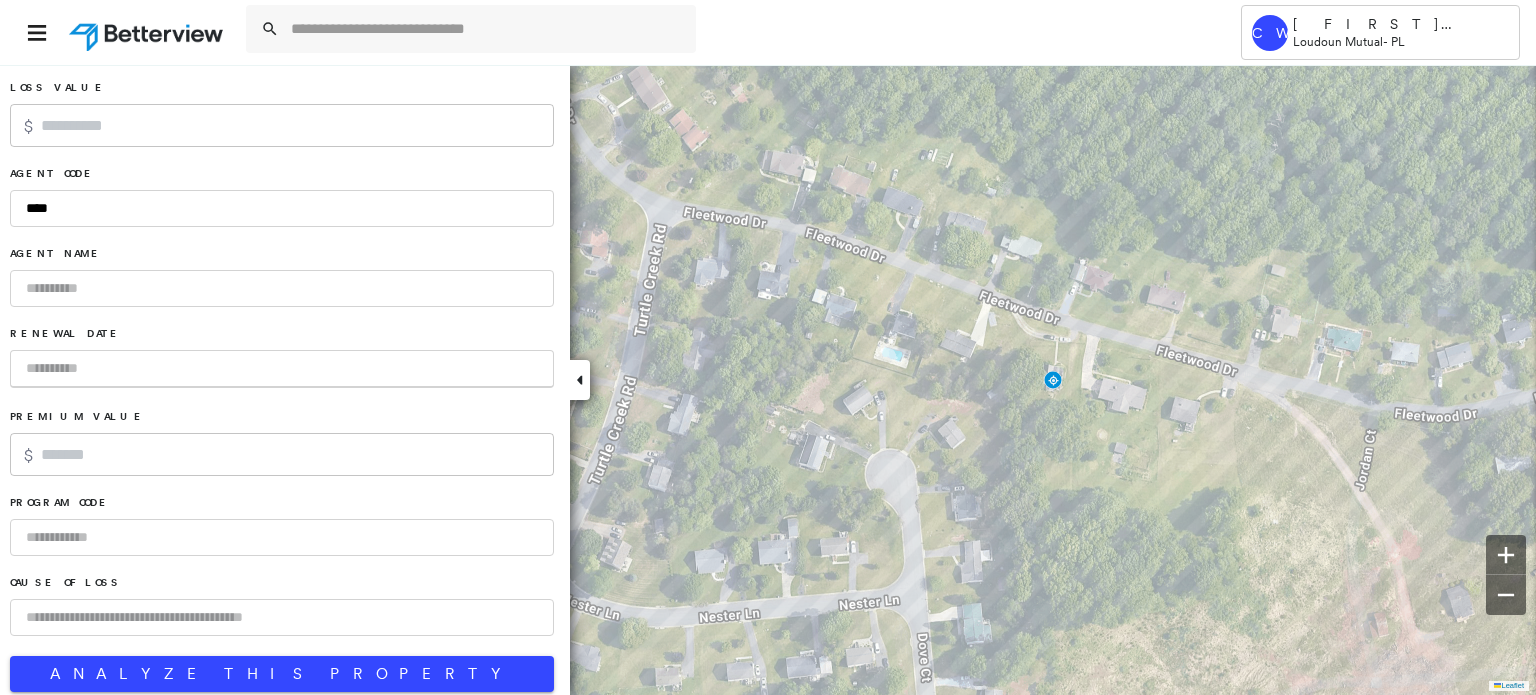 type on "*" 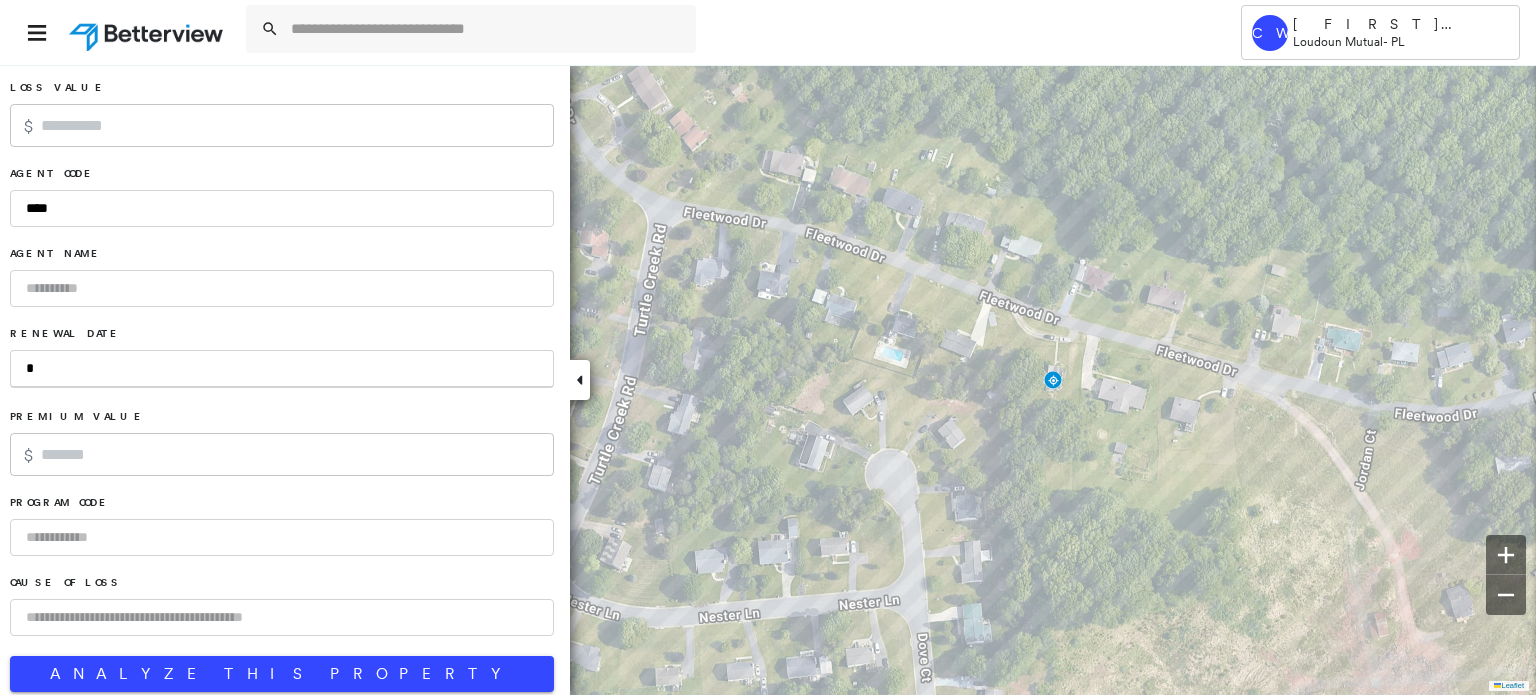 type on "**" 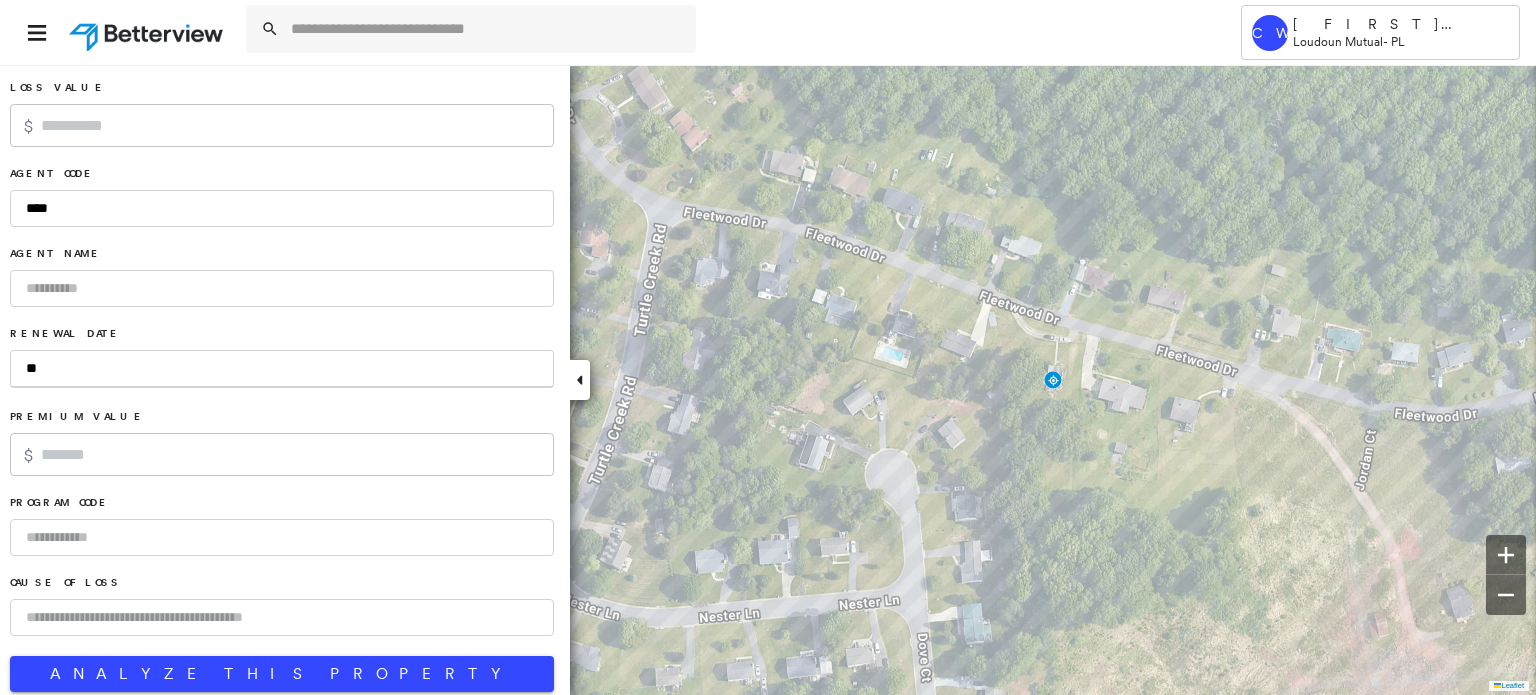 type on "***" 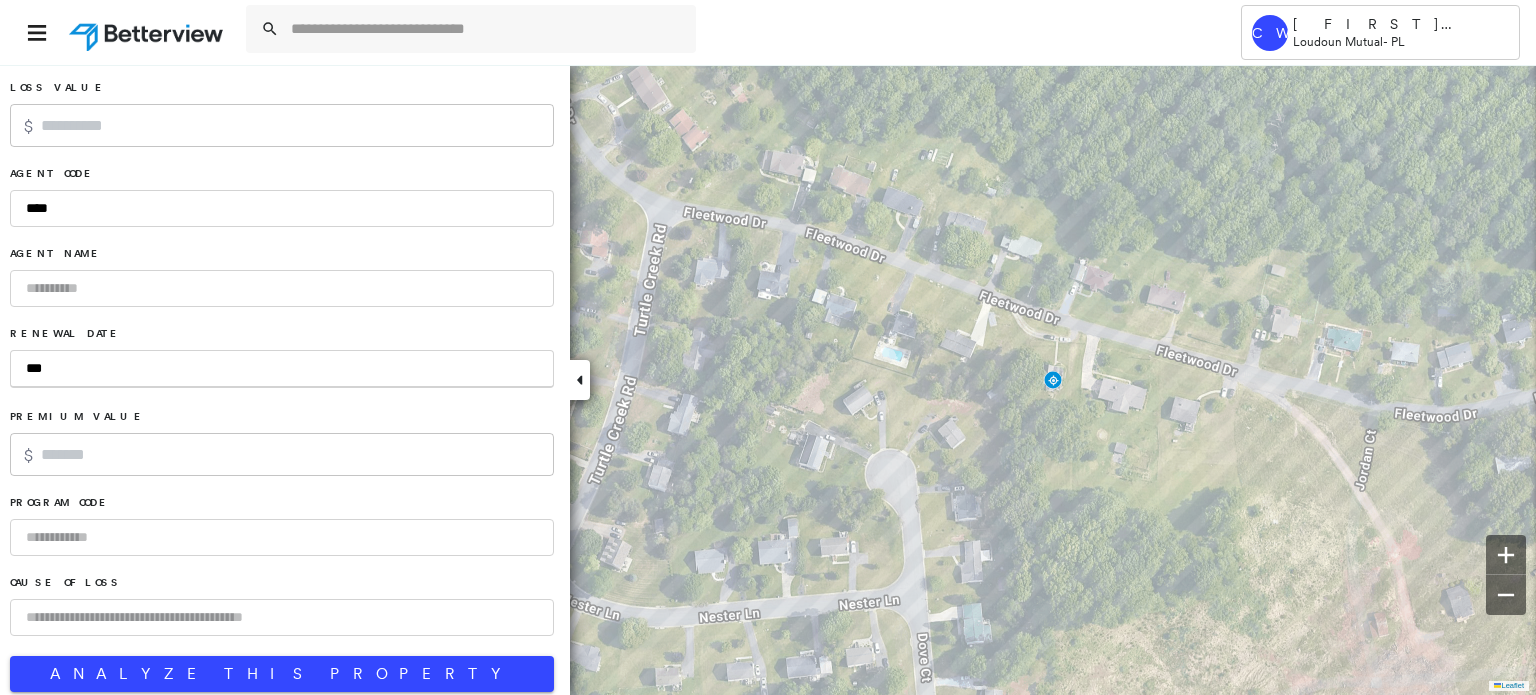 type on "****" 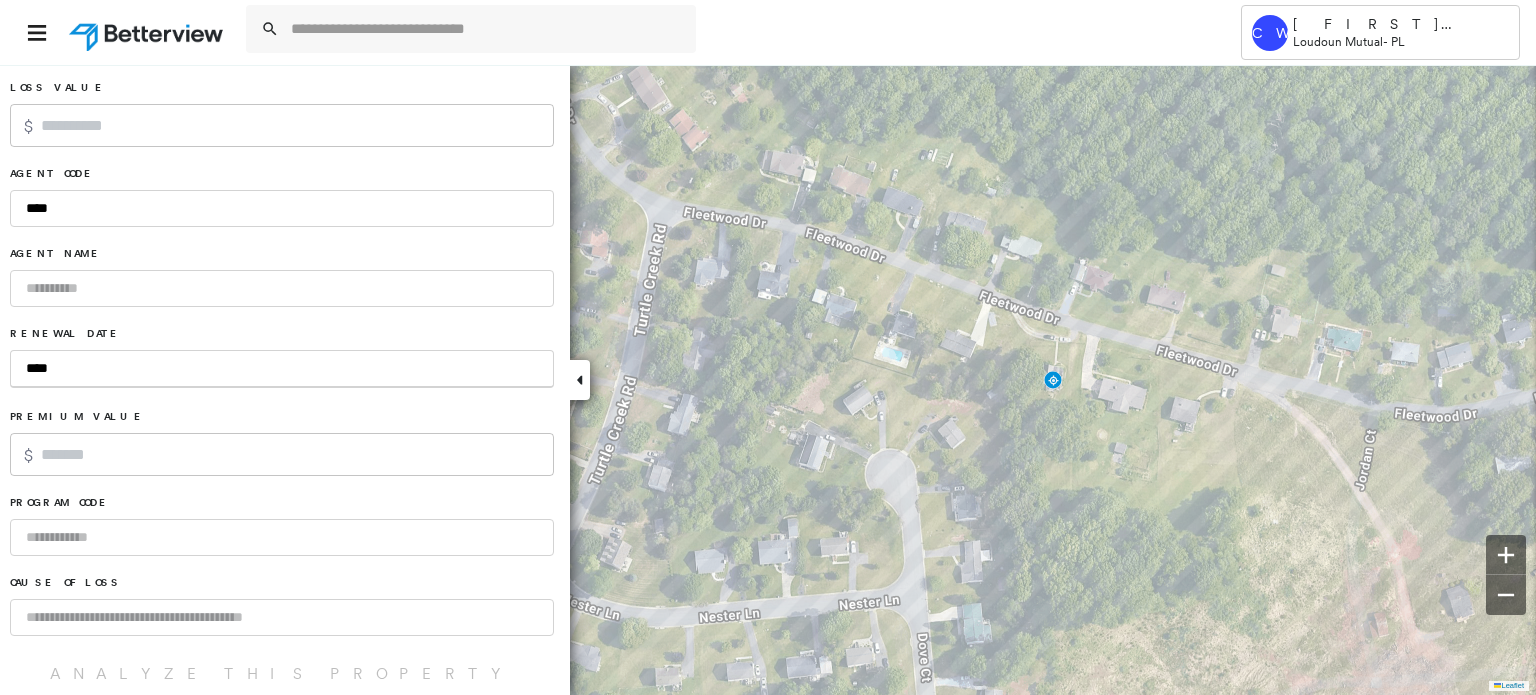 type on "*****" 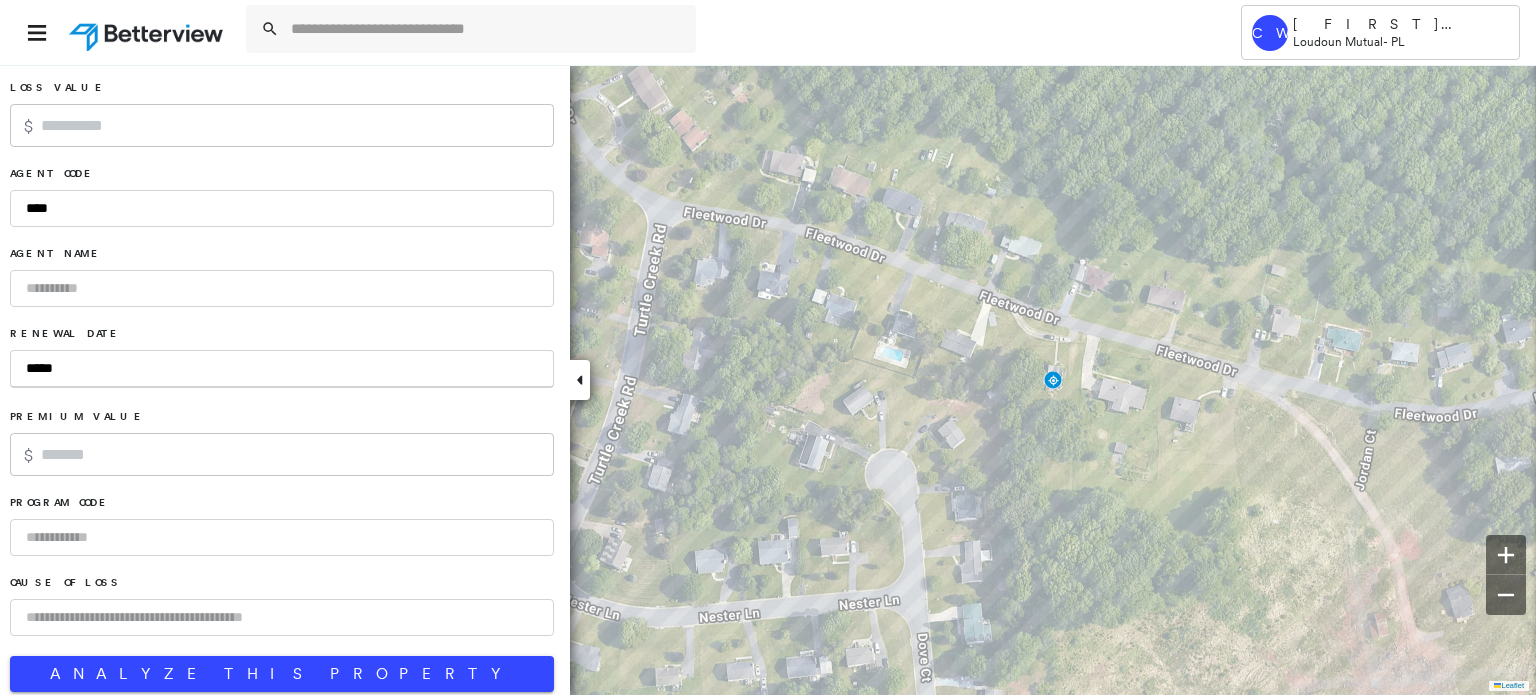 type on "******" 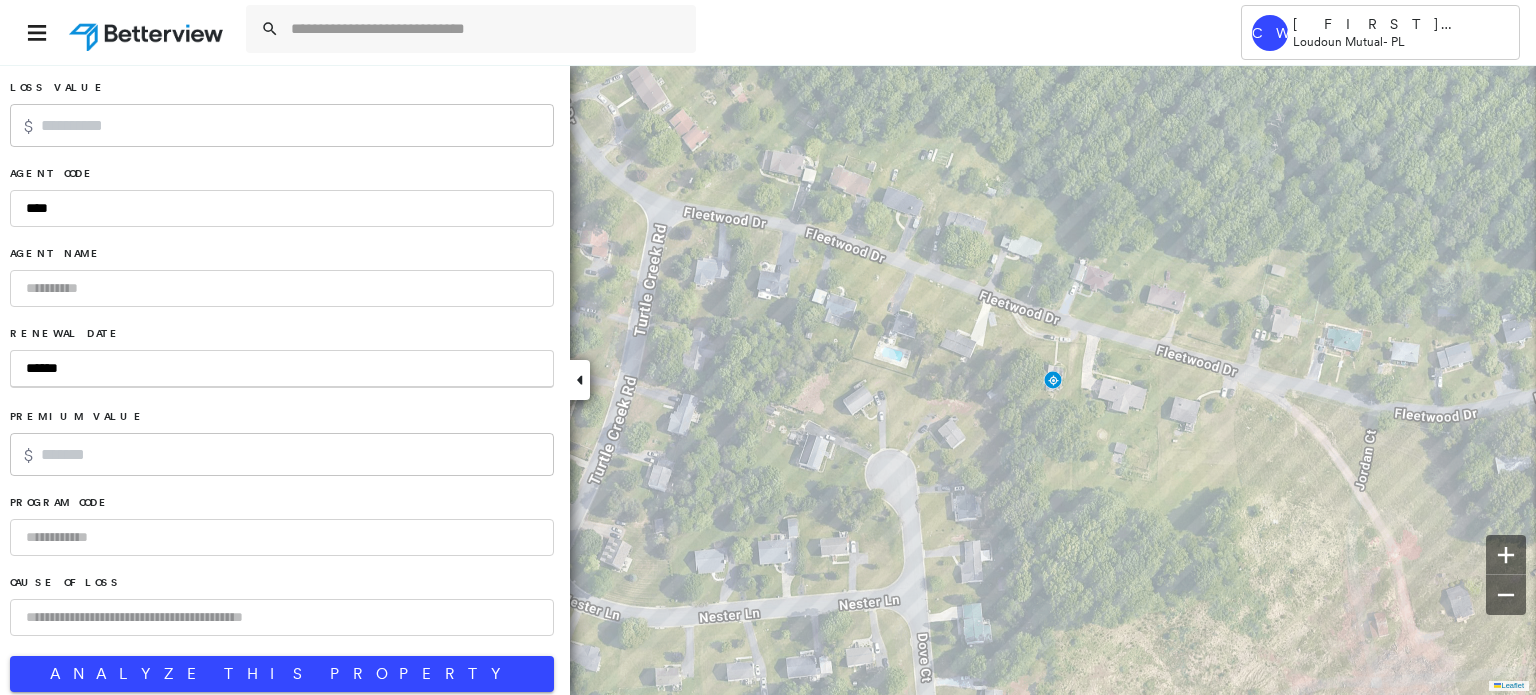 type on "*******" 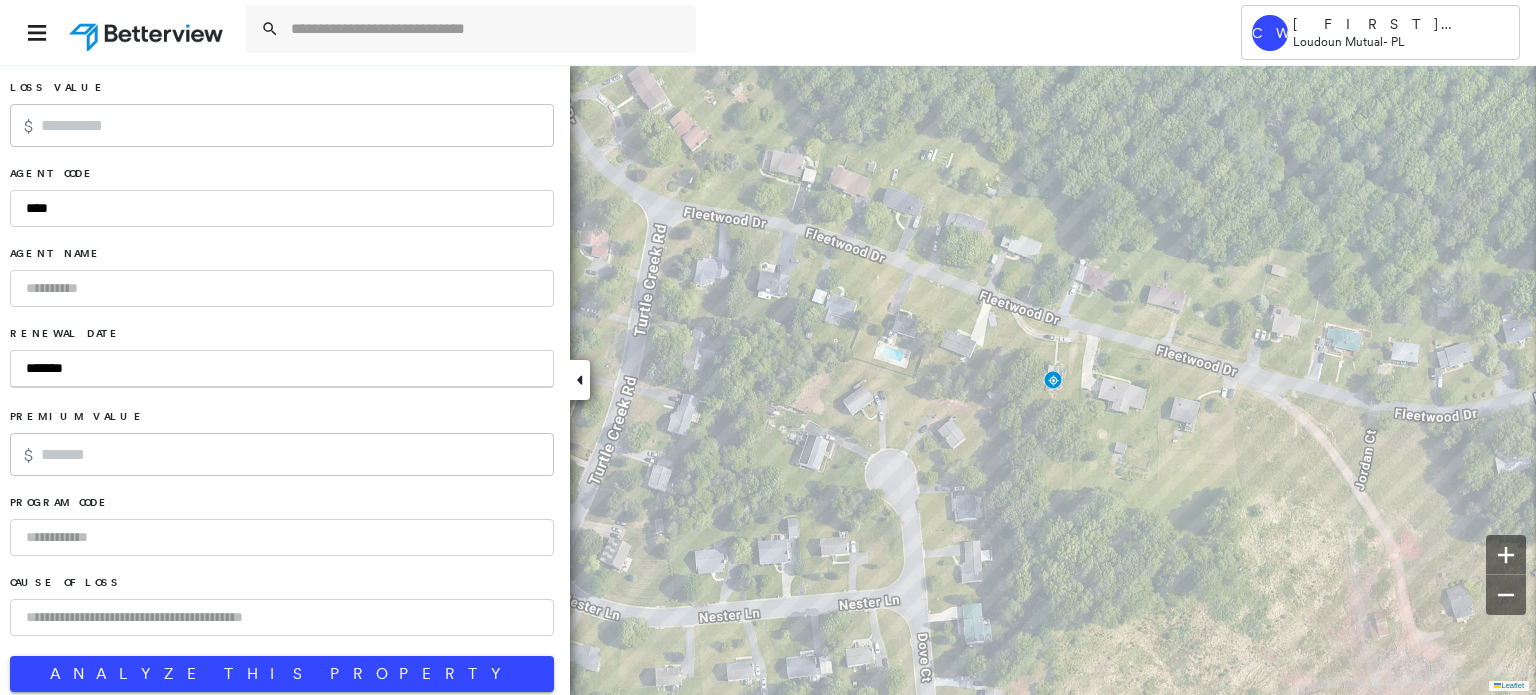type on "********" 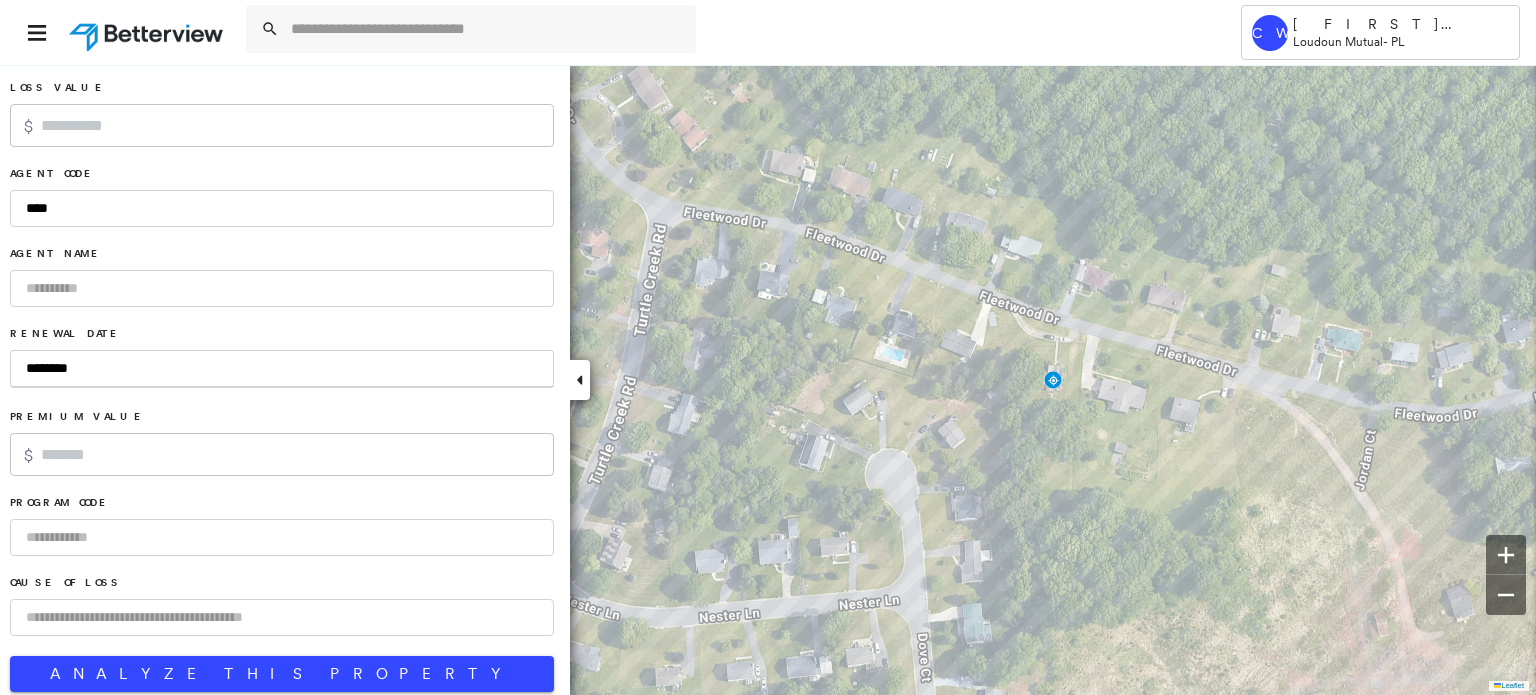 type on "*********" 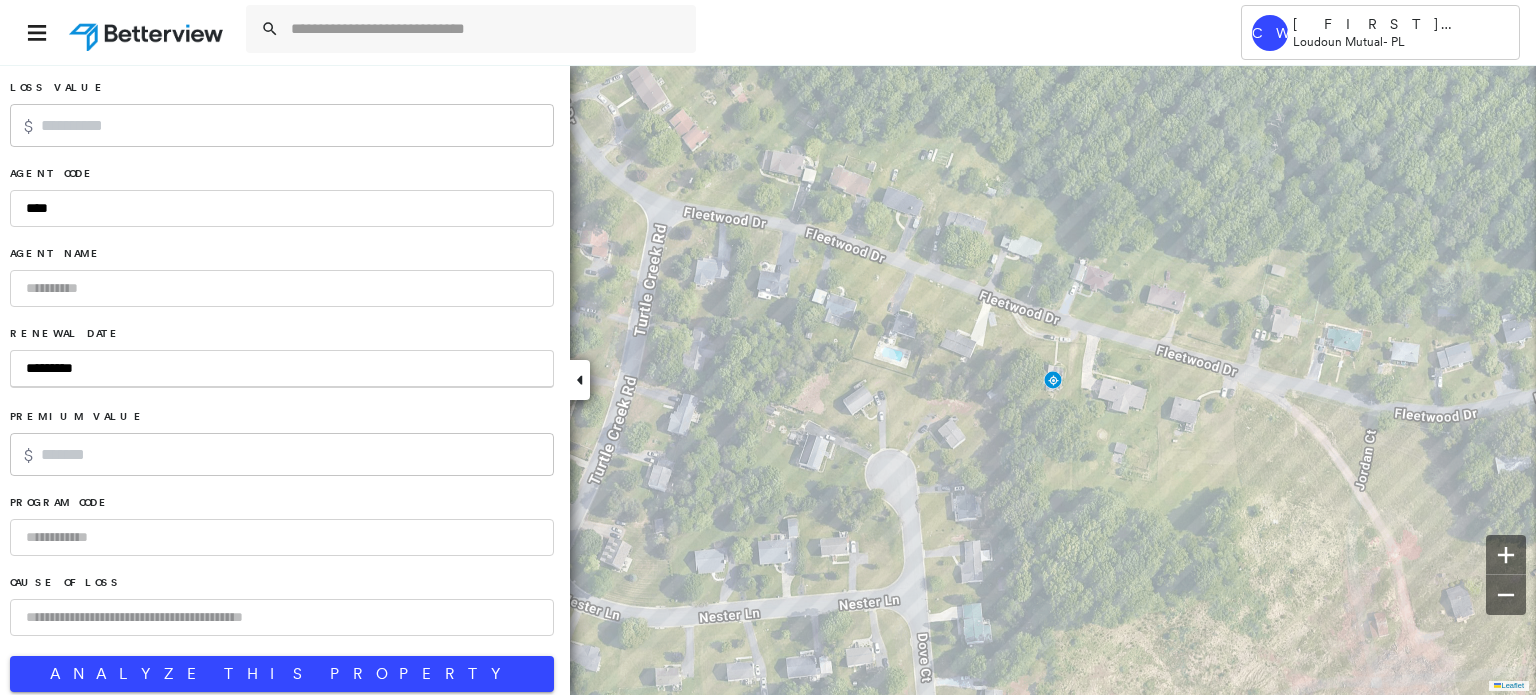 type on "**********" 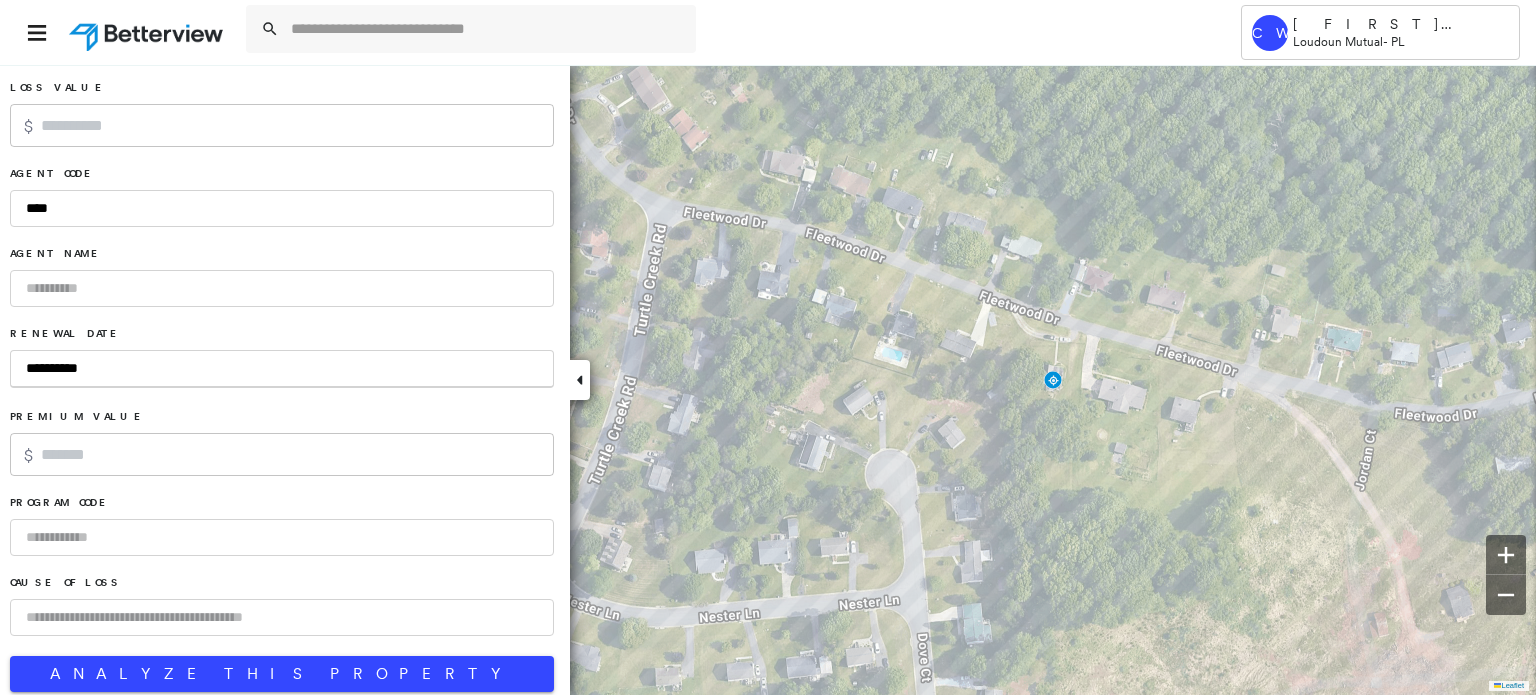 type on "**********" 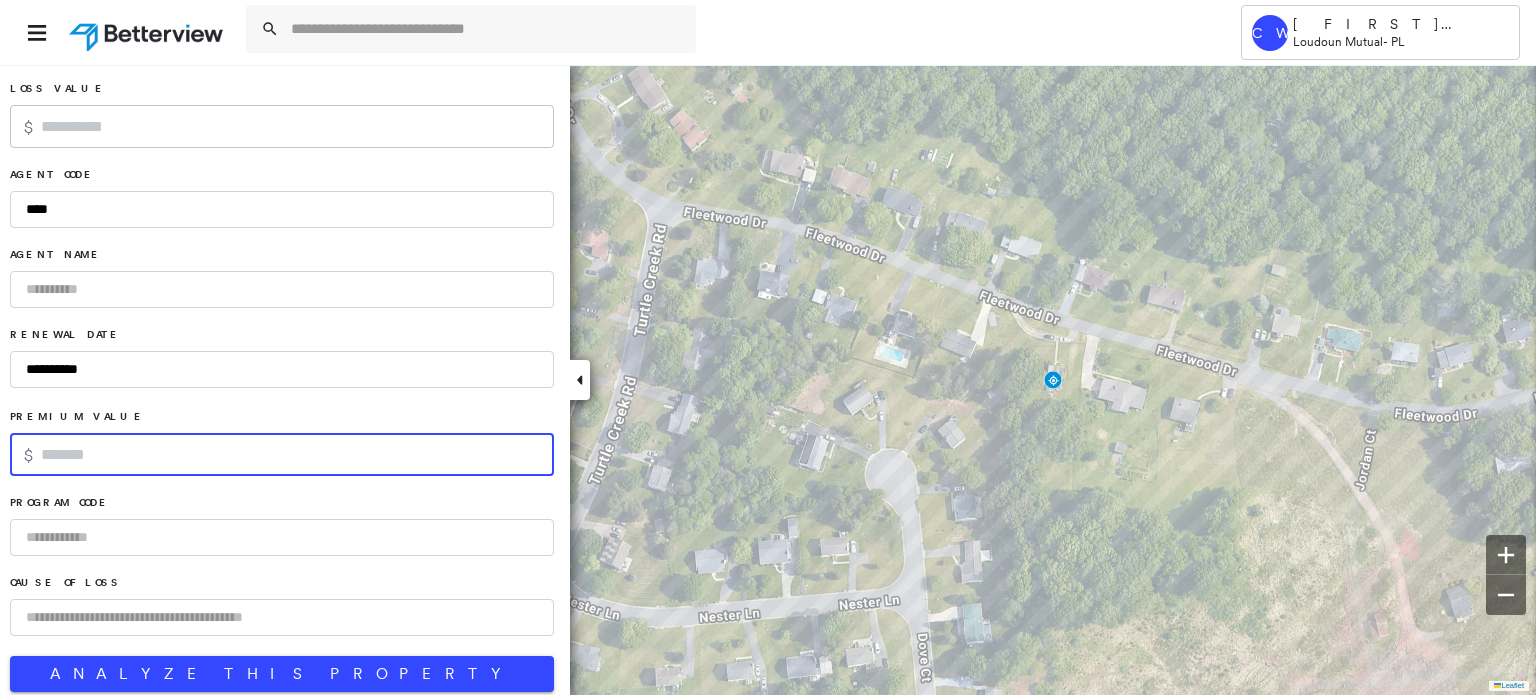 scroll, scrollTop: 1322, scrollLeft: 0, axis: vertical 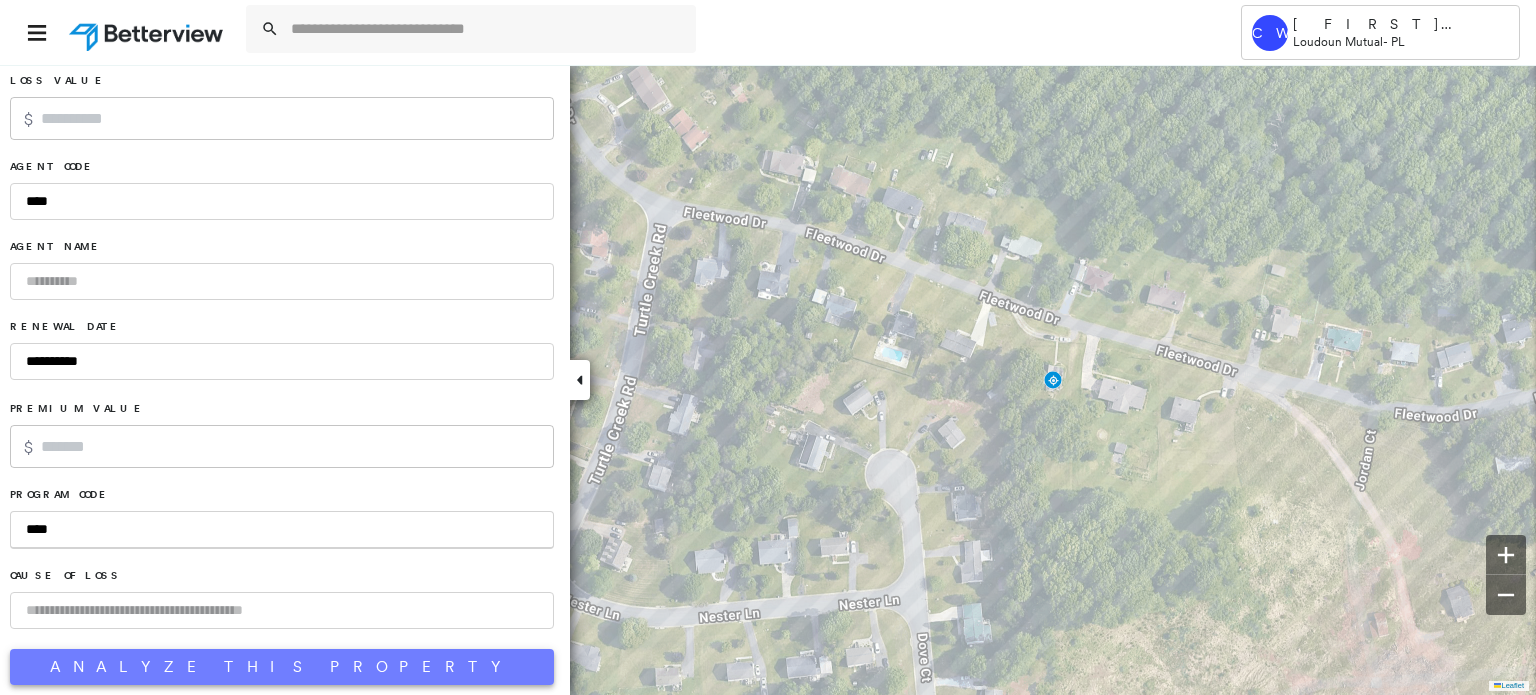 type on "****" 